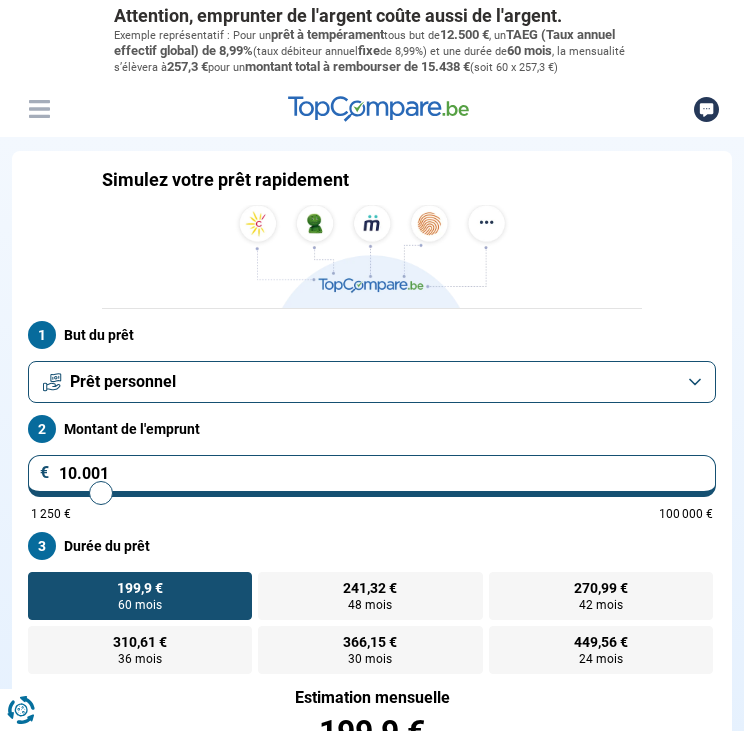 scroll, scrollTop: 0, scrollLeft: 0, axis: both 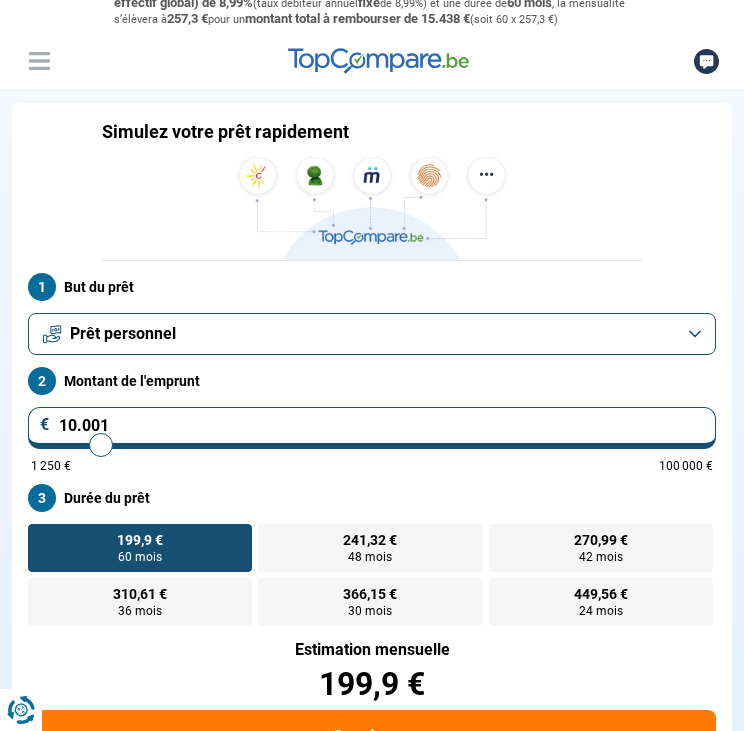 type on "10.250" 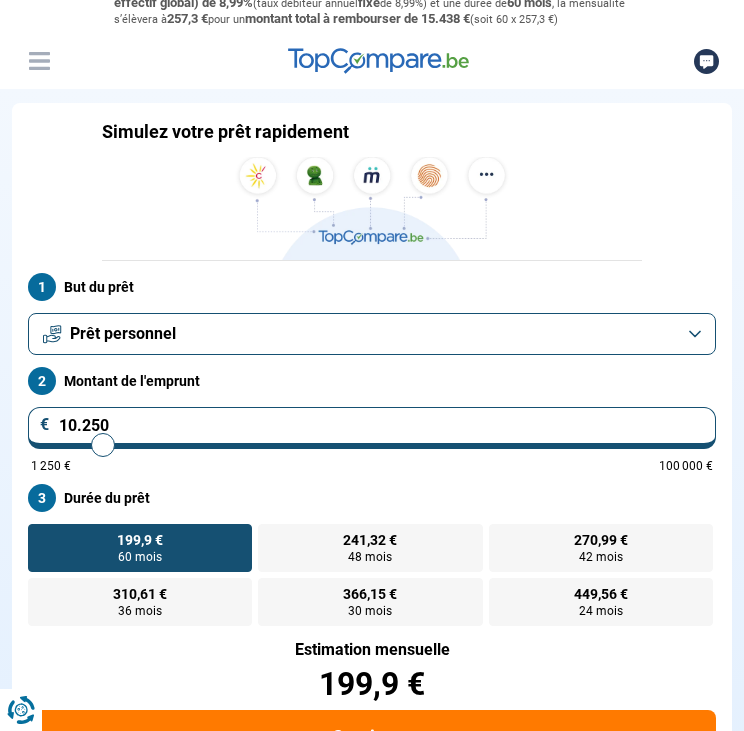 type on "15.500" 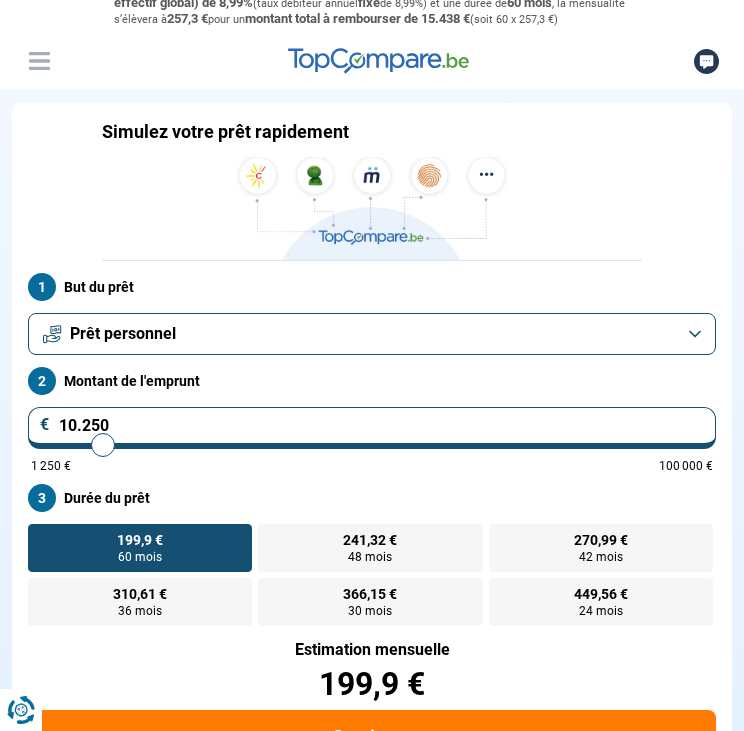 type on "15500" 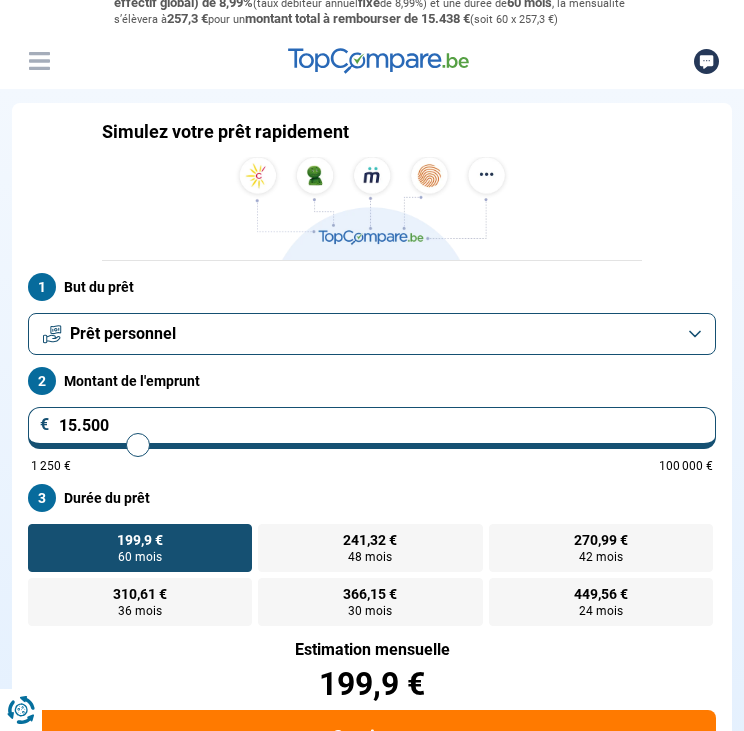 type on "19.000" 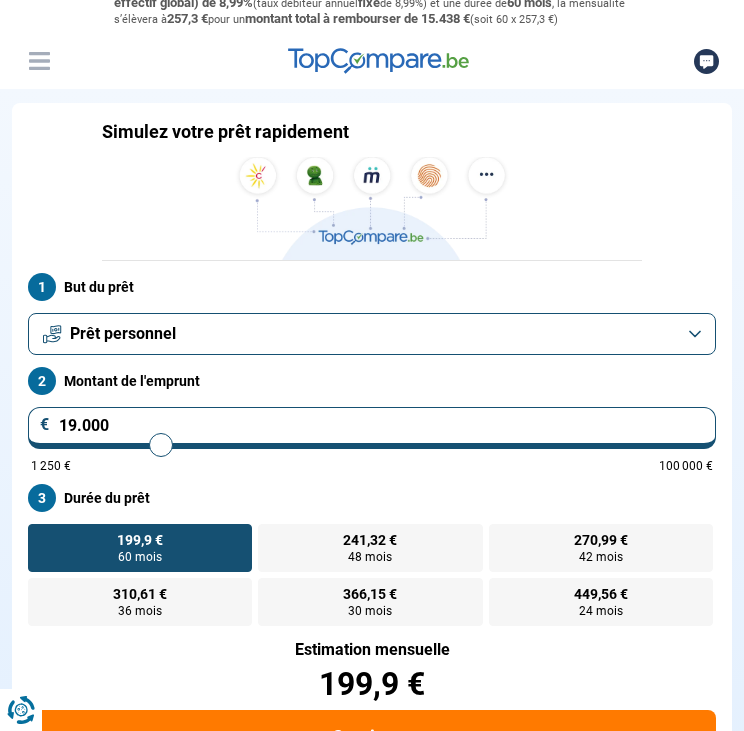 type on "21.250" 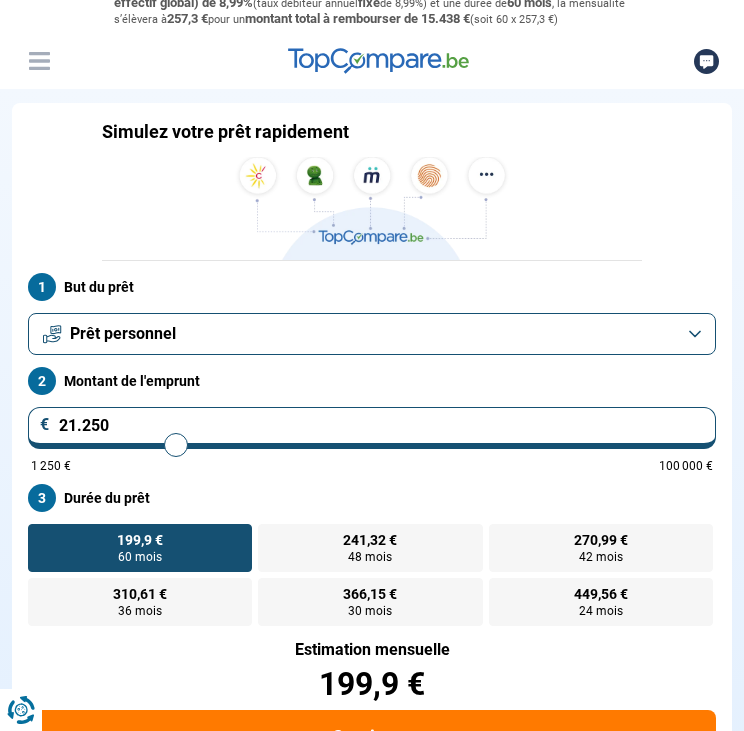 type on "22.750" 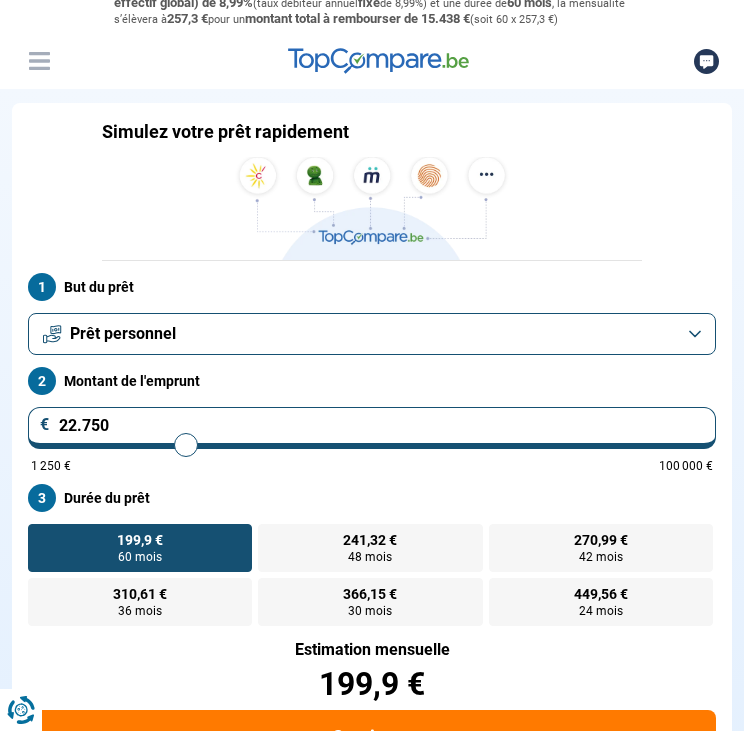type on "23.250" 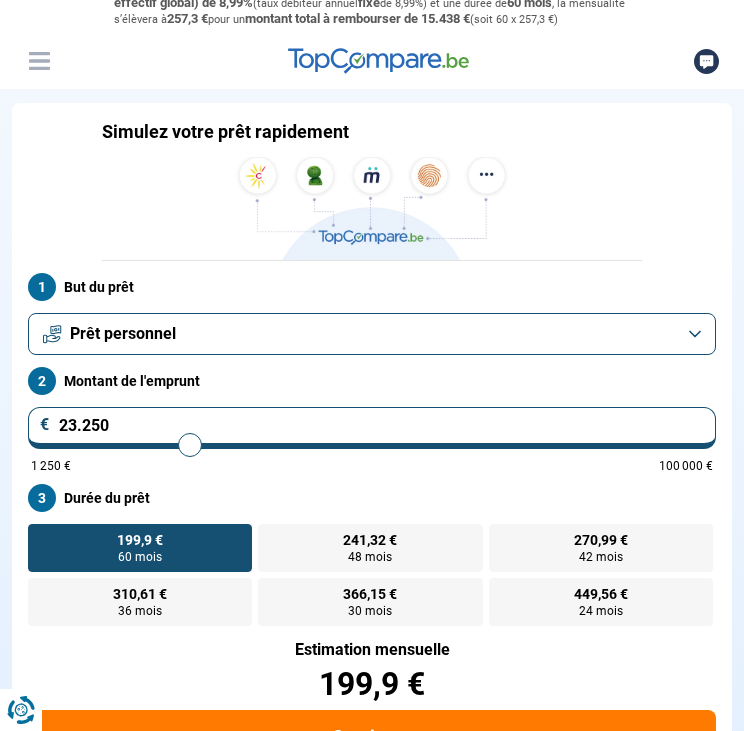 type on "24.000" 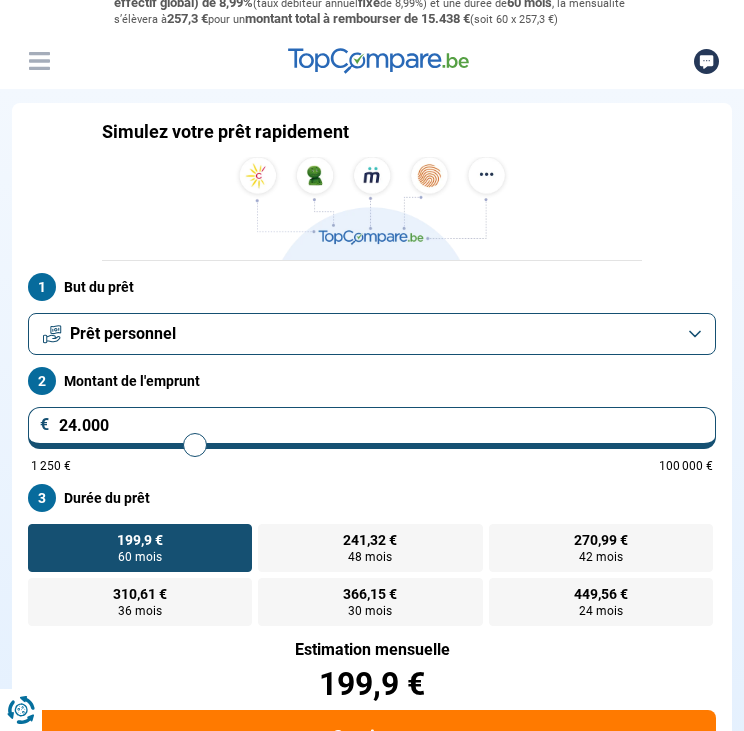 type on "24.500" 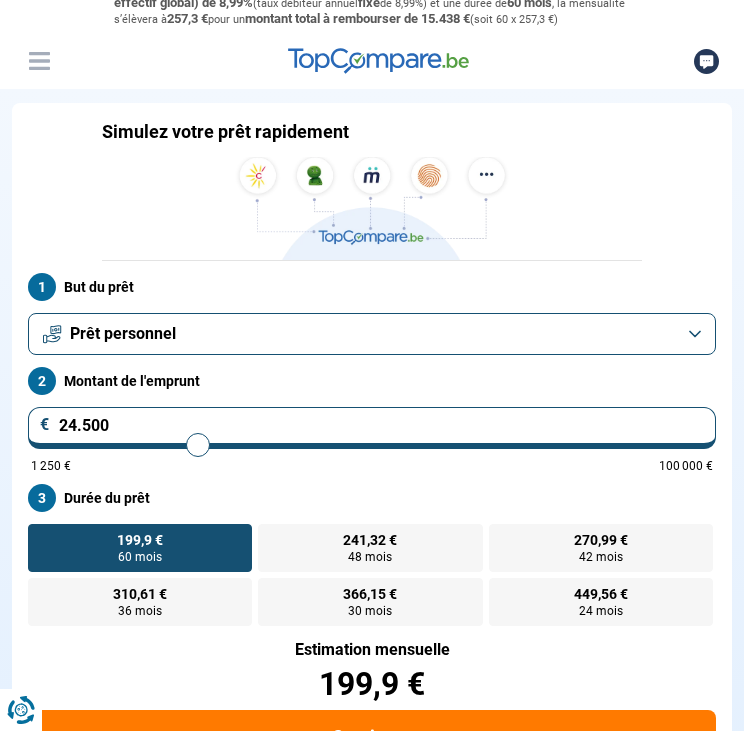 type on "25.000" 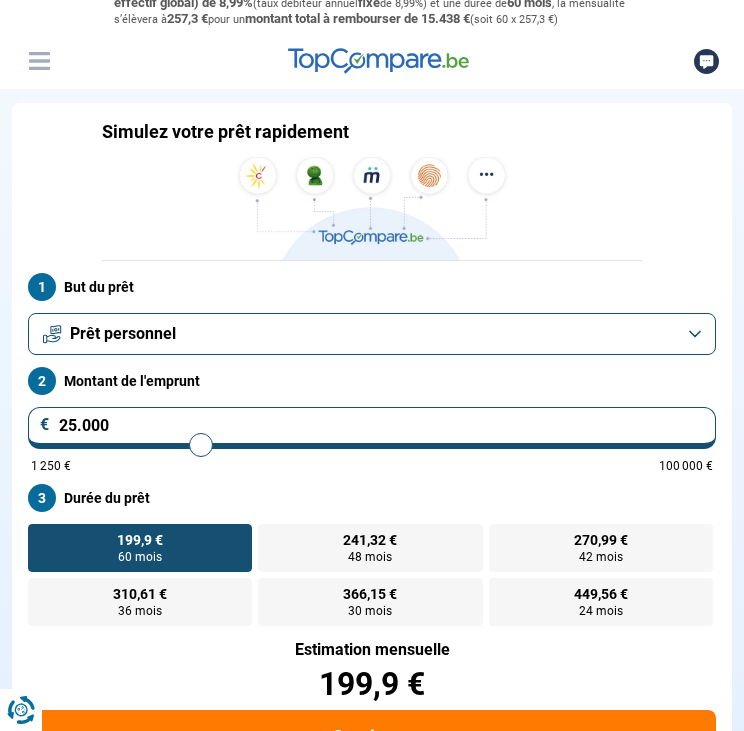 type on "25.750" 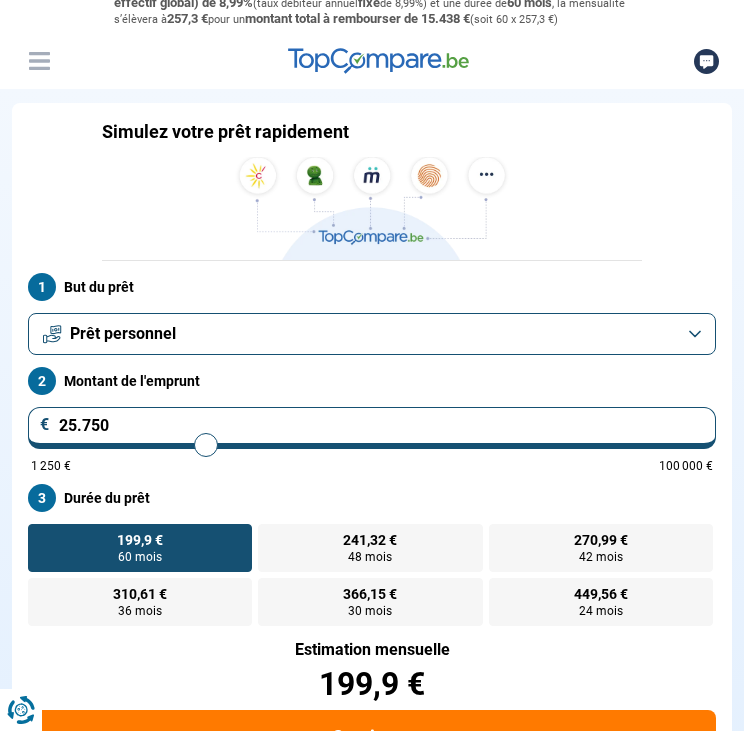 type on "26.250" 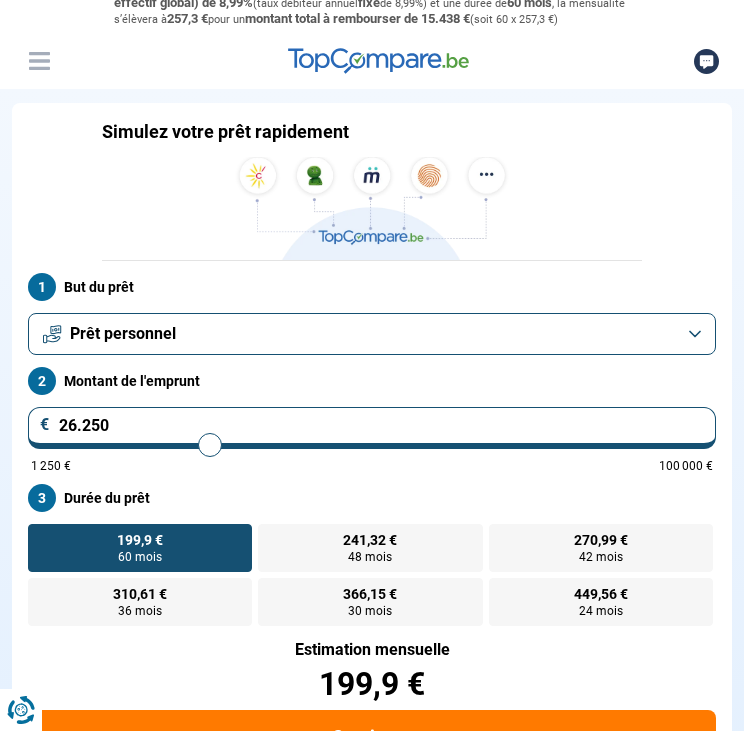 type on "26.750" 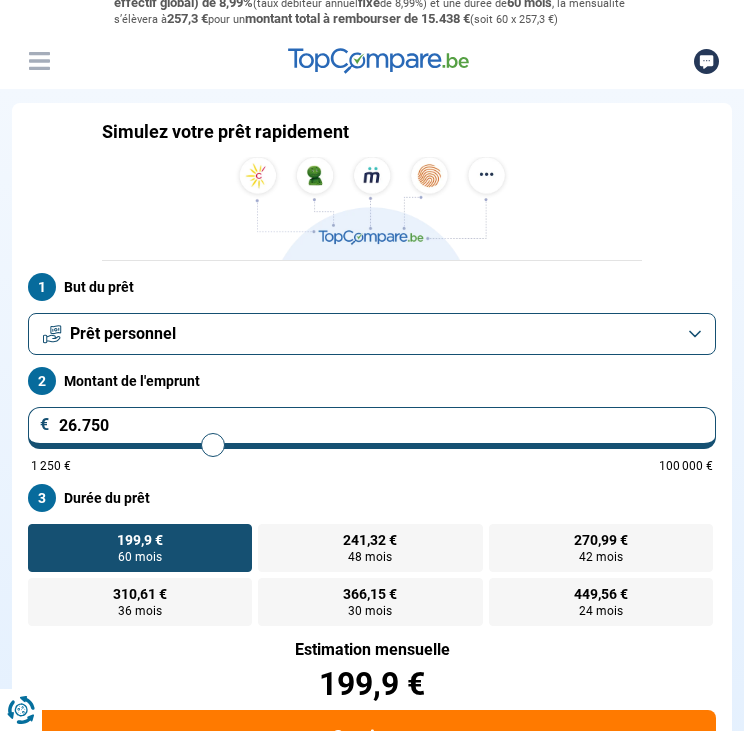 type on "27.500" 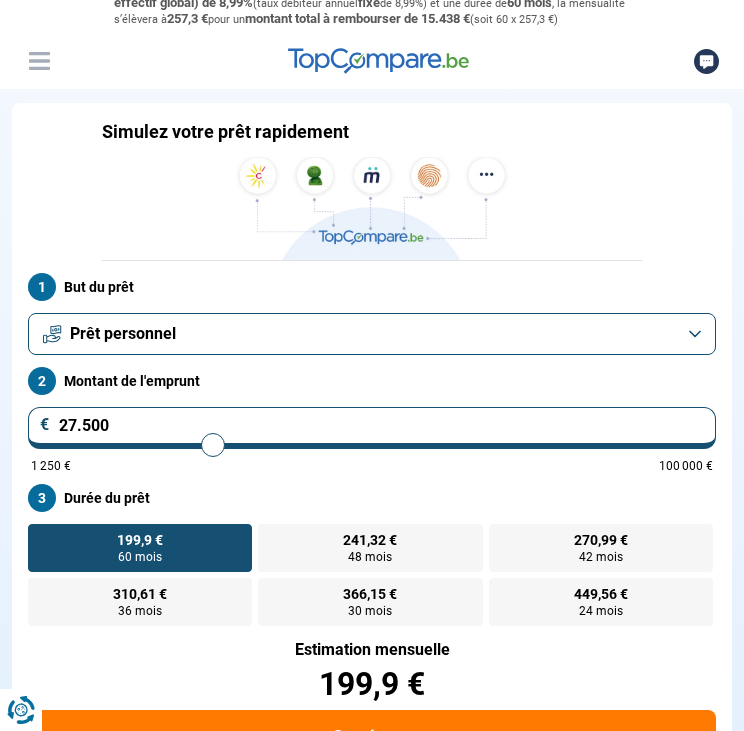 type on "27500" 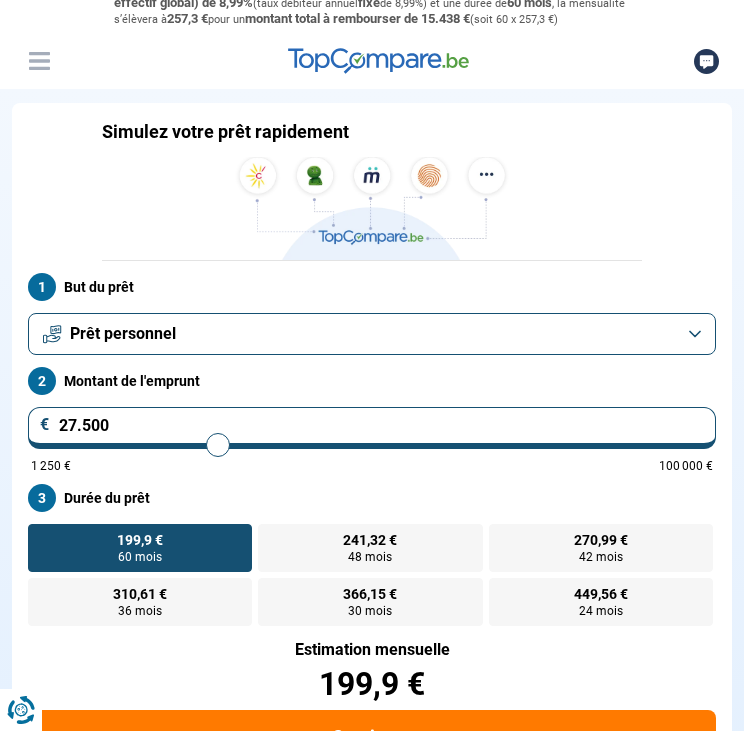 type on "28.000" 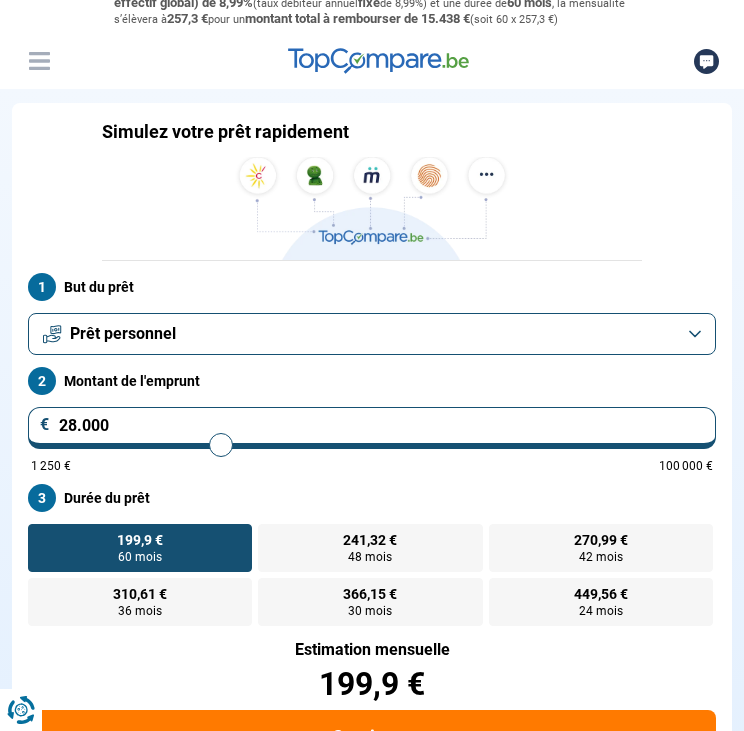 type on "28.500" 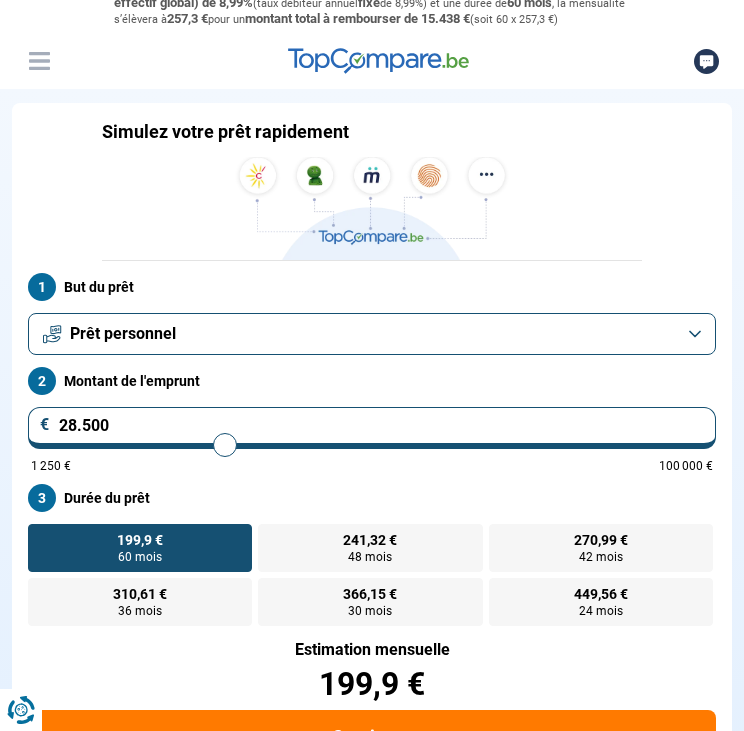 type on "29.250" 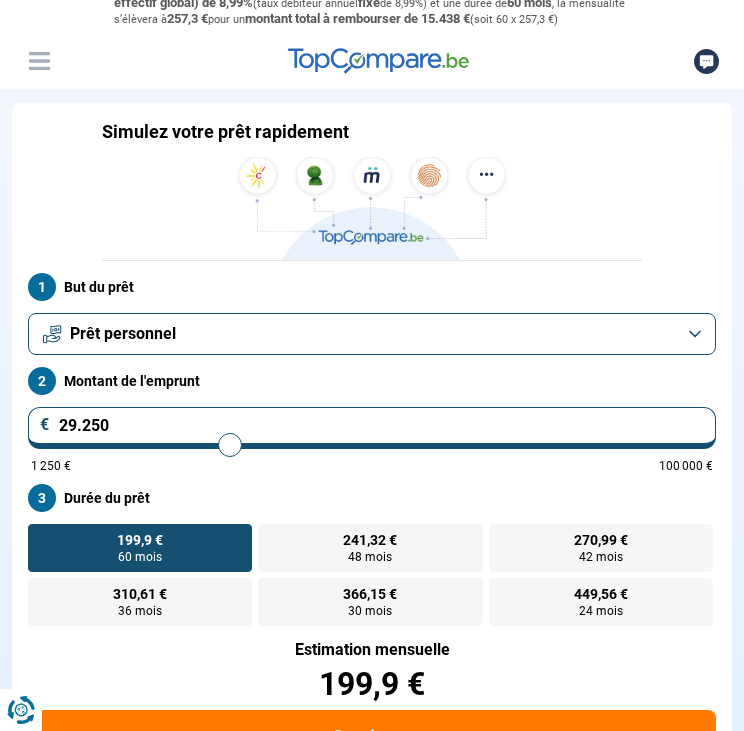 type on "29.750" 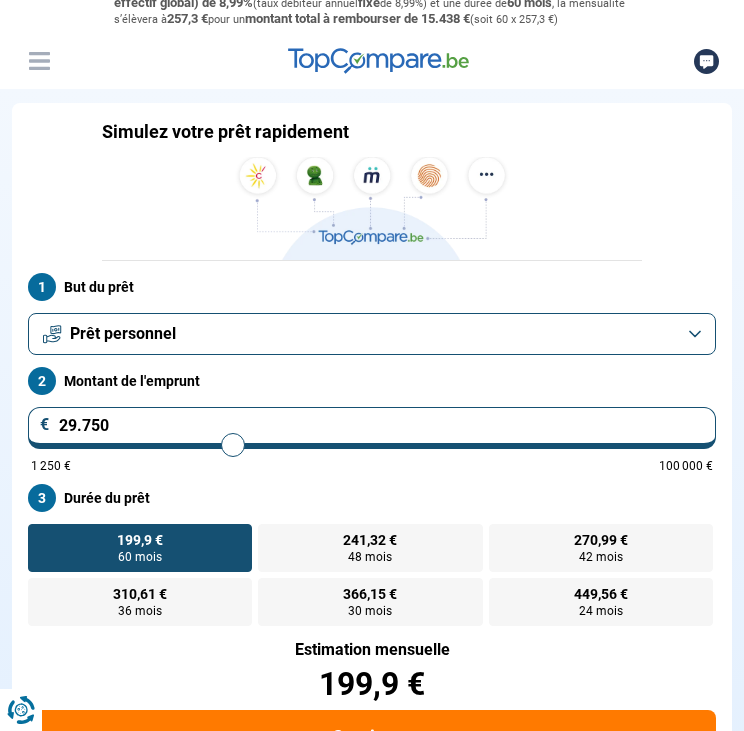 type on "30.250" 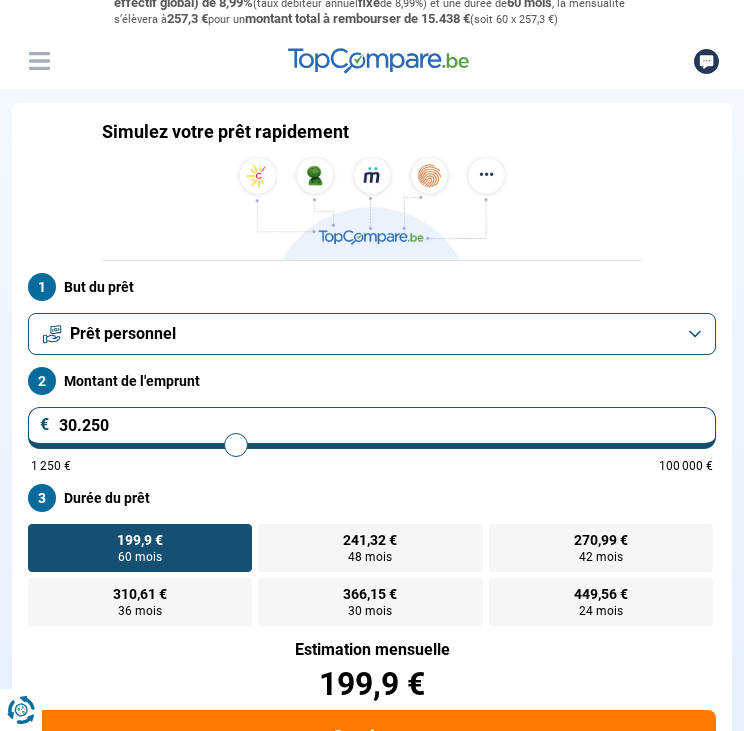 type on "31.000" 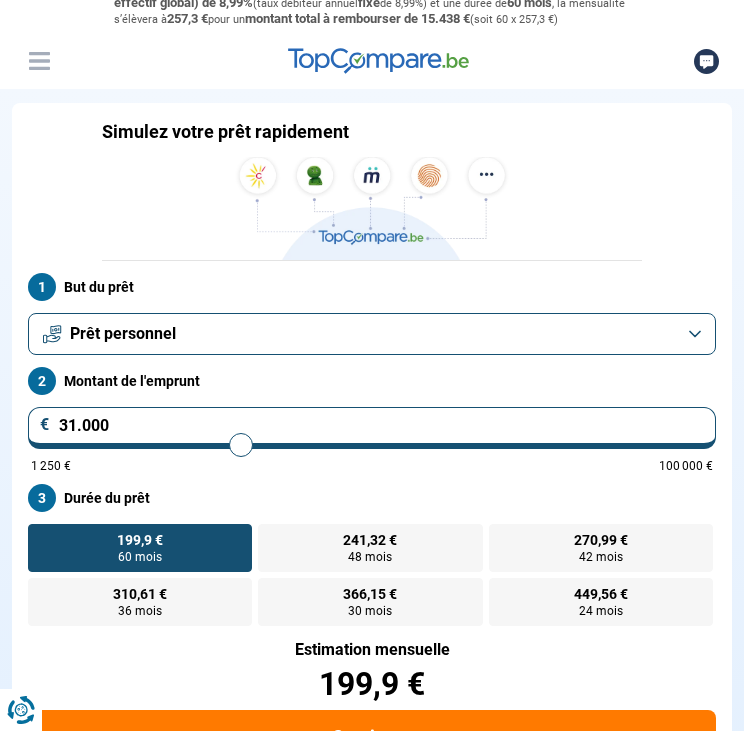 type on "31.500" 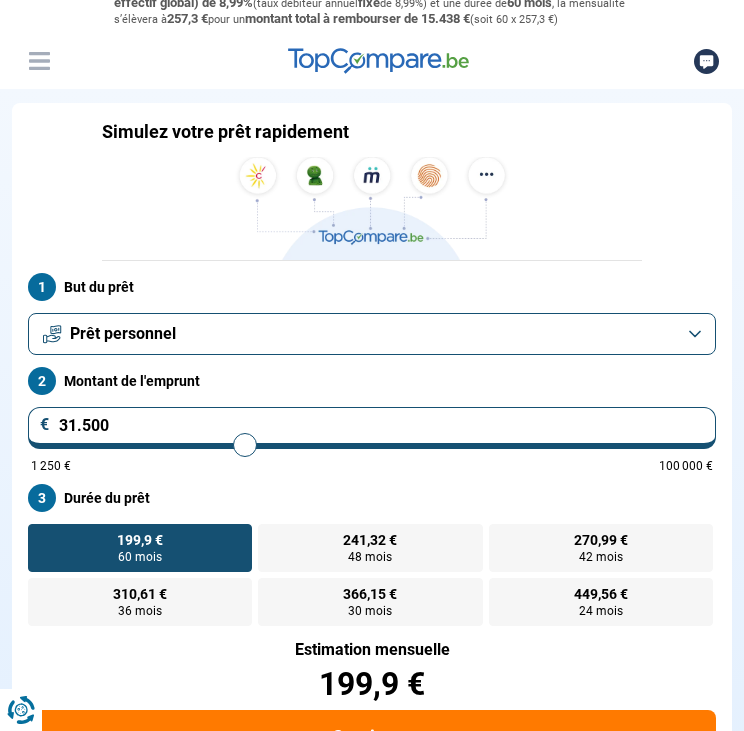 type on "32.000" 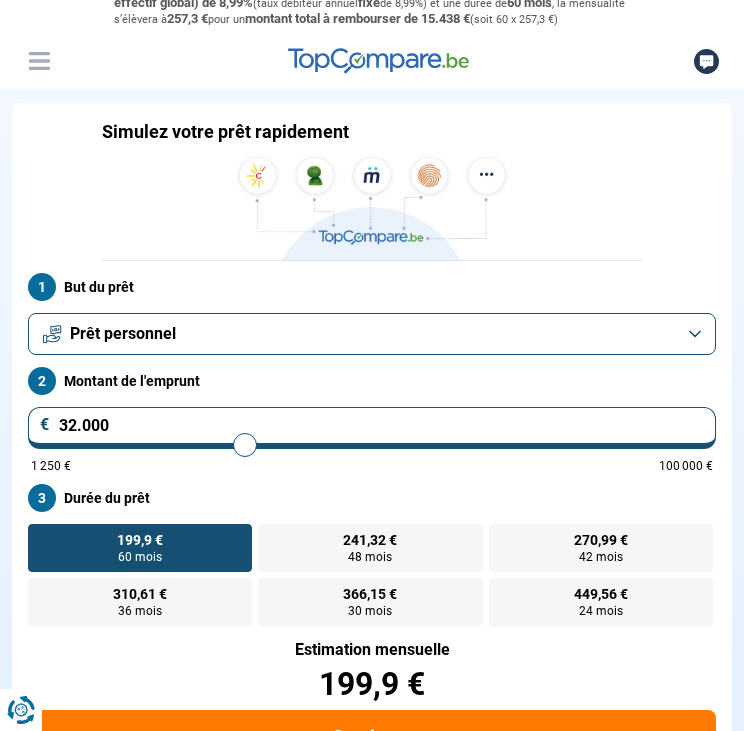 type on "32000" 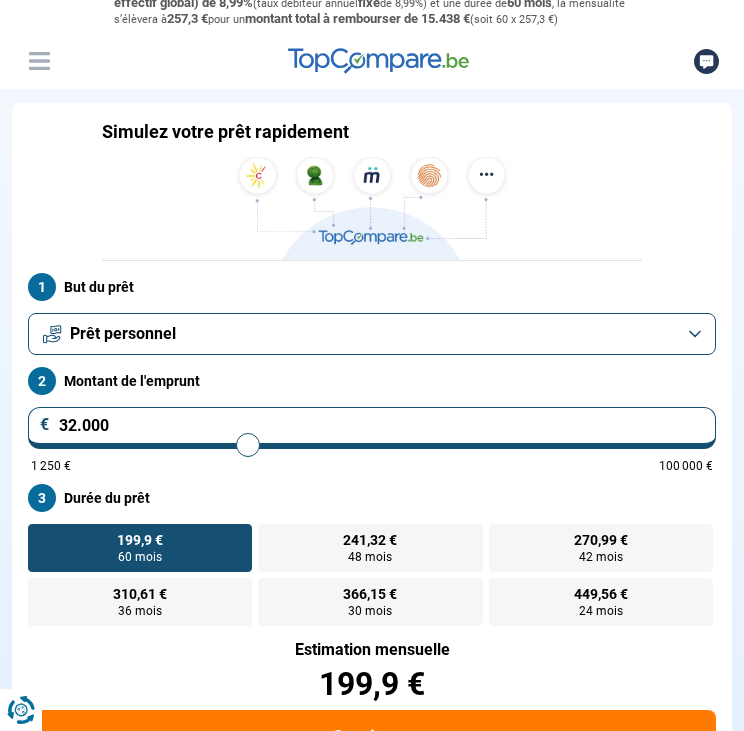 type on "32.250" 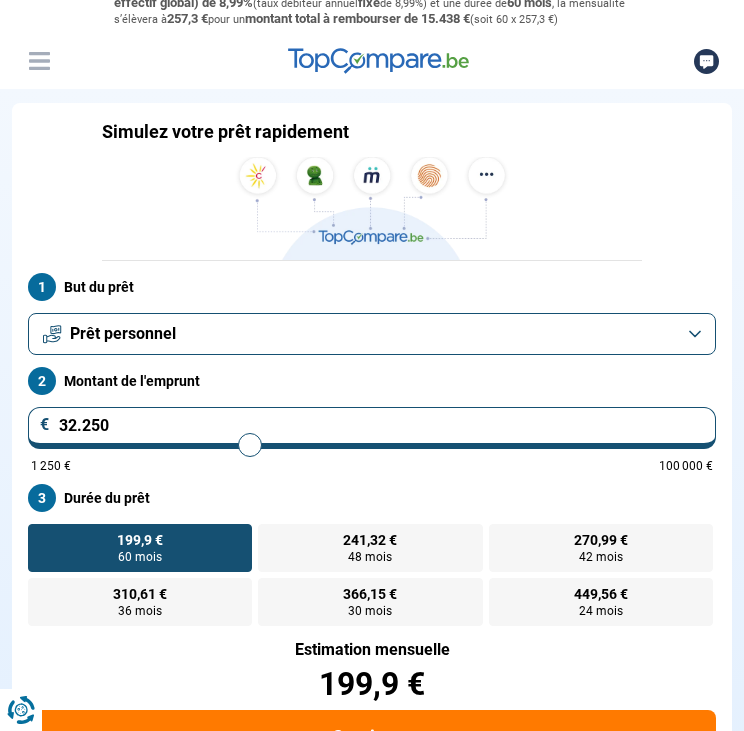 type on "32.750" 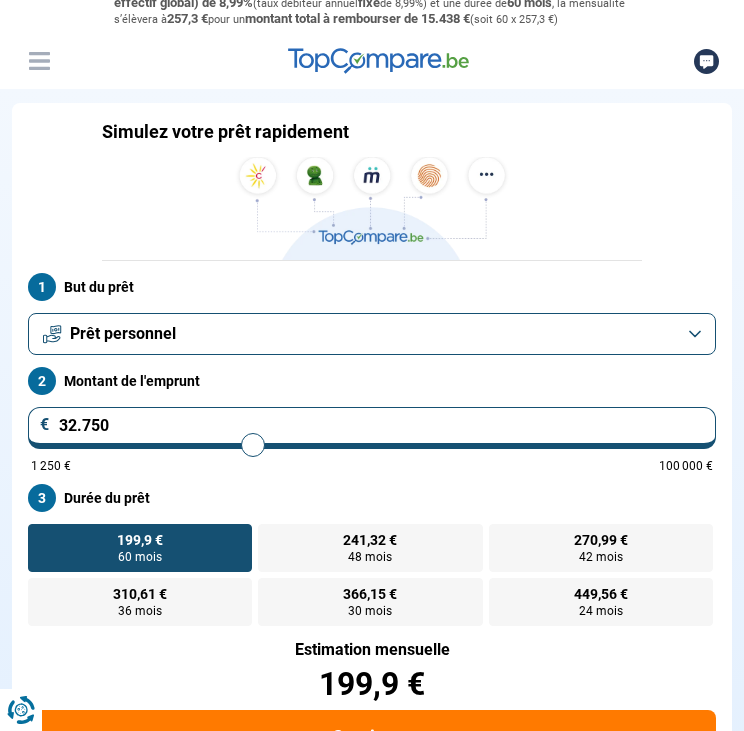 type on "33.000" 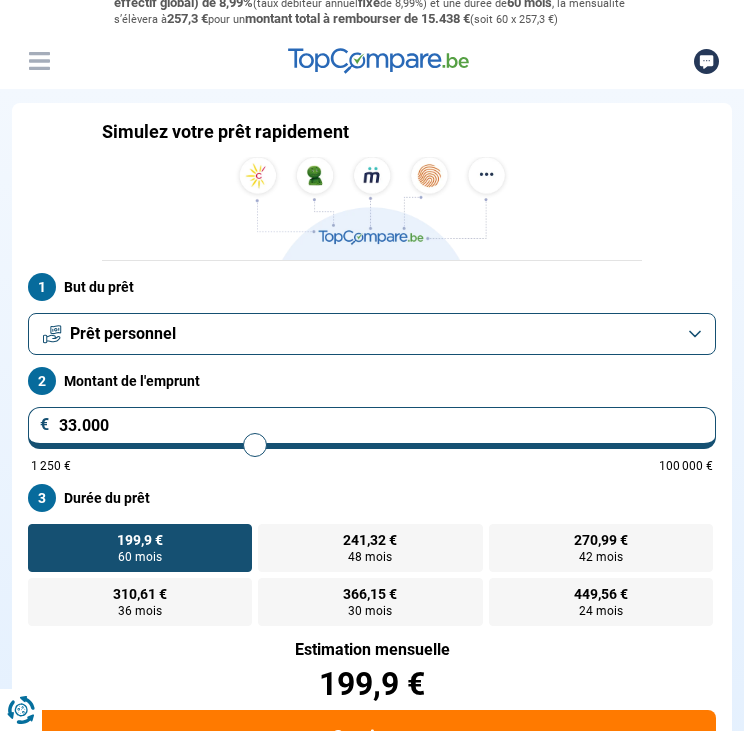 type on "32.750" 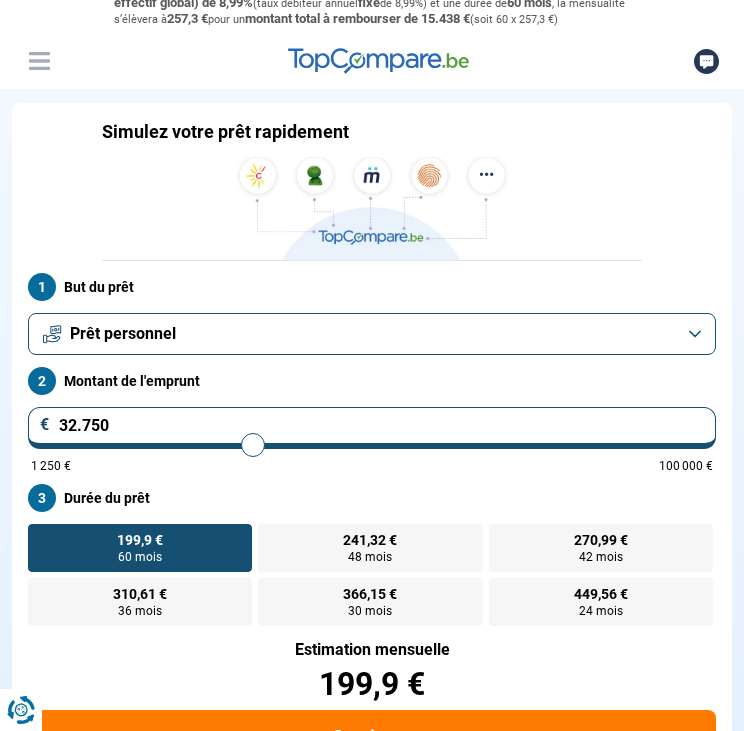 type on "32.250" 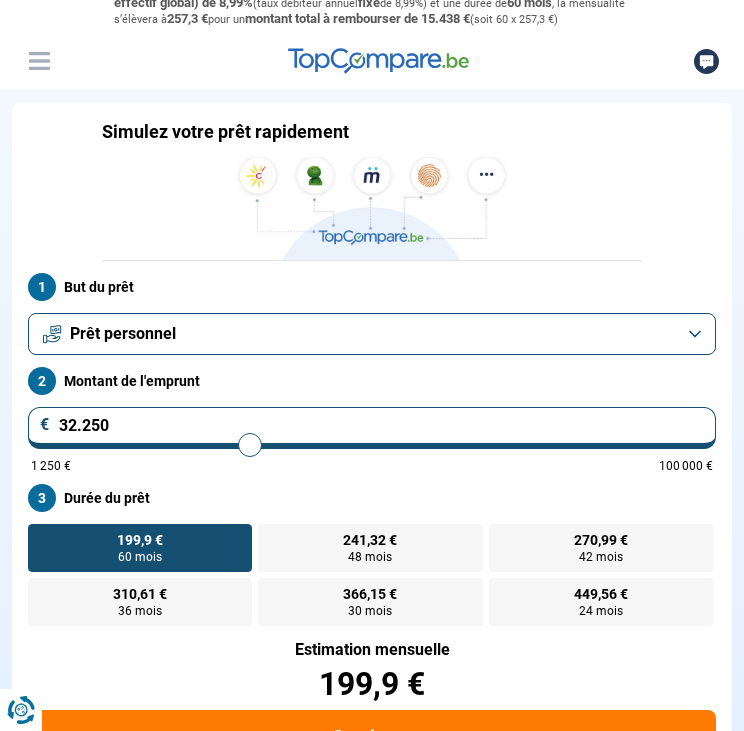 type on "32.000" 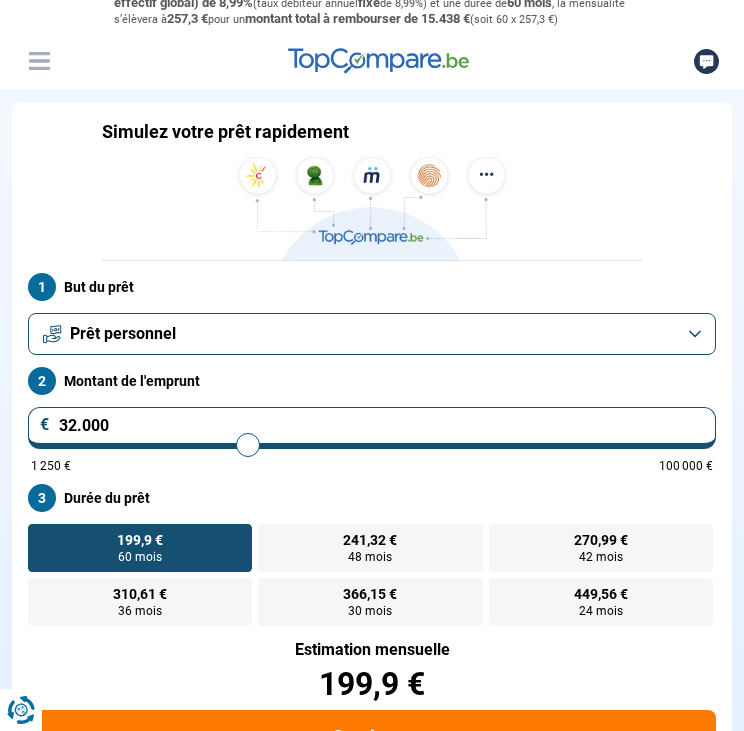 type on "31.500" 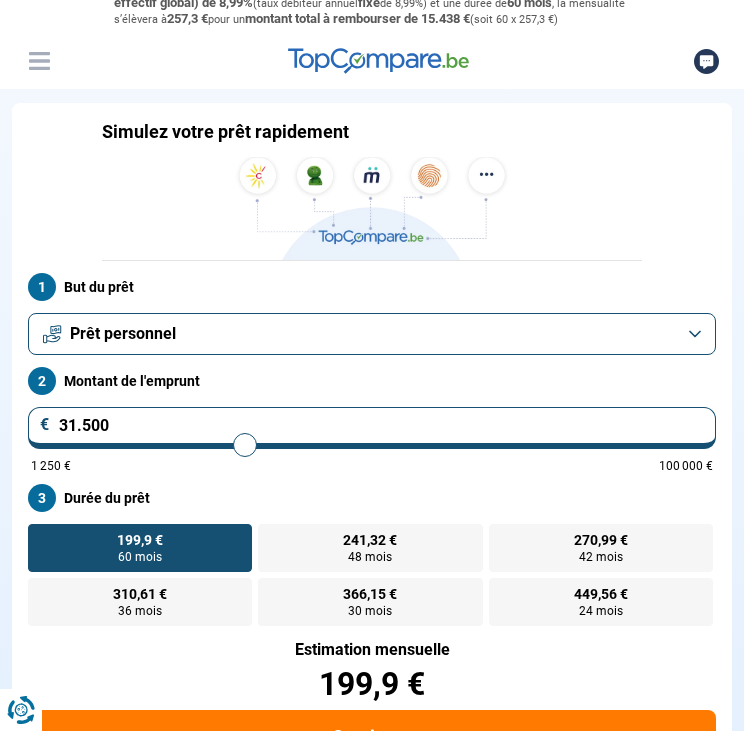type on "30.750" 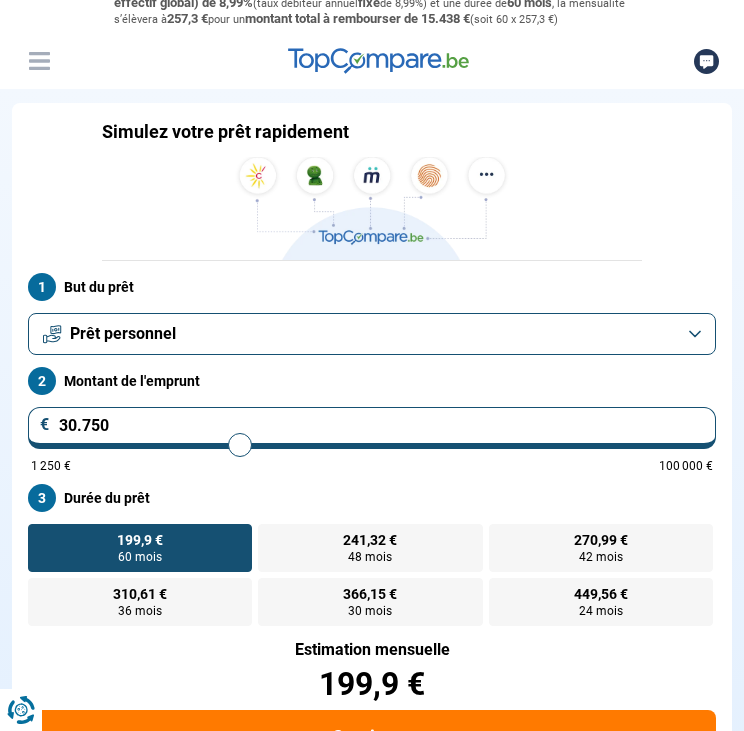 type on "30.250" 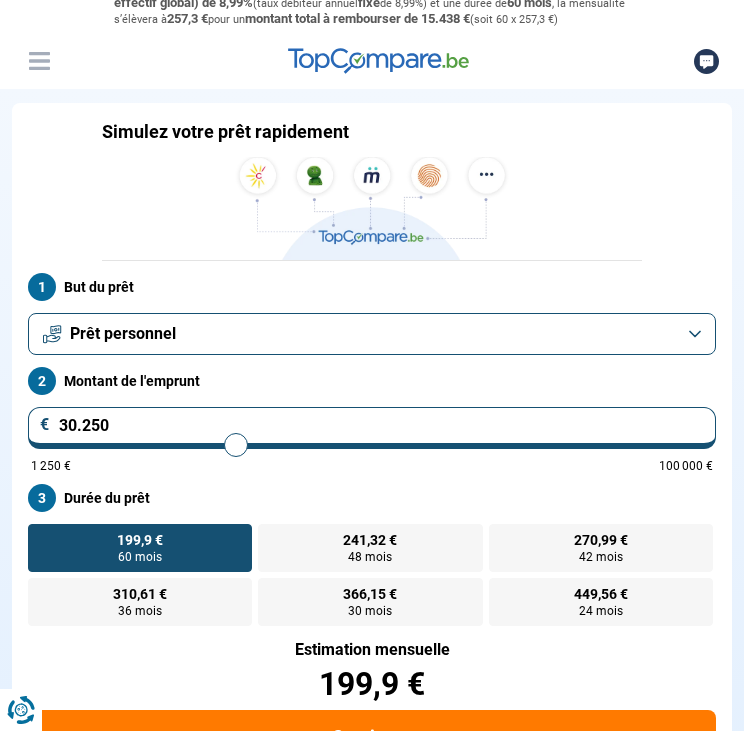 type on "28.500" 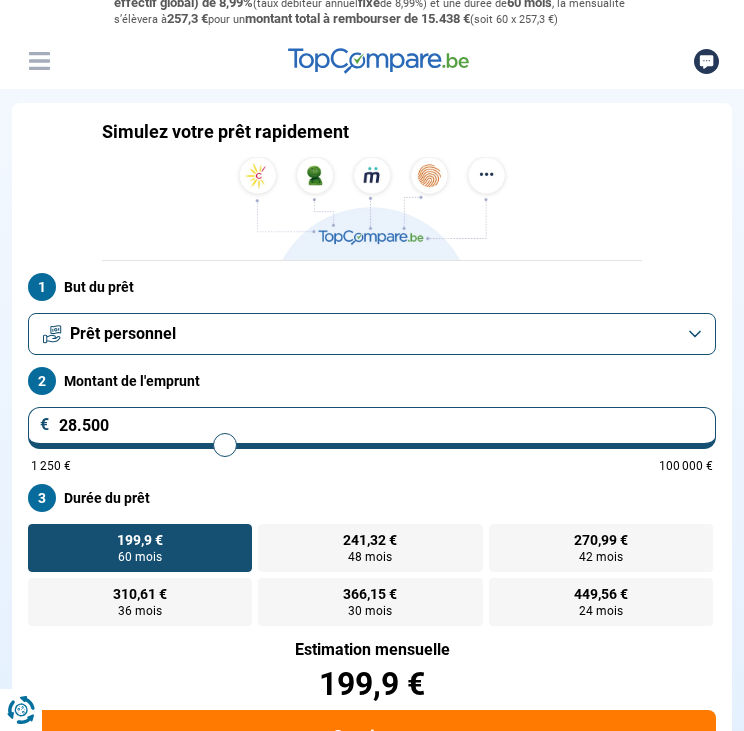 type on "27.500" 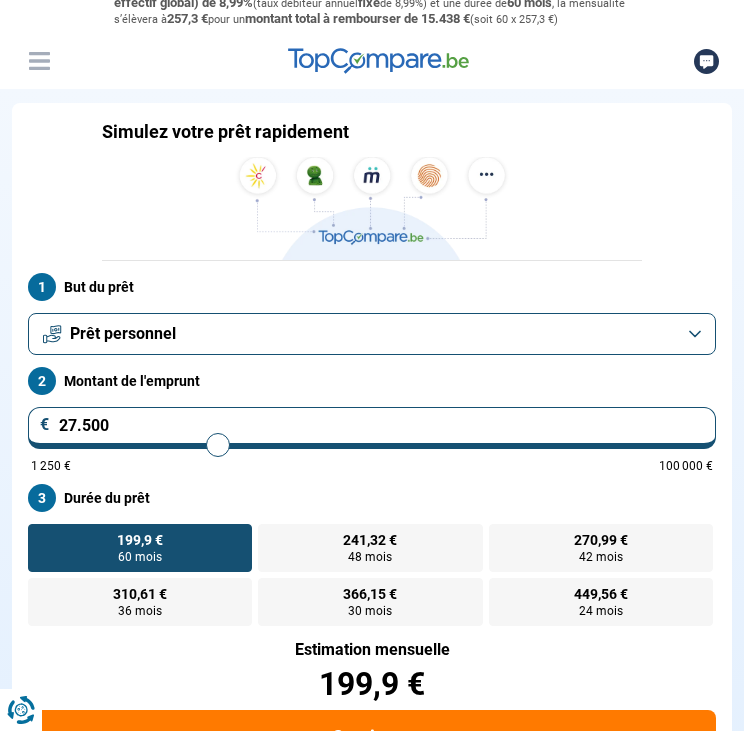 type on "26.500" 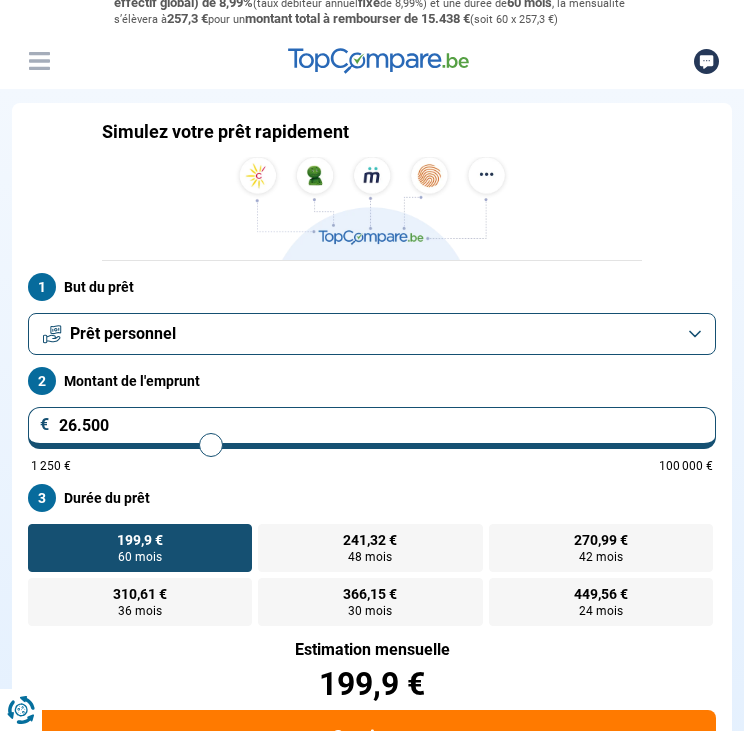 type on "25.000" 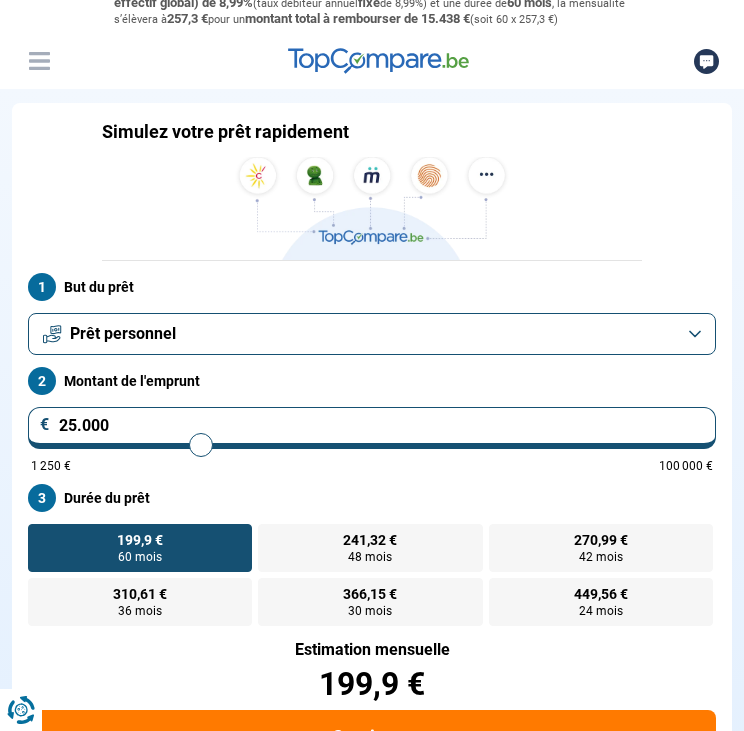 type on "24.500" 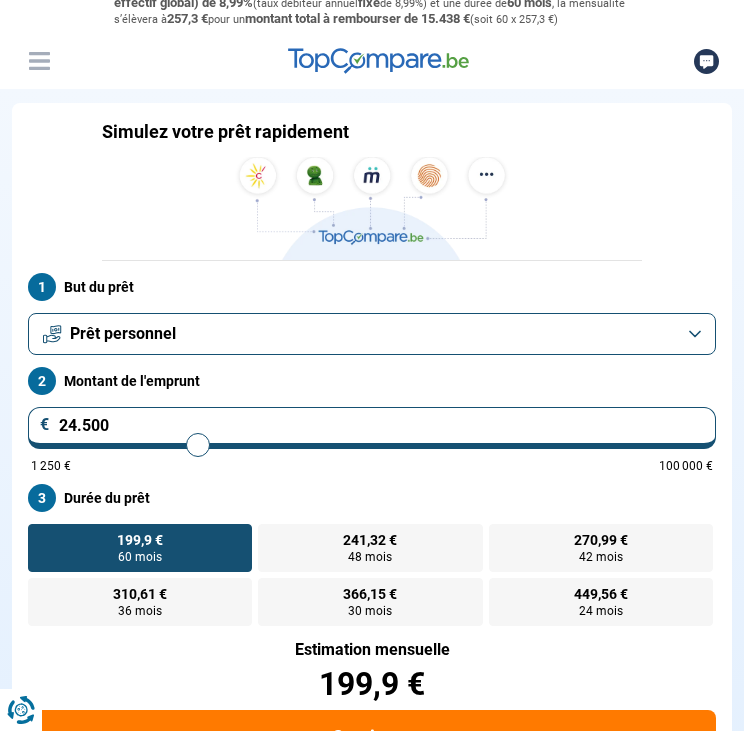 type on "24.000" 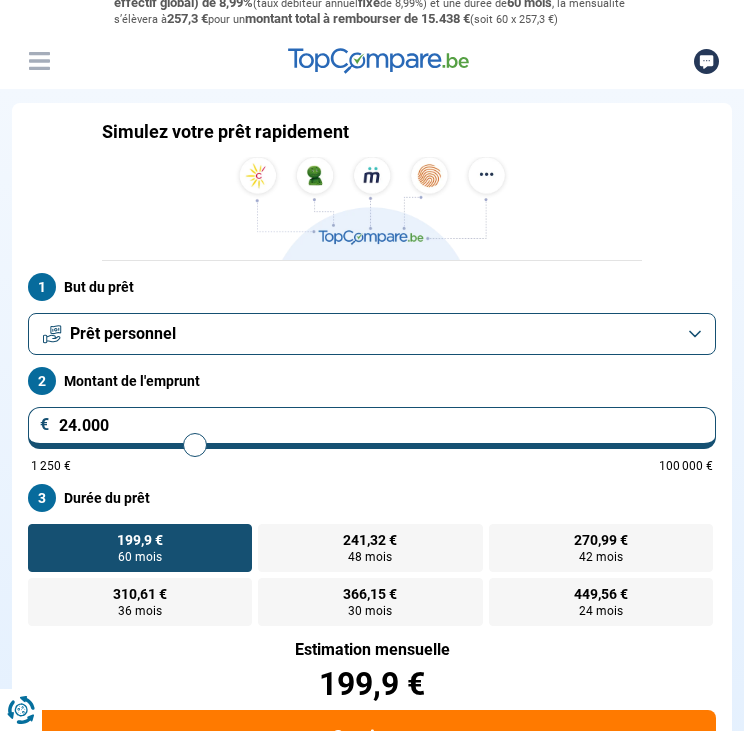 type on "23.000" 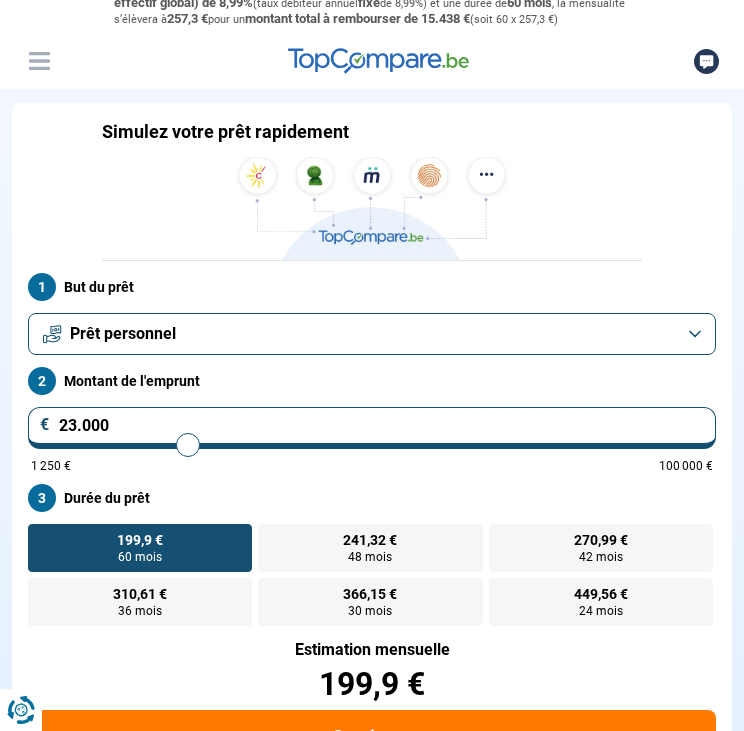 type on "22.250" 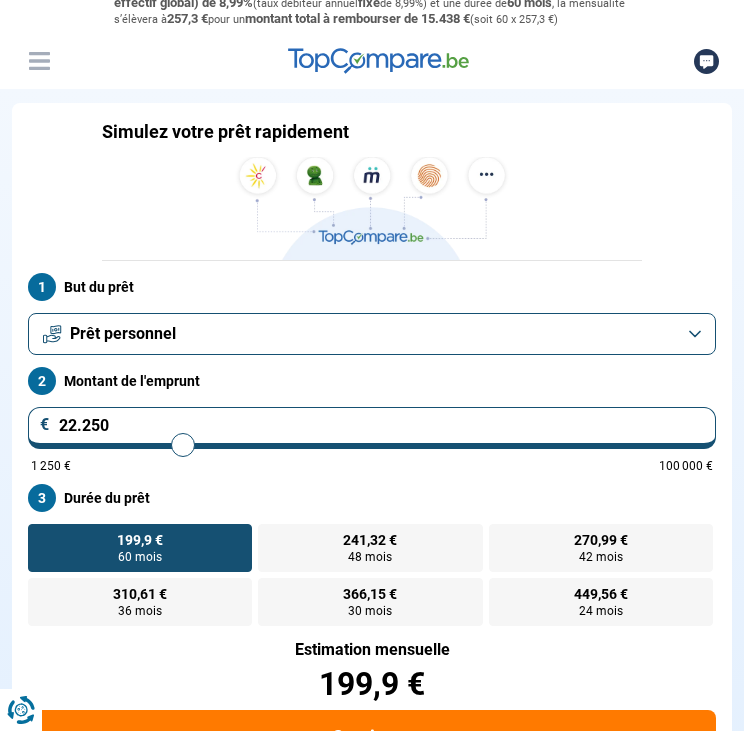 type on "22.000" 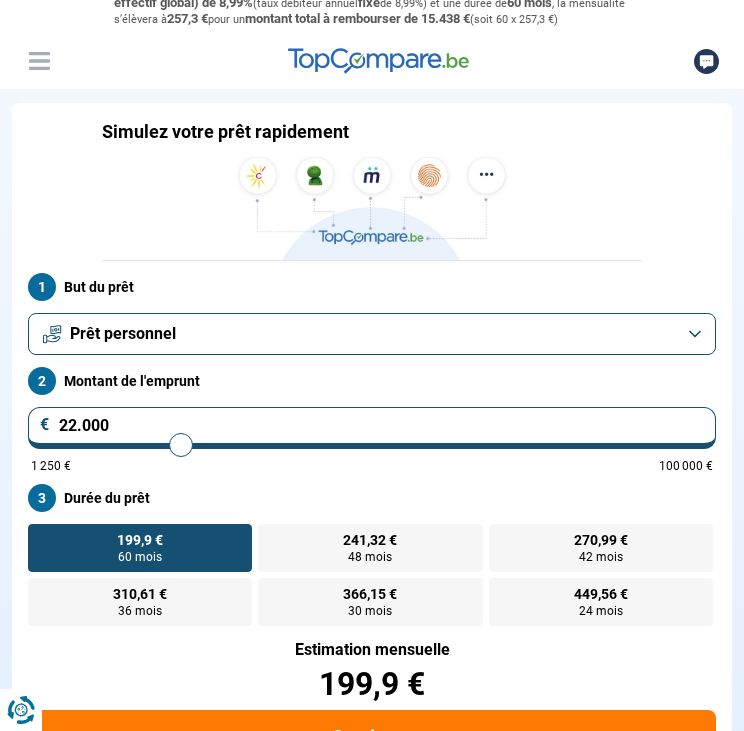type on "21.500" 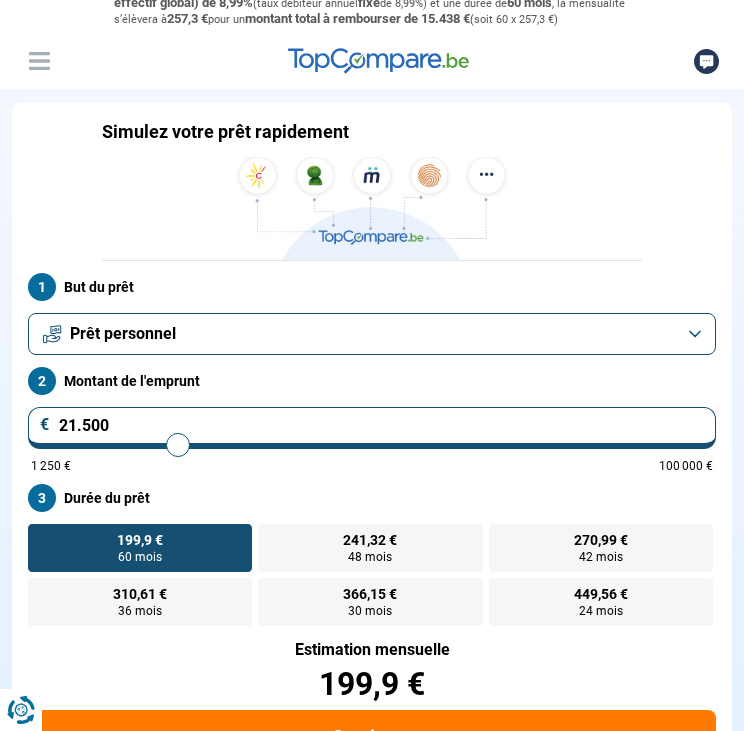 type on "21.250" 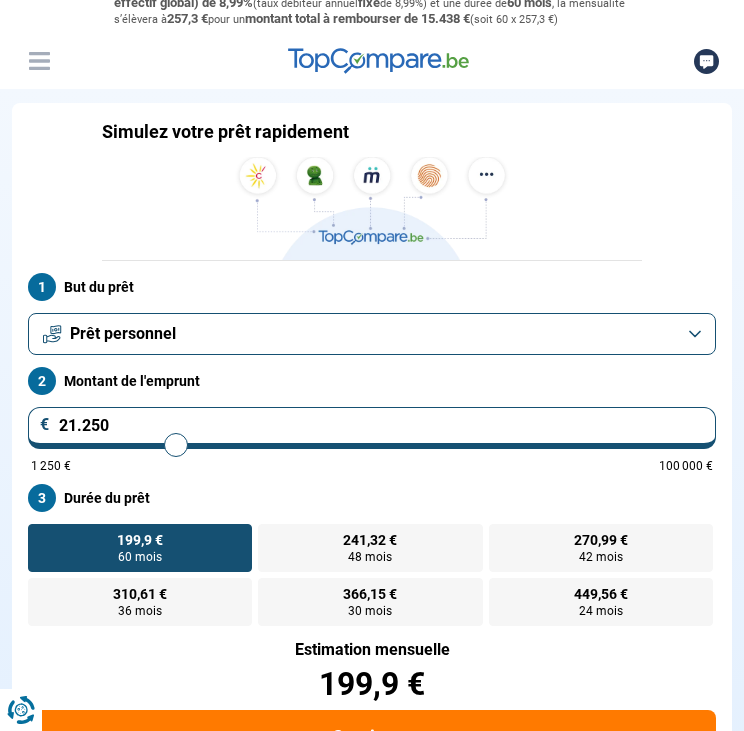 type on "21.000" 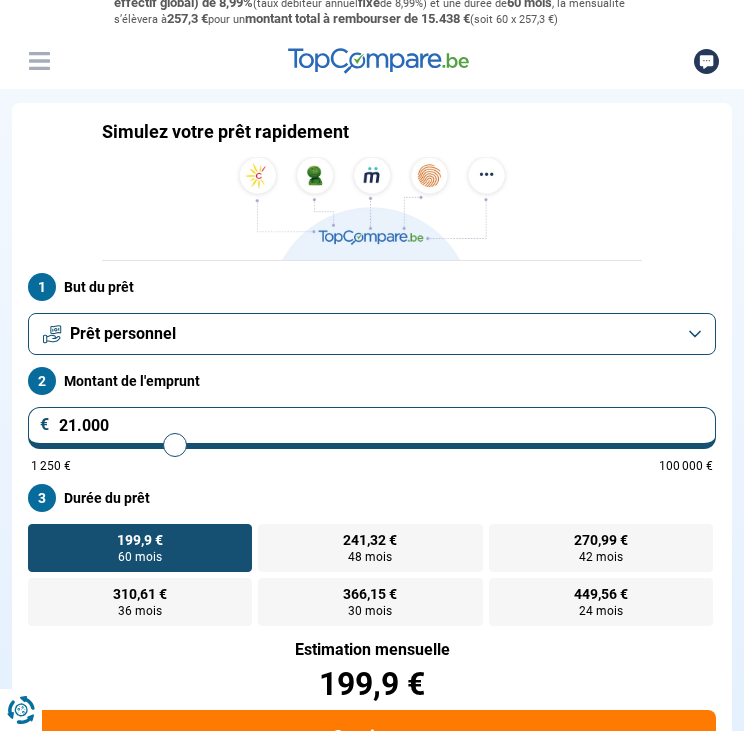 type on "20.750" 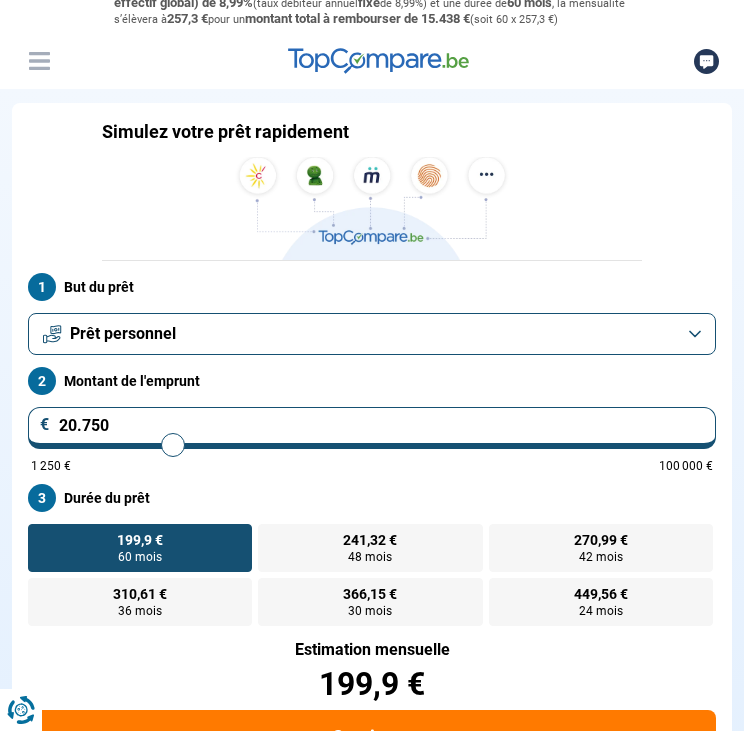 type on "20.000" 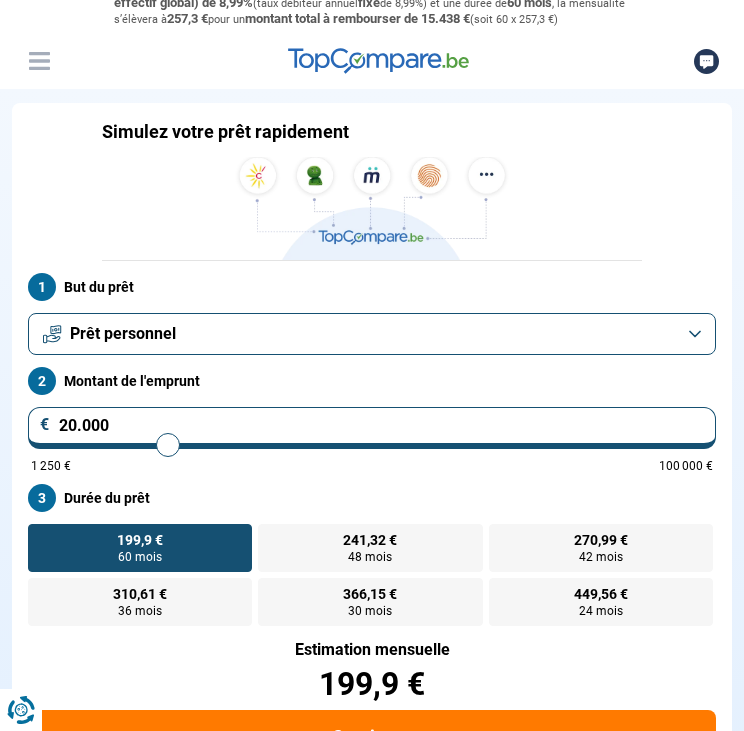 type on "19.750" 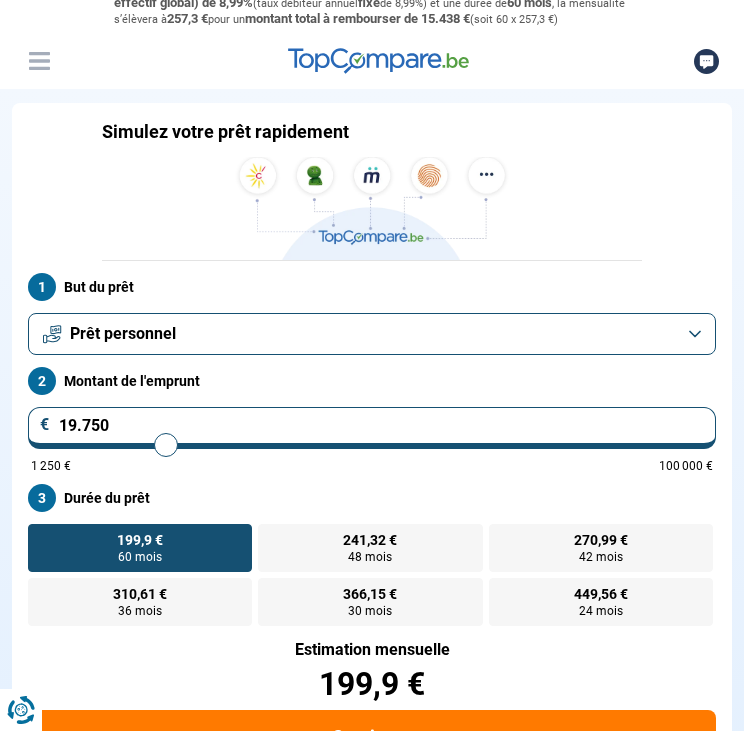 type on "19.500" 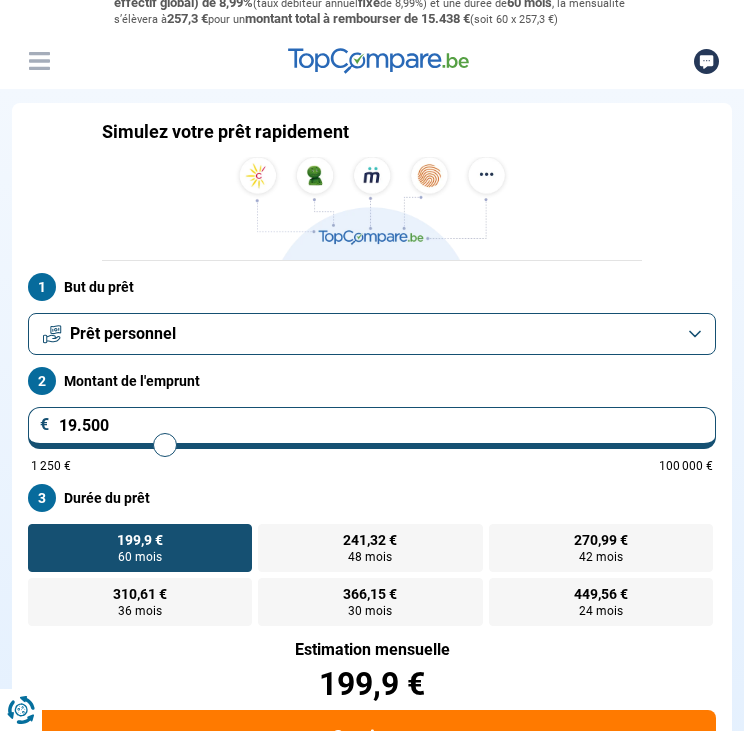 type on "19.250" 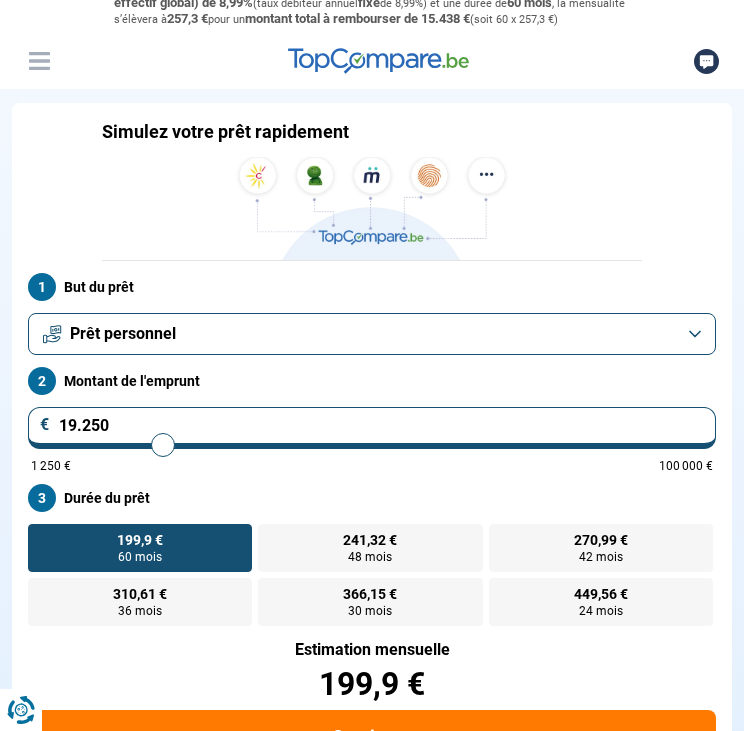 type on "19.000" 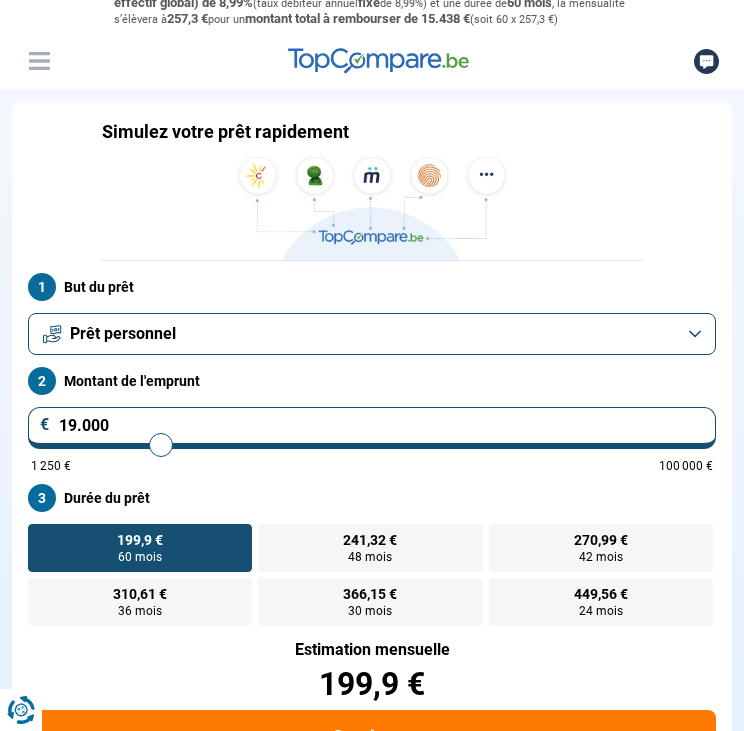type on "18.750" 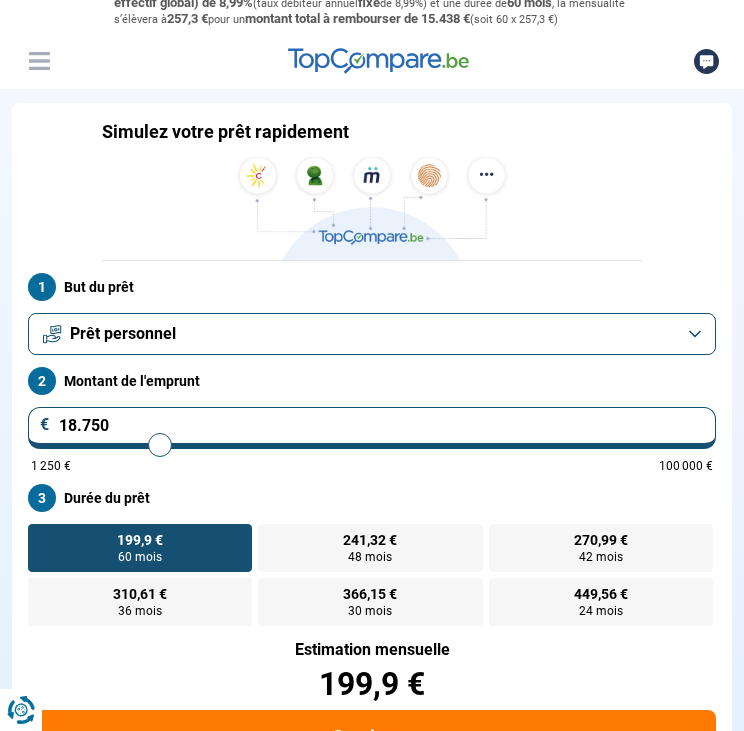 type on "18.500" 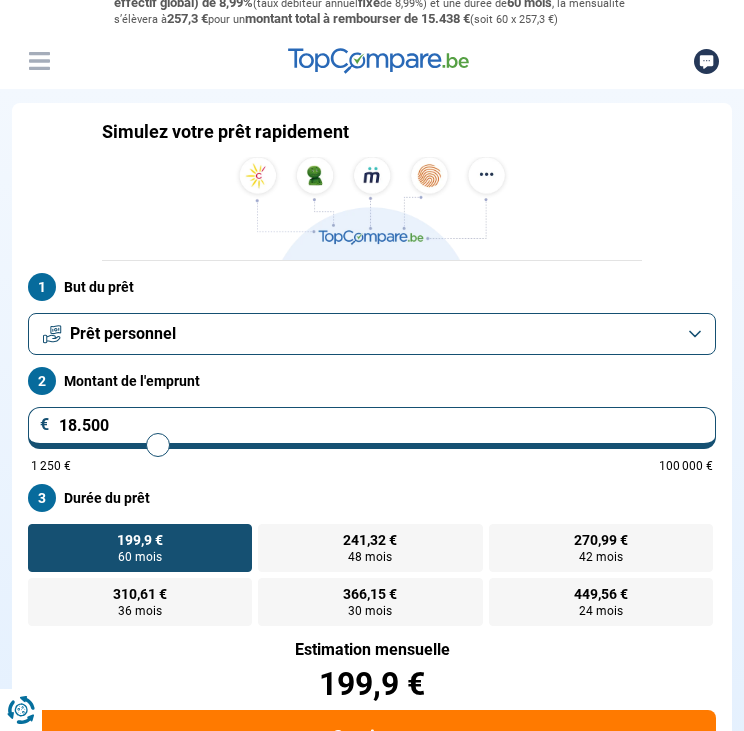 type on "18.250" 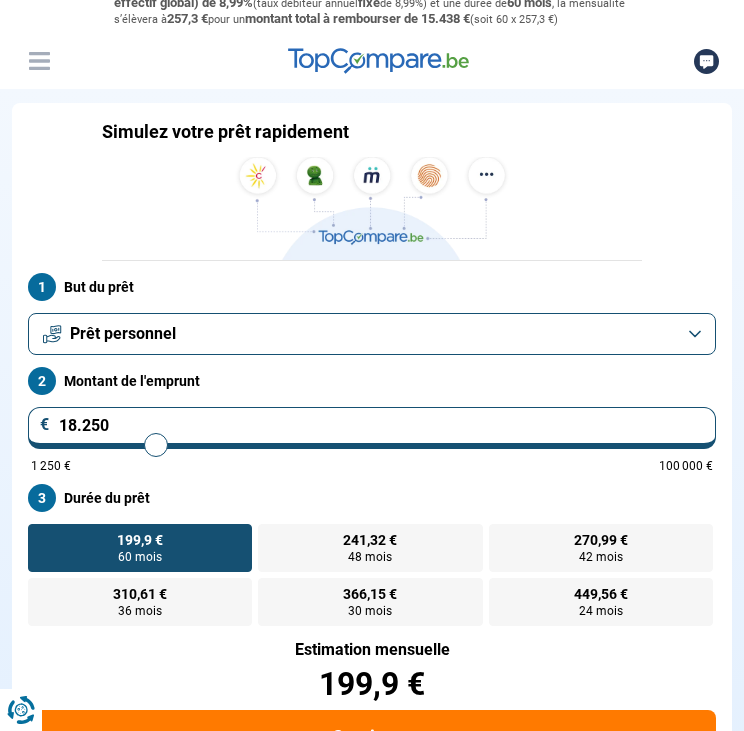 type on "18.000" 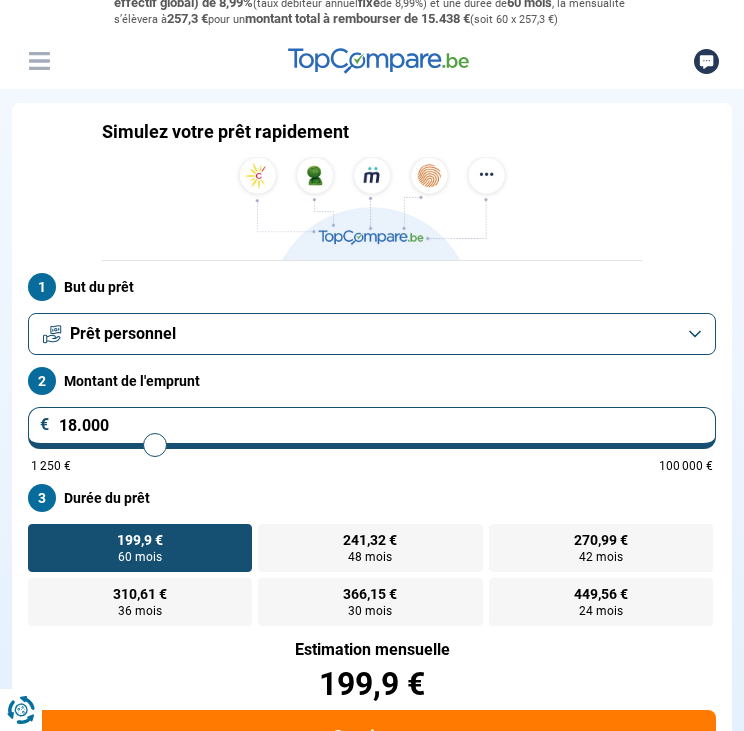 type on "17.750" 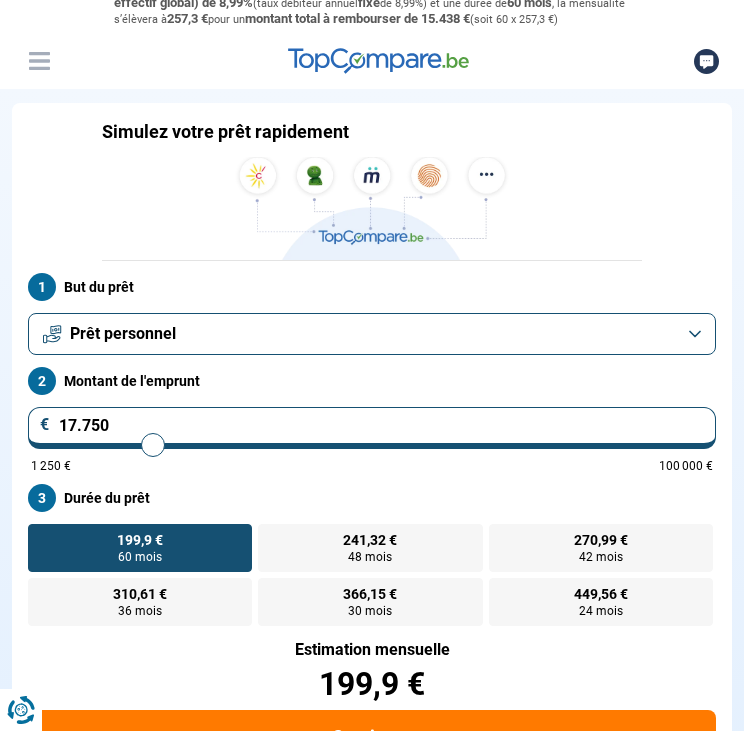 type on "17.500" 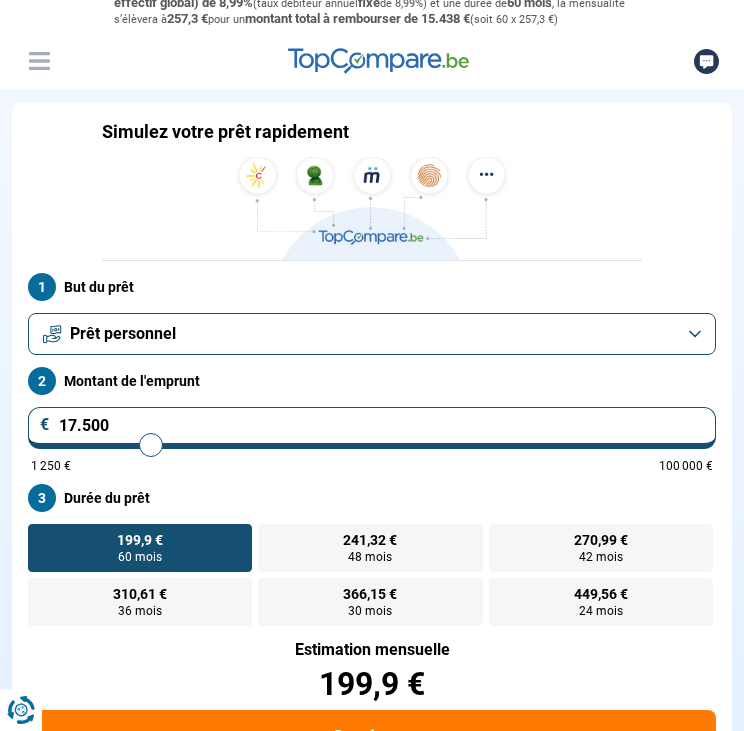 type on "17.250" 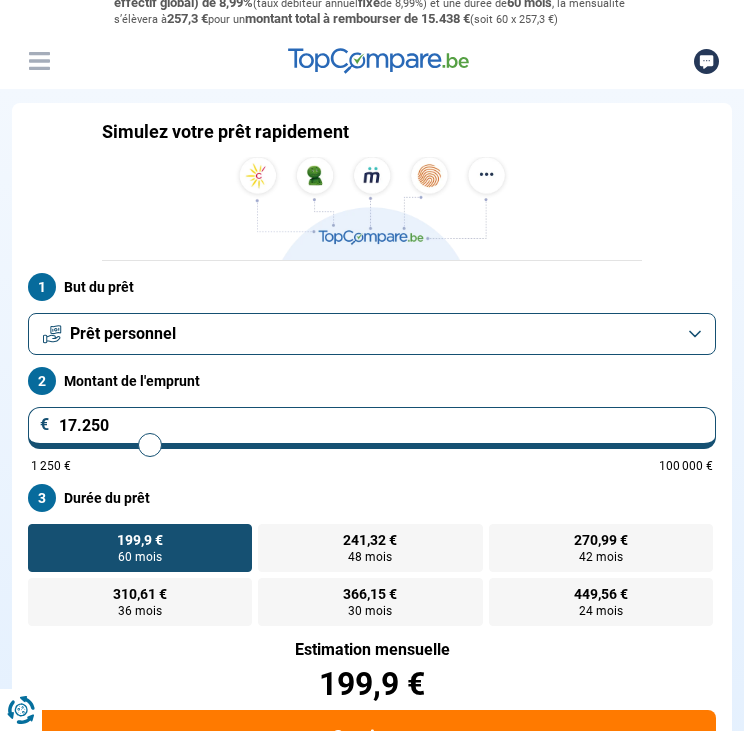 type on "17.000" 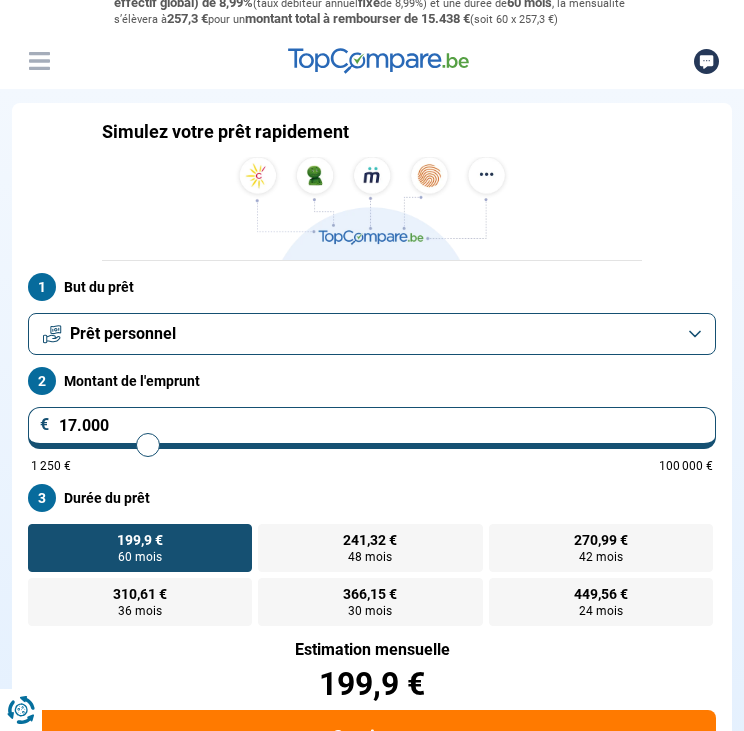type on "16.750" 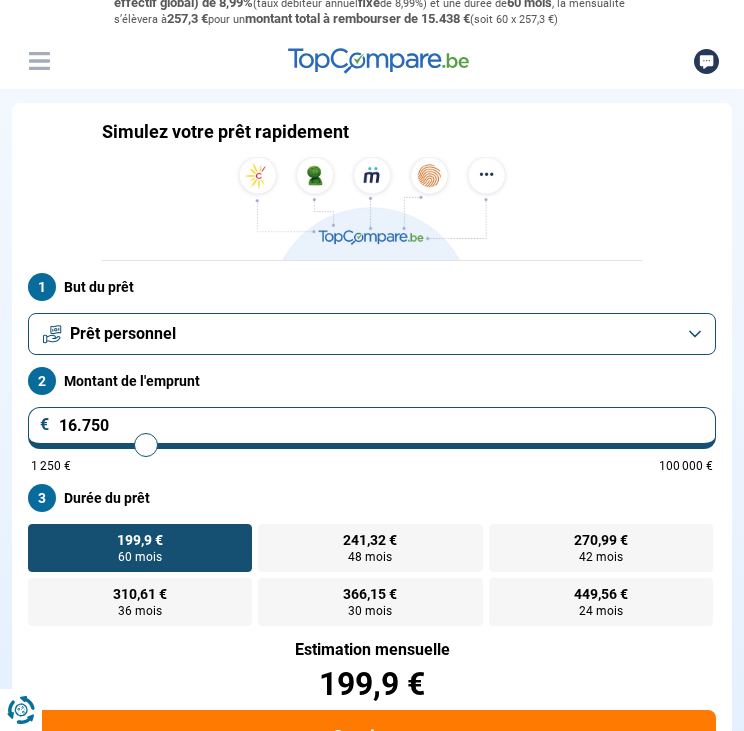 type on "16.500" 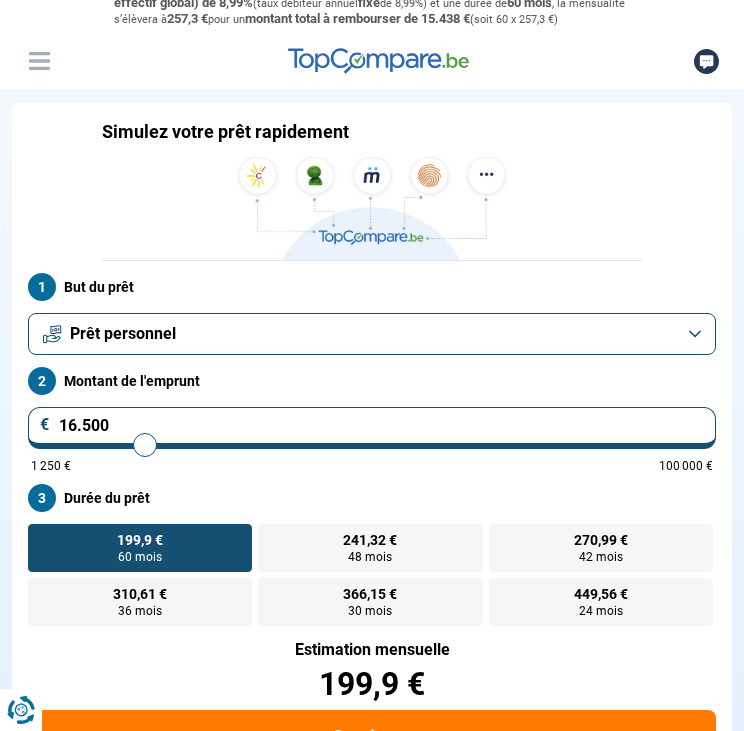 type on "16.250" 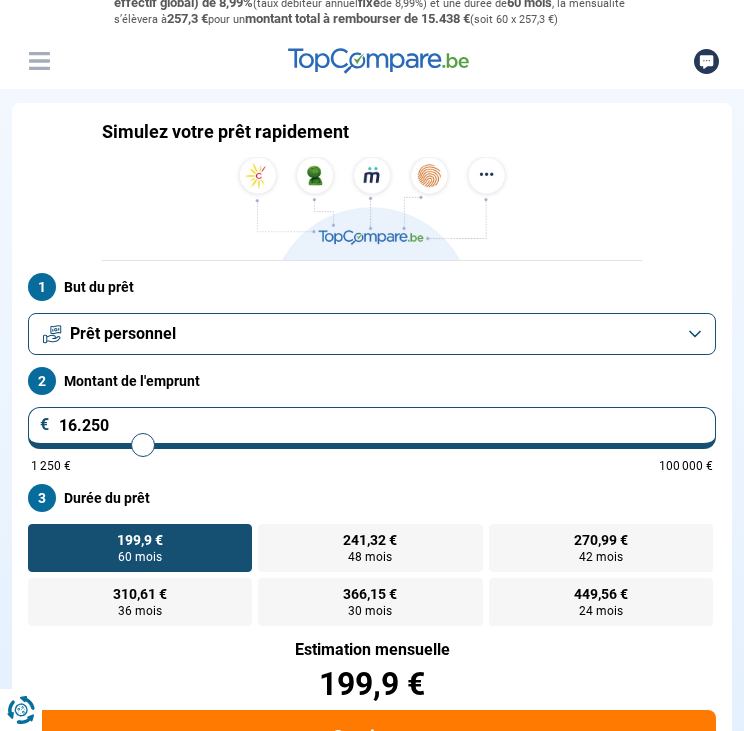 type on "16.000" 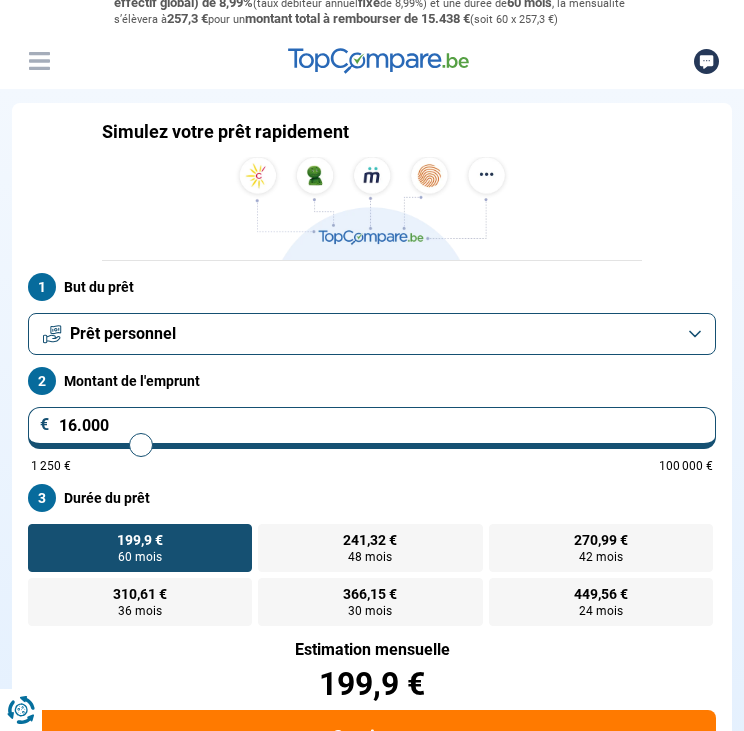 type on "16.250" 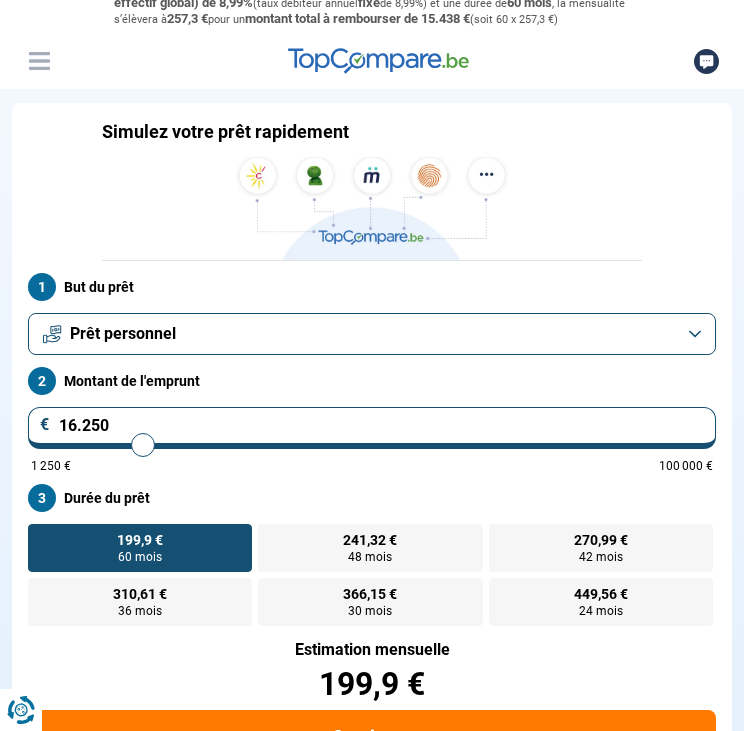 type on "16.500" 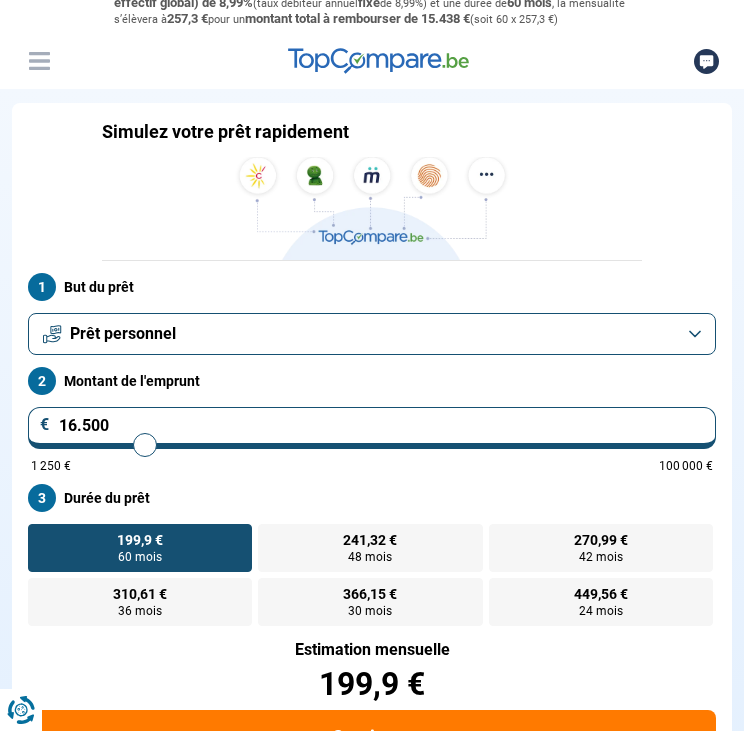 type on "16.750" 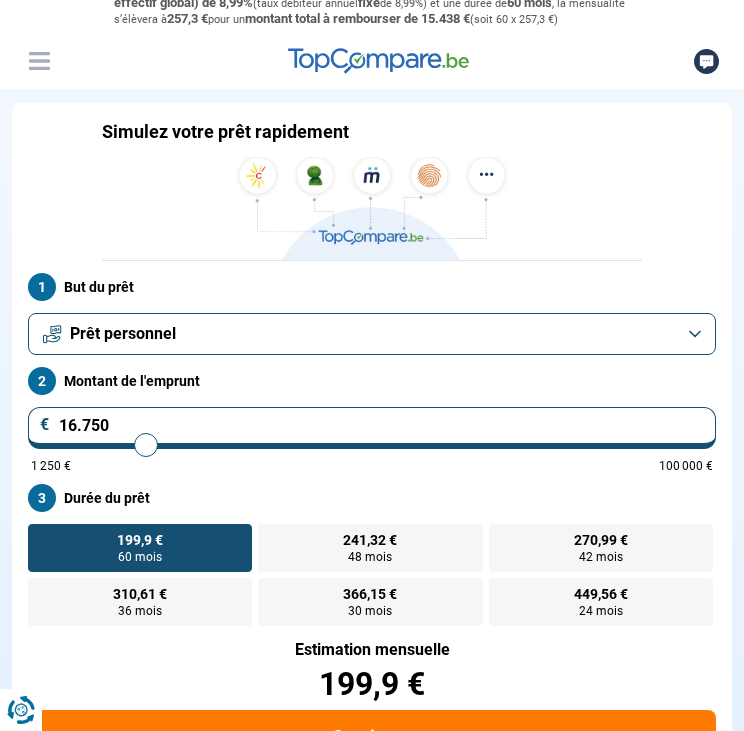 type on "17.000" 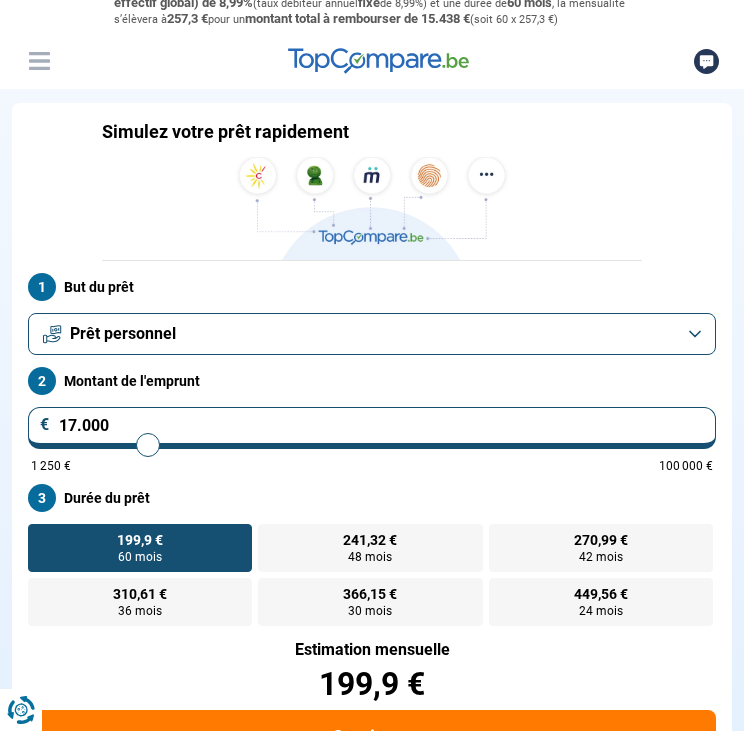 type on "17.250" 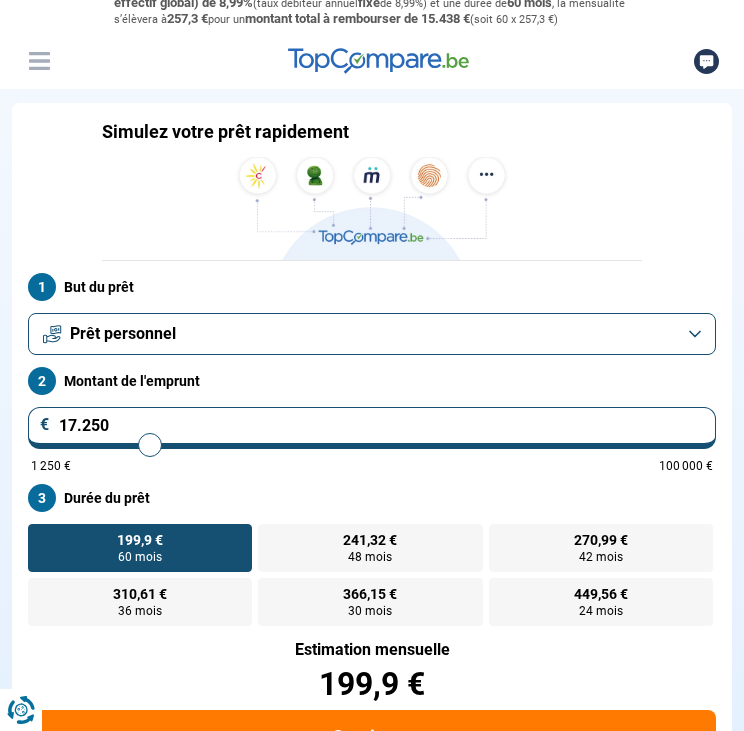 type on "17.500" 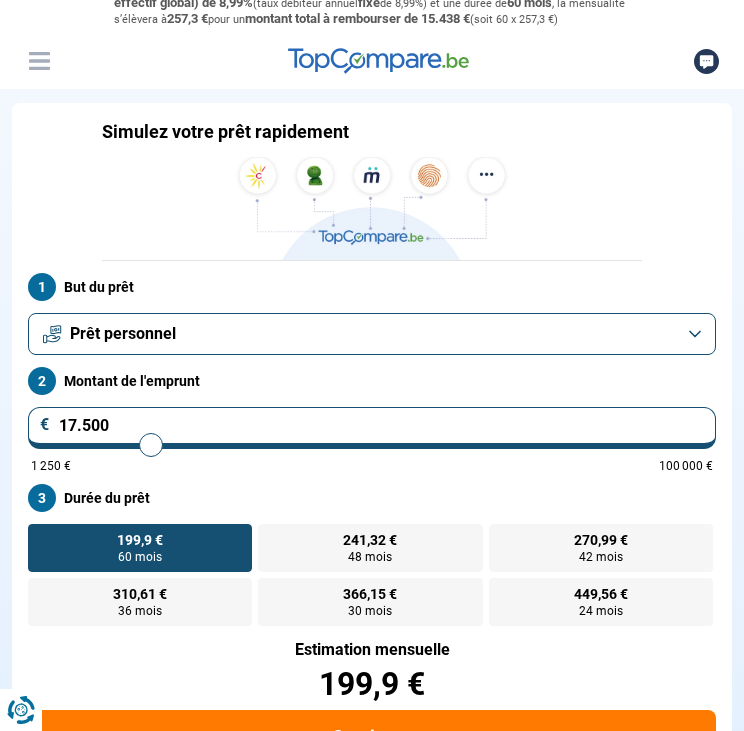 type on "17.750" 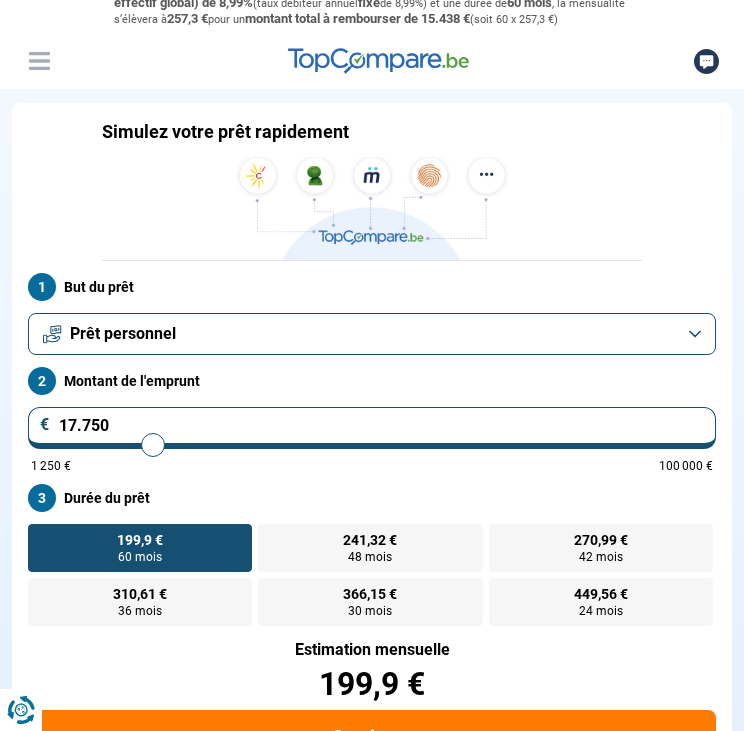 type on "18.000" 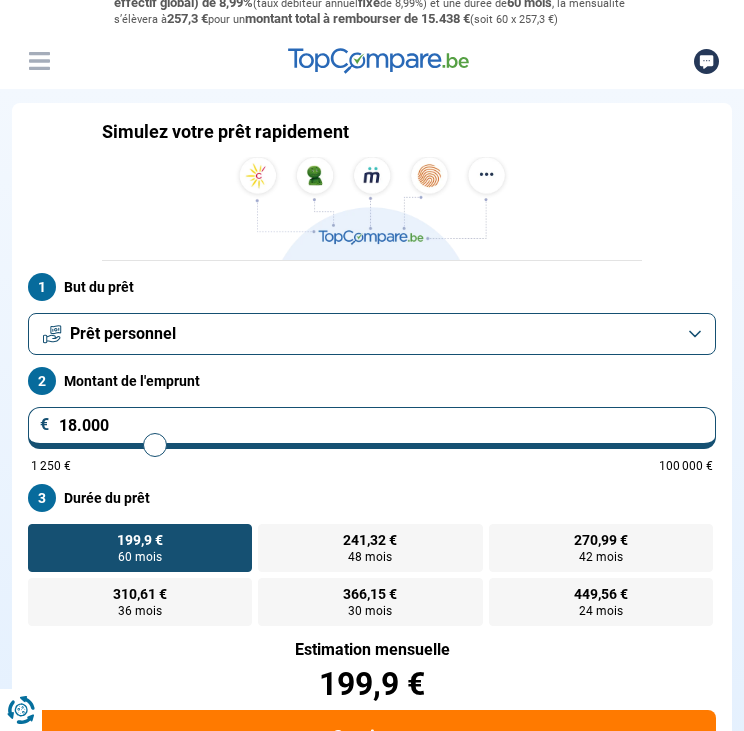 type on "18.250" 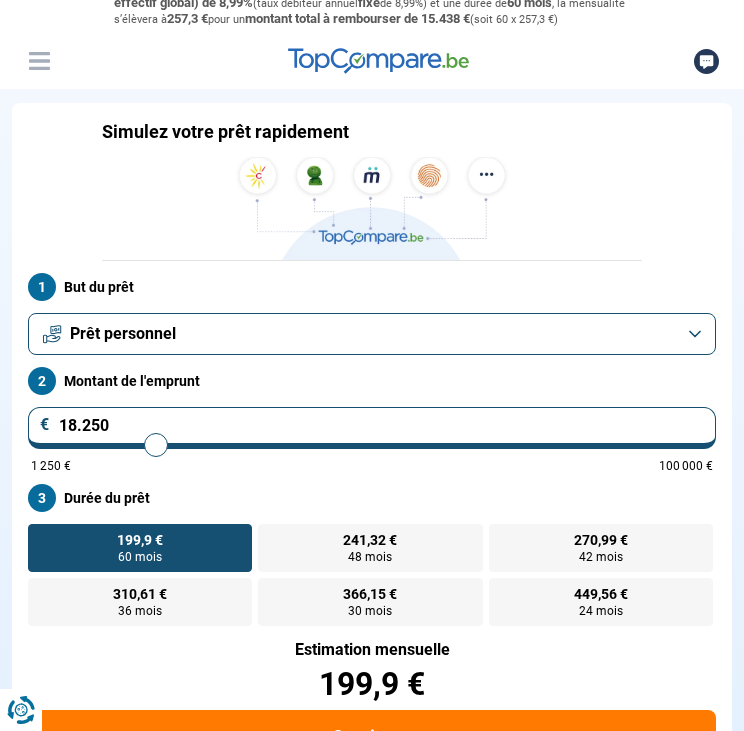 type on "18.500" 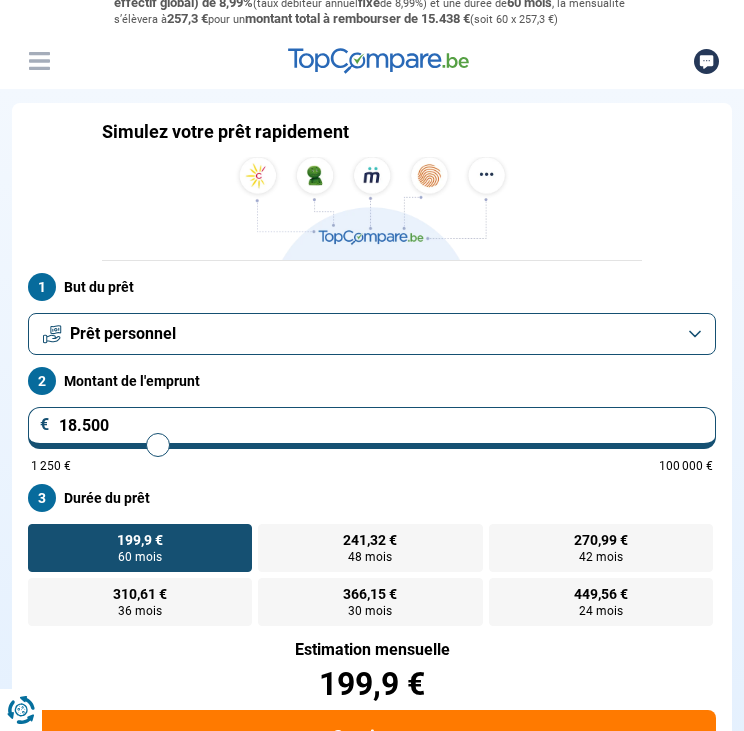 type on "18.750" 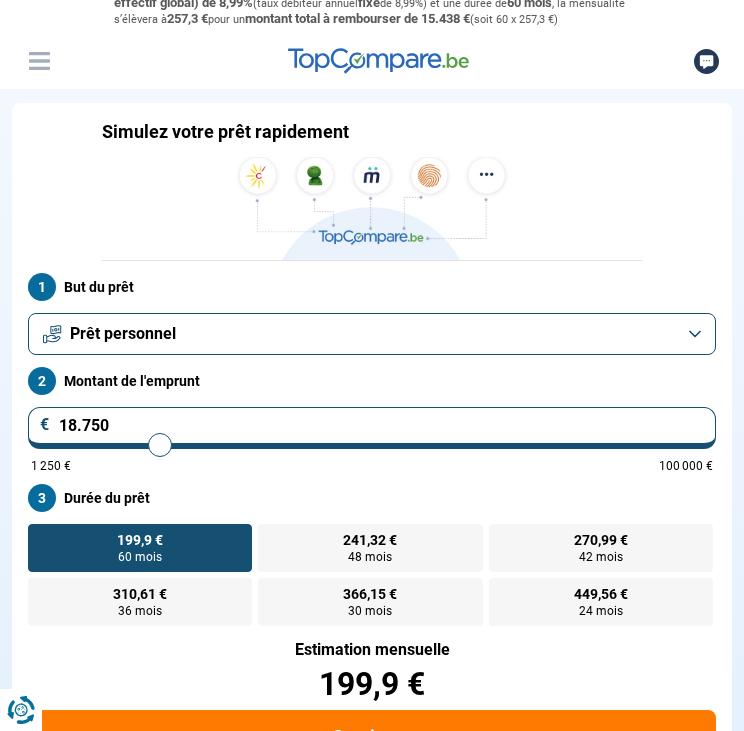 type on "19.000" 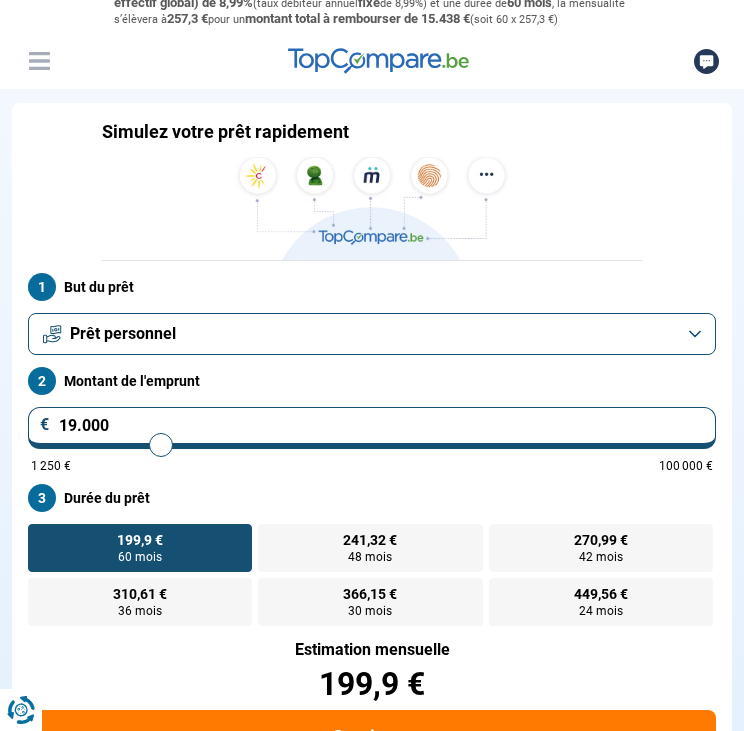 type on "19.250" 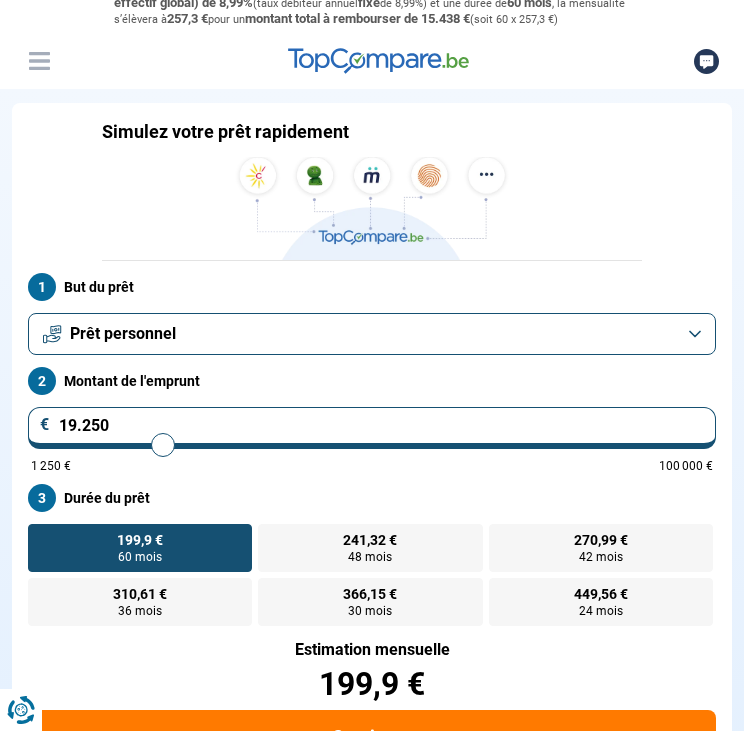type on "19.500" 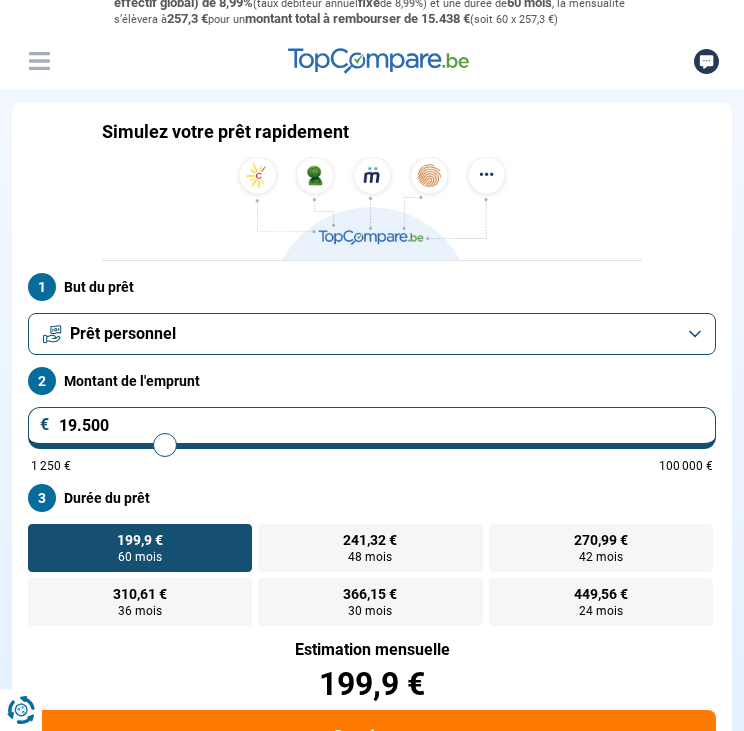 type on "19.750" 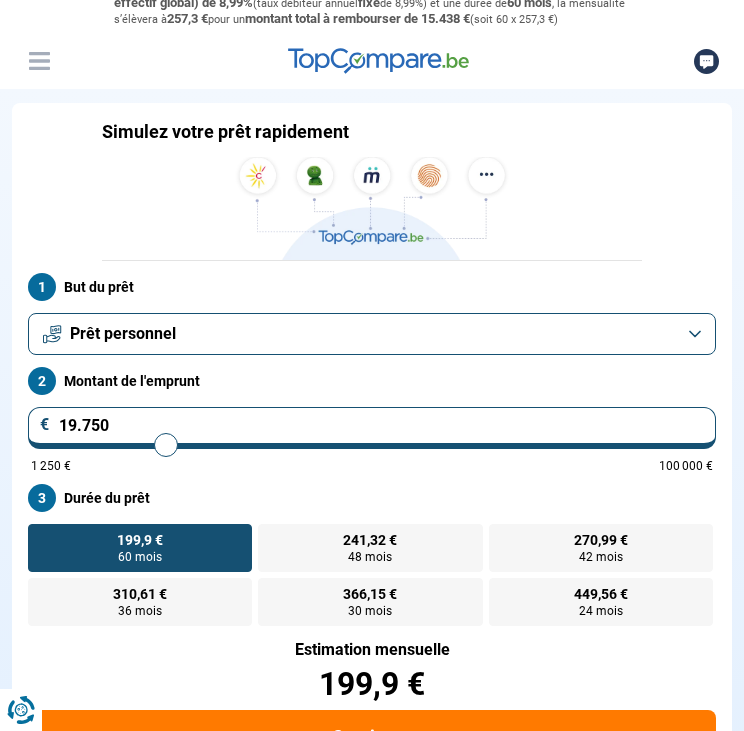 type on "20.000" 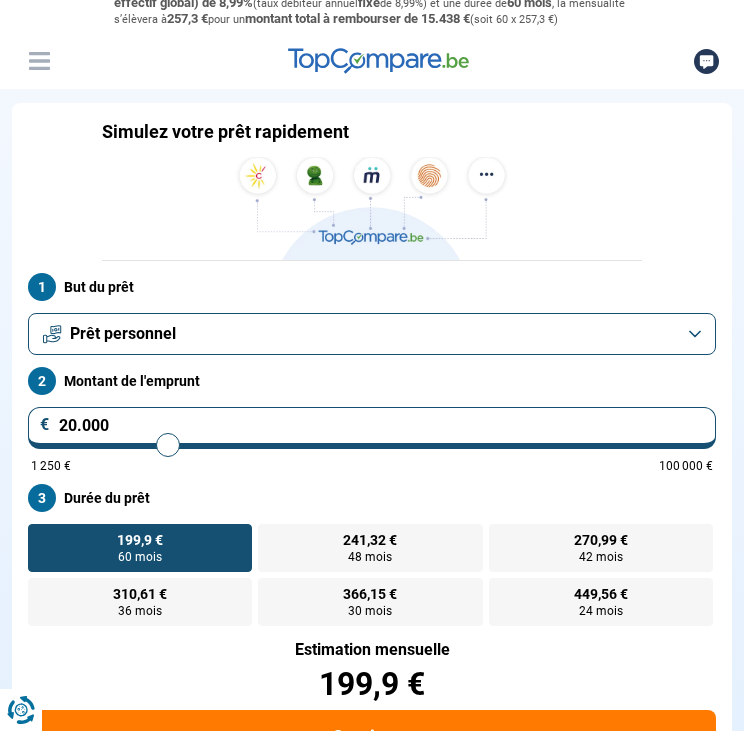 type on "20.250" 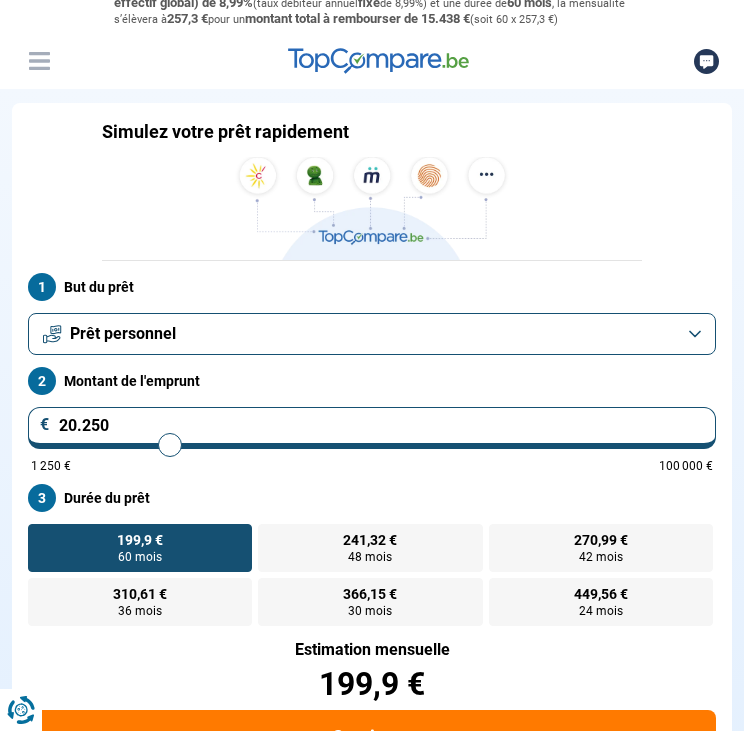type on "20.500" 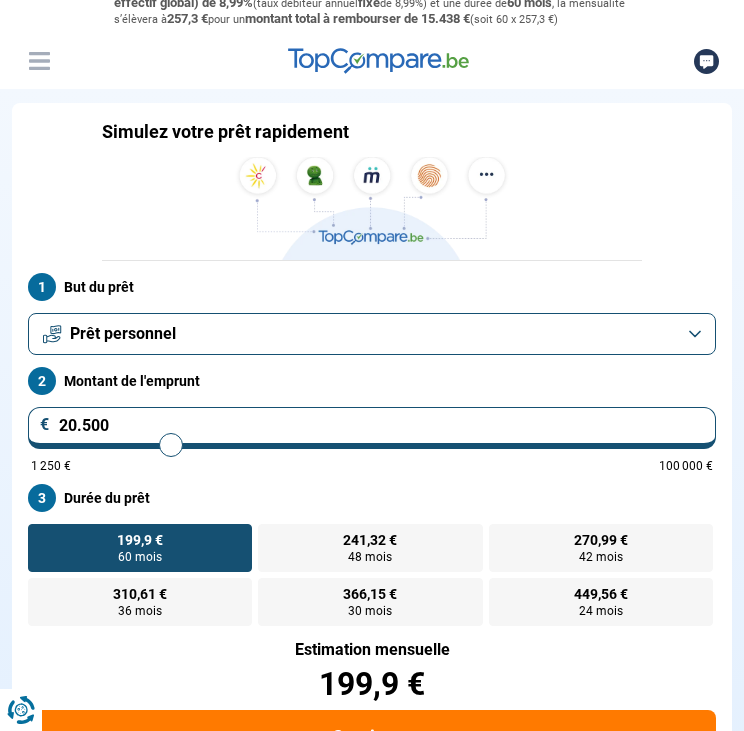 type on "20.750" 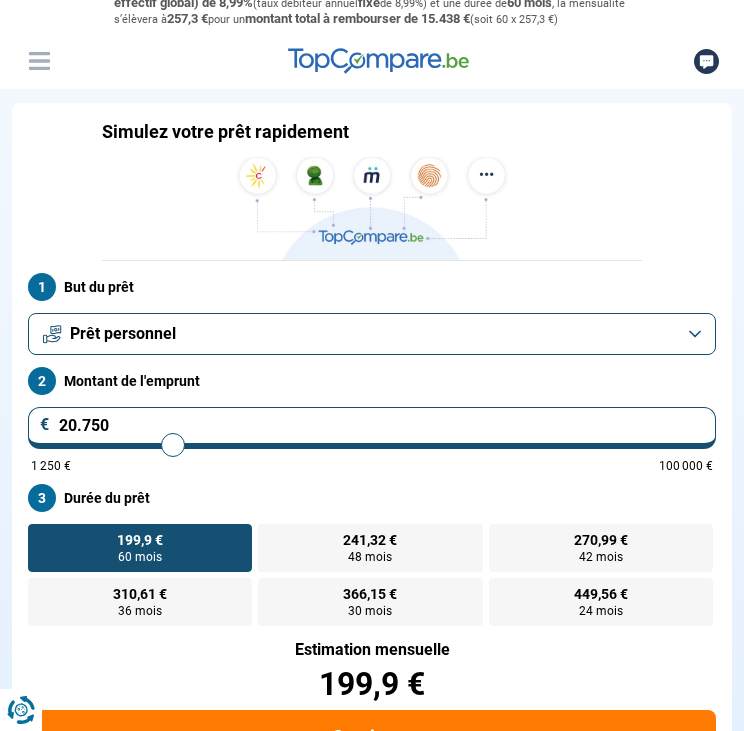 type on "21.000" 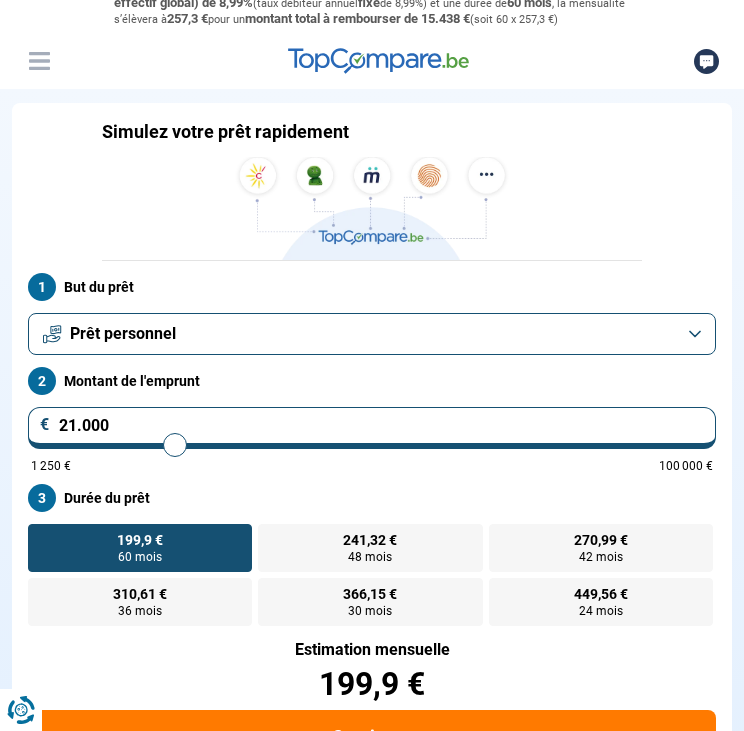 type on "21.250" 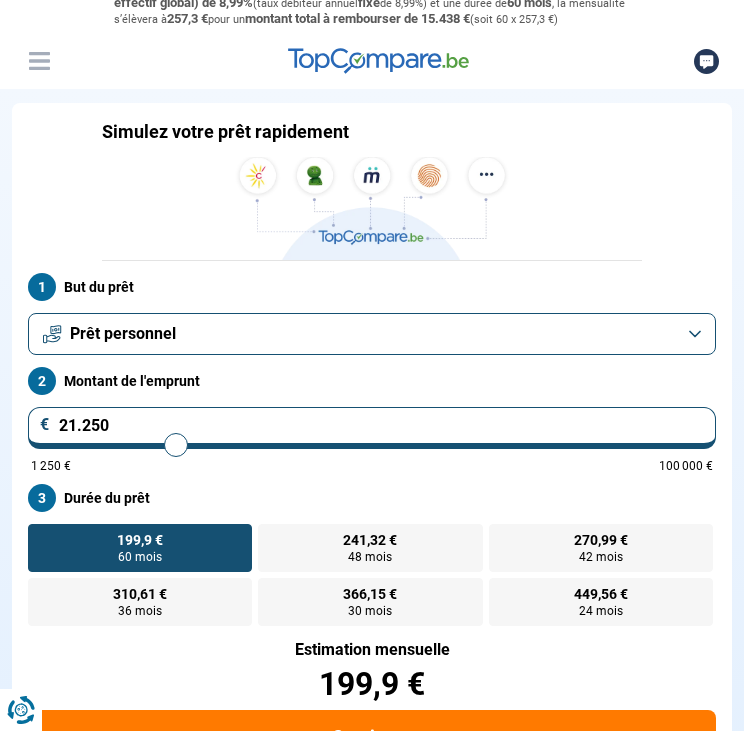 type on "21.500" 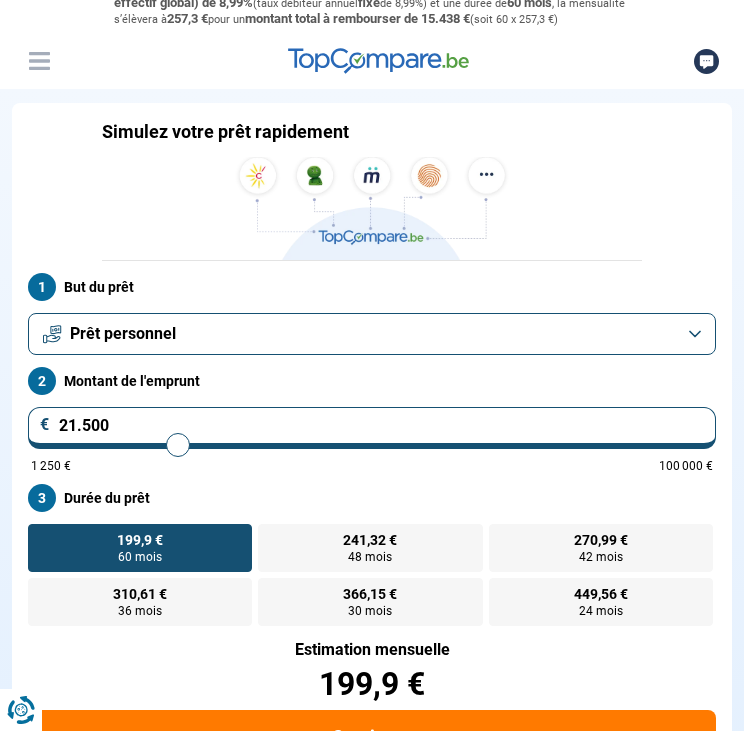 type on "21.750" 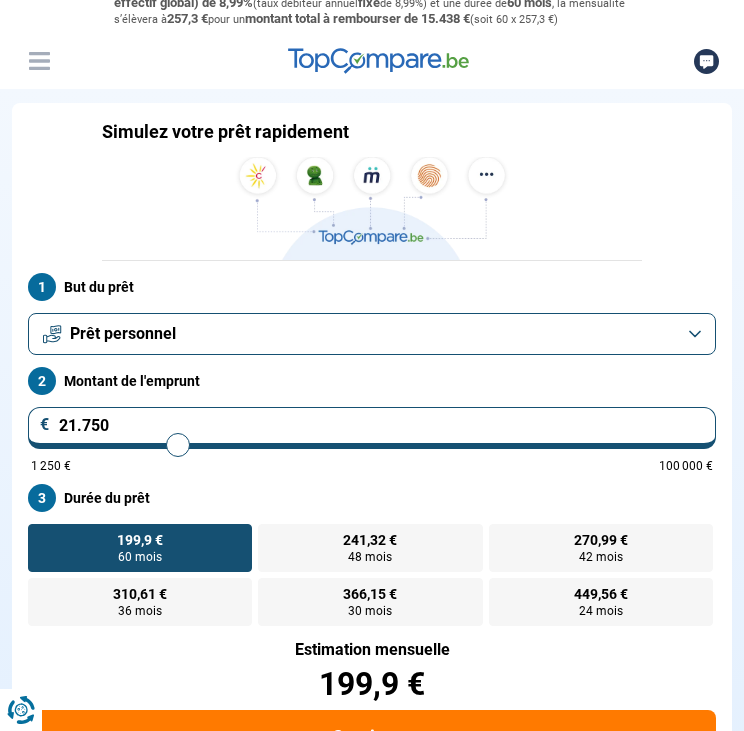 type on "21750" 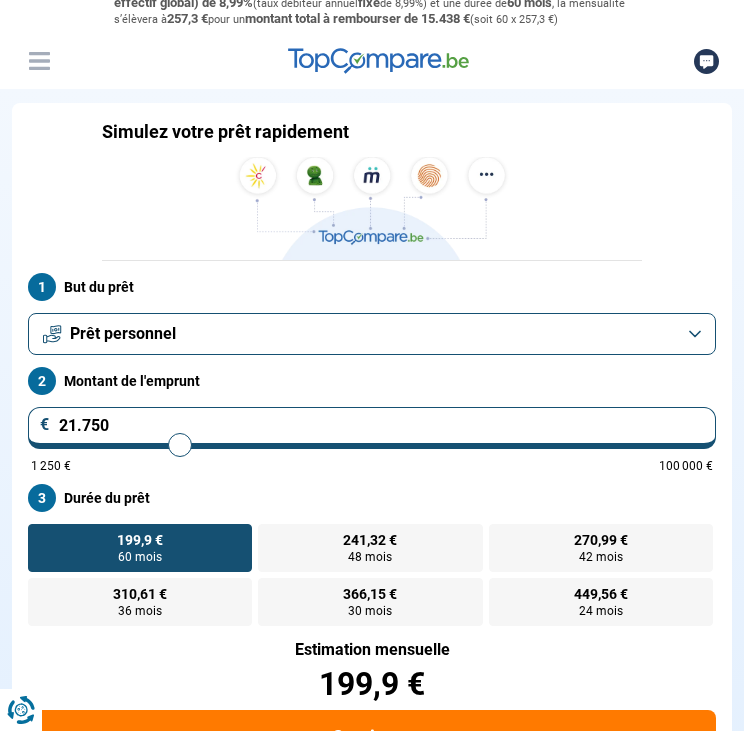 type on "22.000" 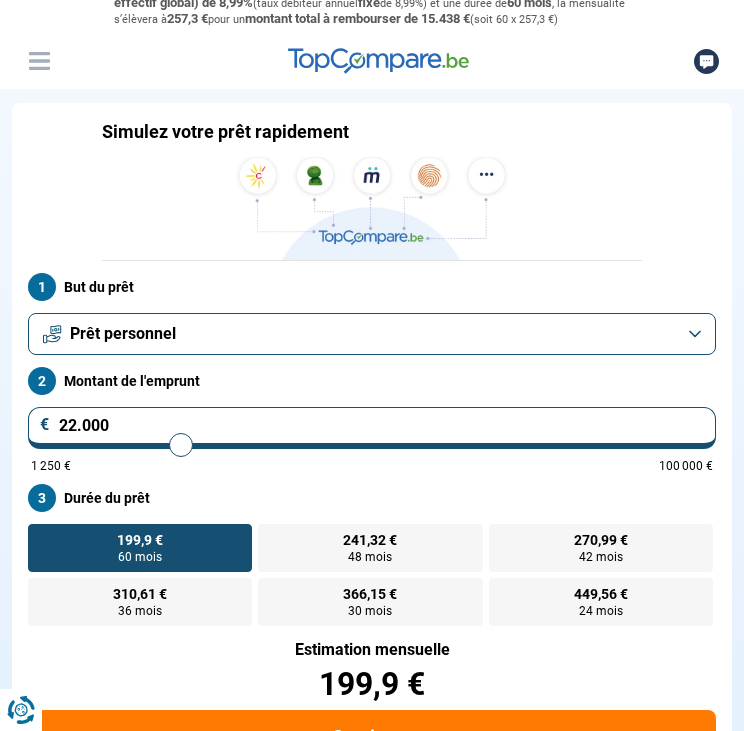type on "22.250" 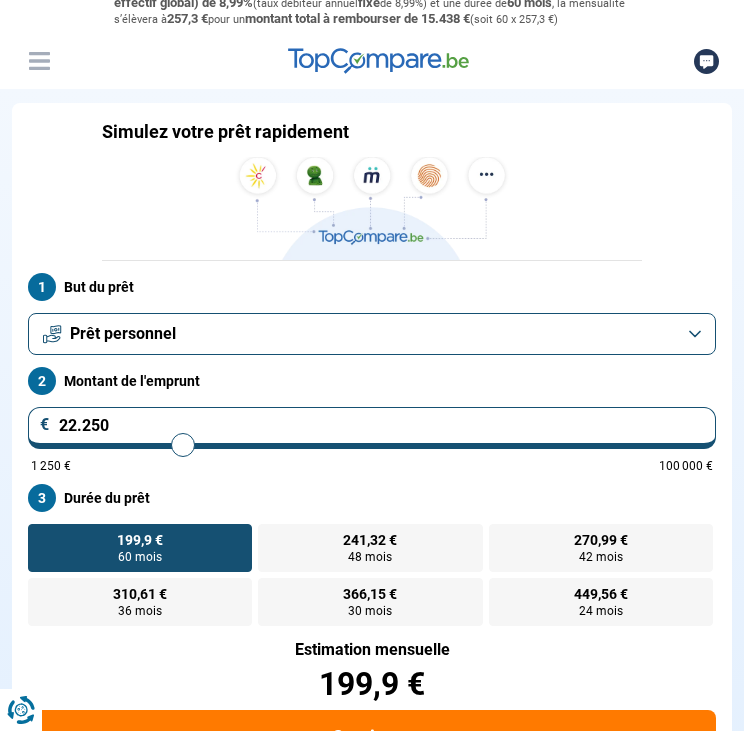 type on "22.500" 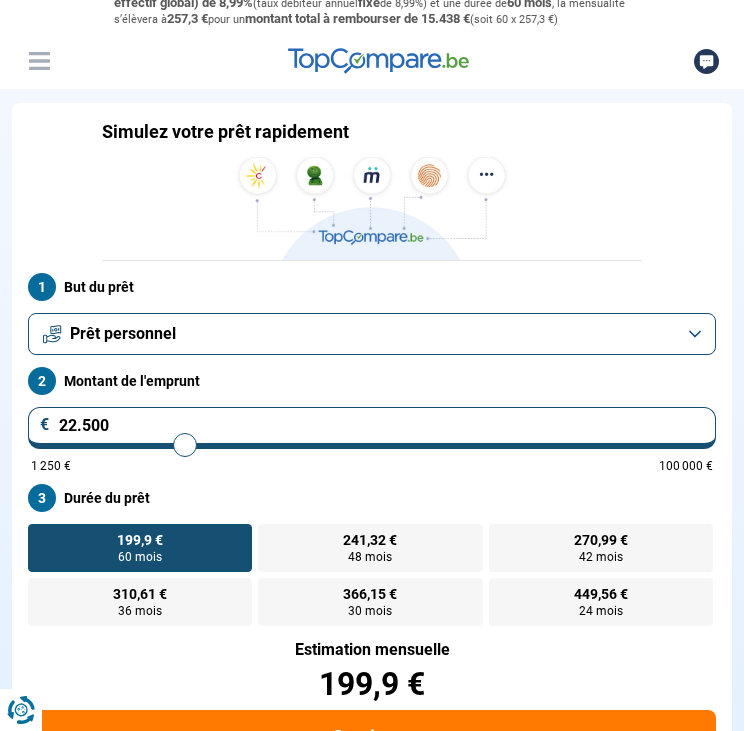 type on "22.750" 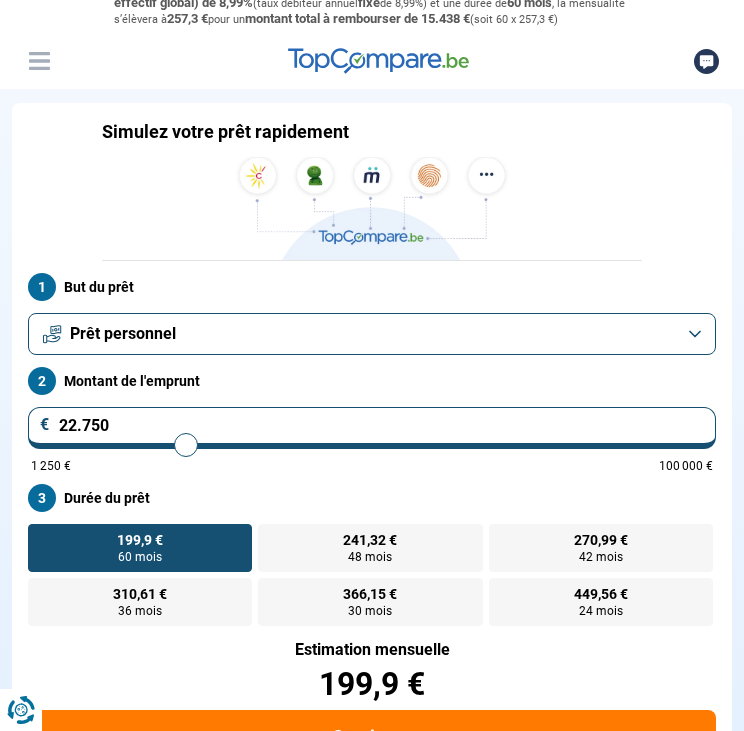 type on "23.000" 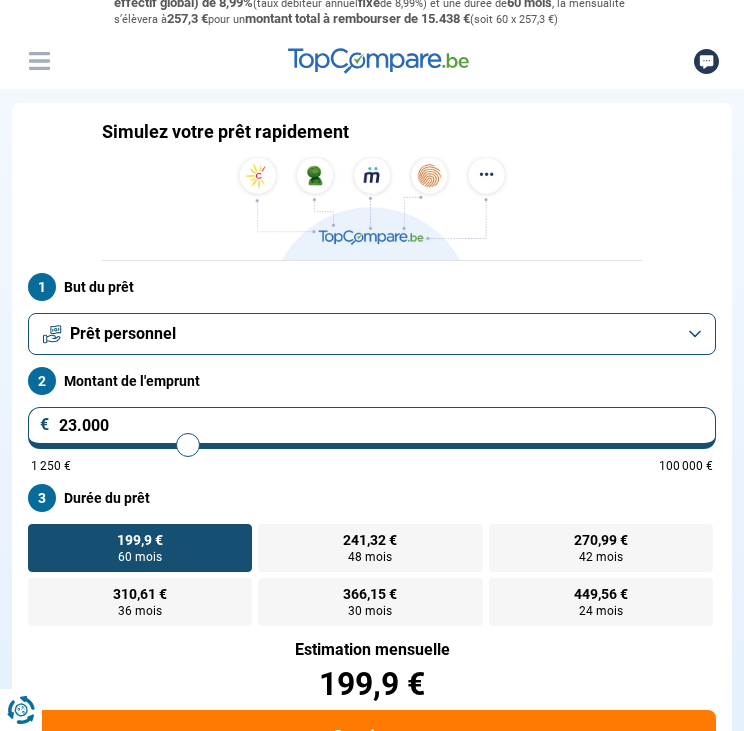 type on "23.250" 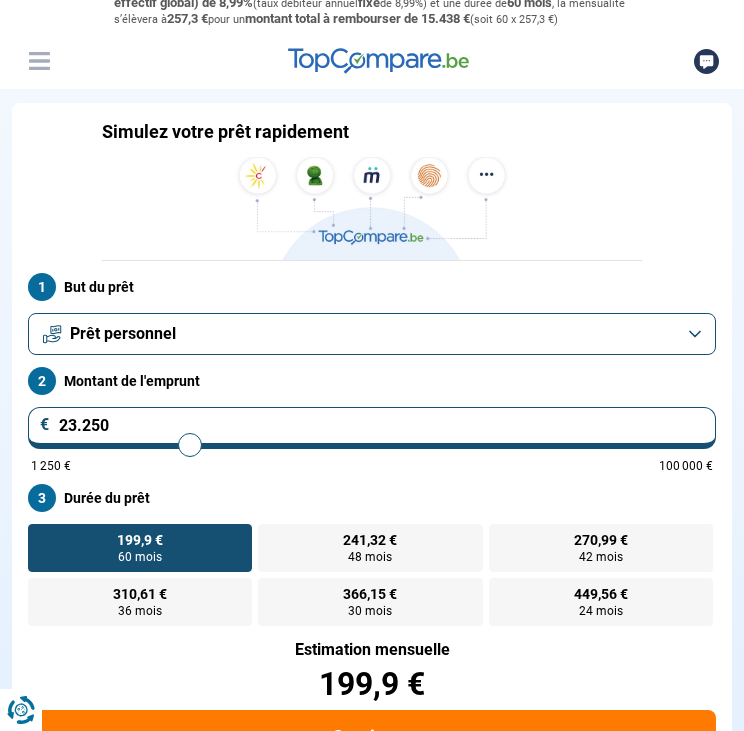 type on "23.500" 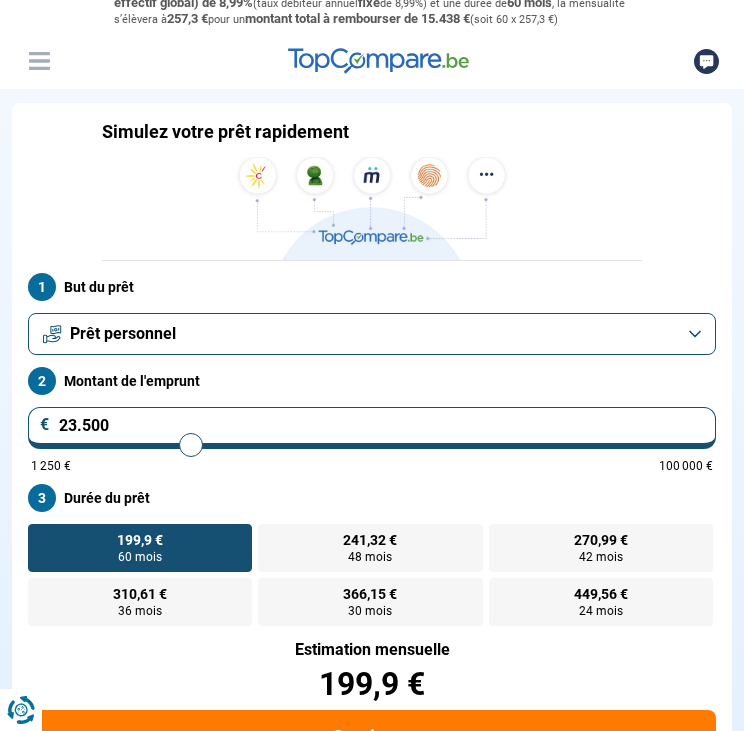 type on "23.750" 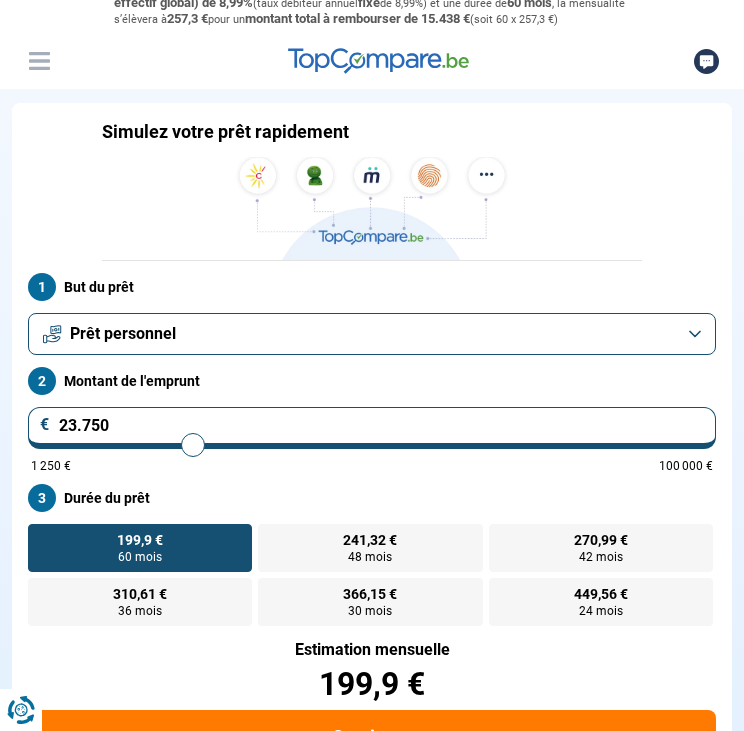 type on "24.000" 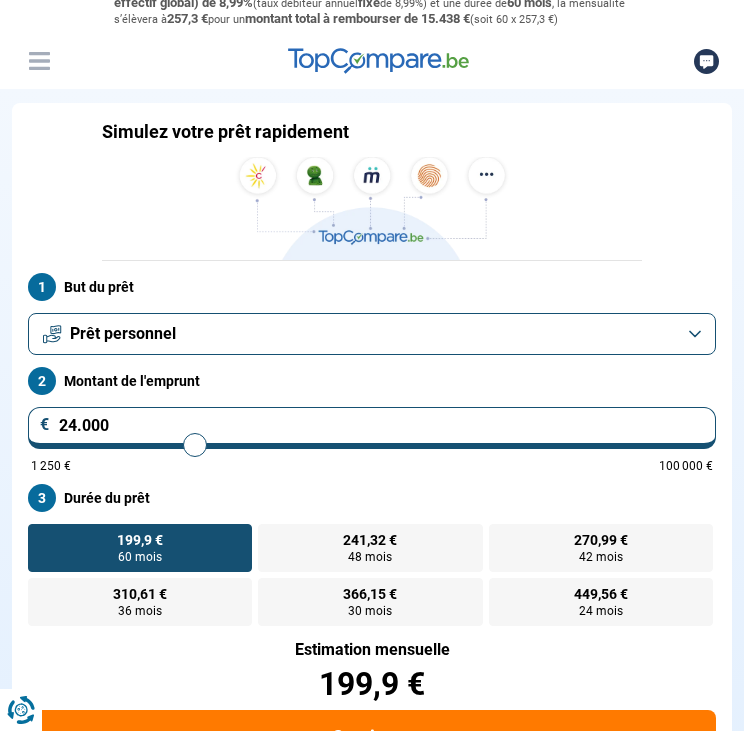 type on "24.250" 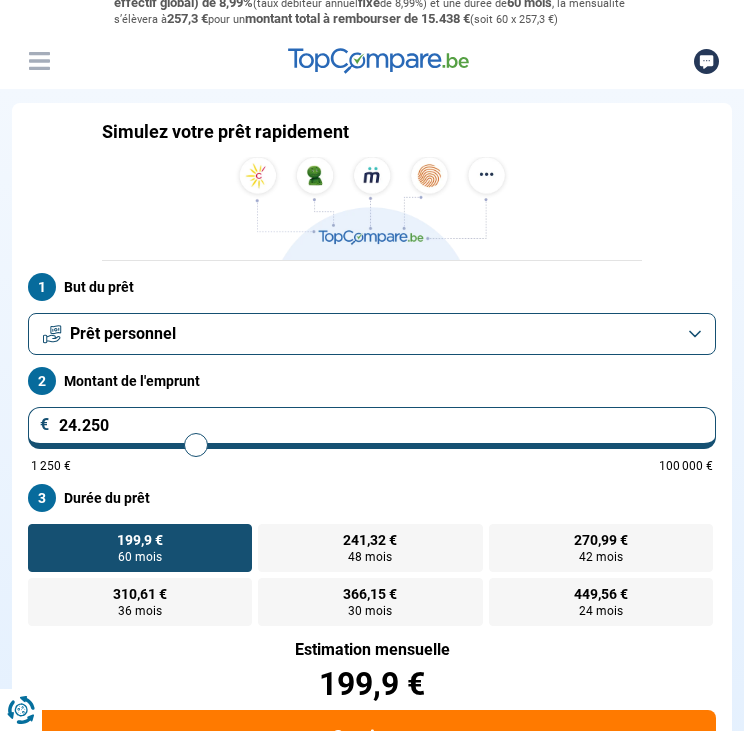 type on "24.500" 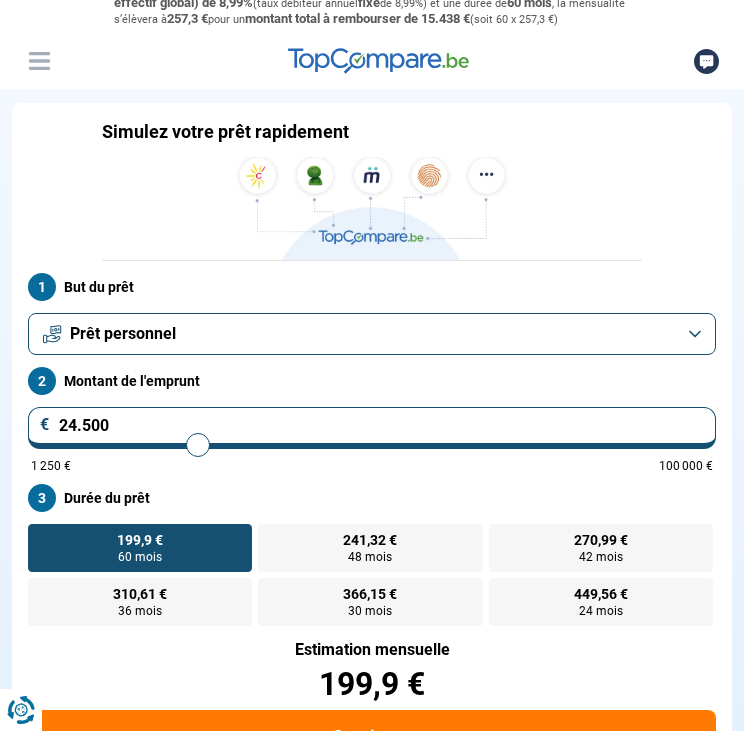 type on "24.750" 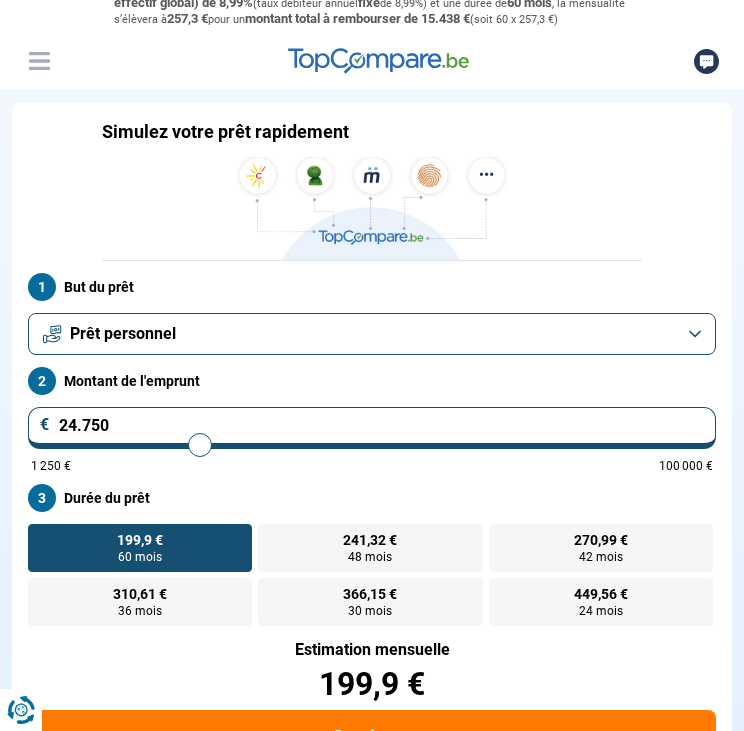 type on "25.000" 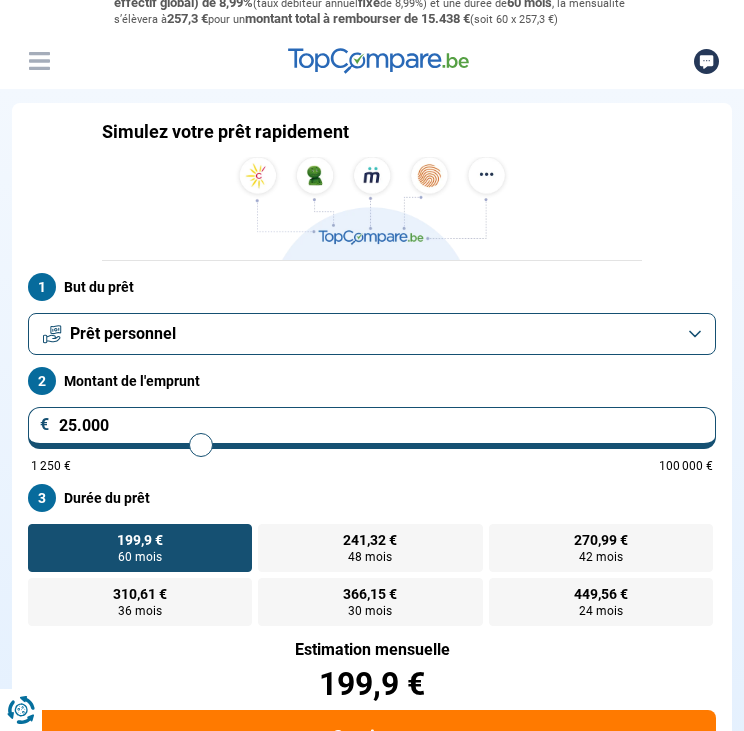 drag, startPoint x: 100, startPoint y: 450, endPoint x: 202, endPoint y: 463, distance: 102.825096 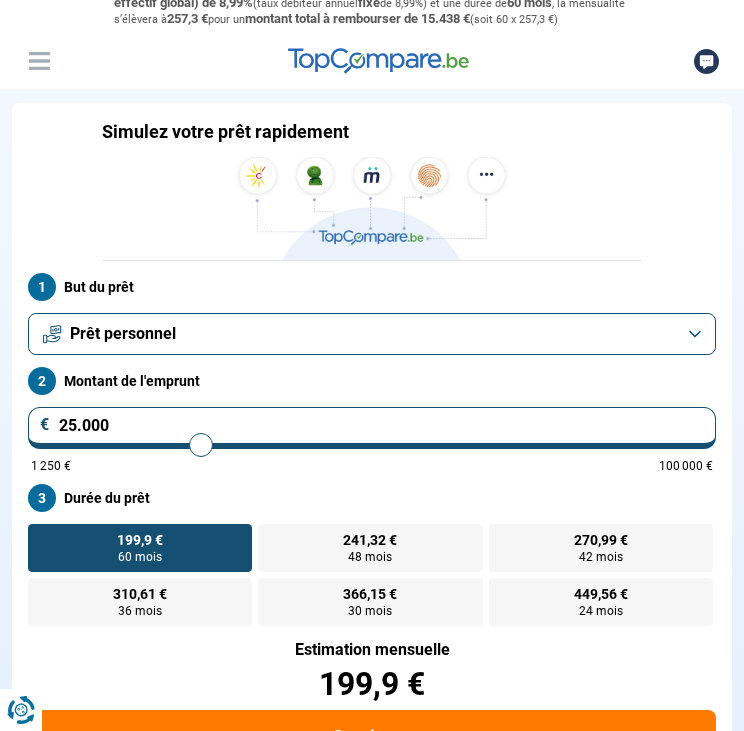 type on "25250" 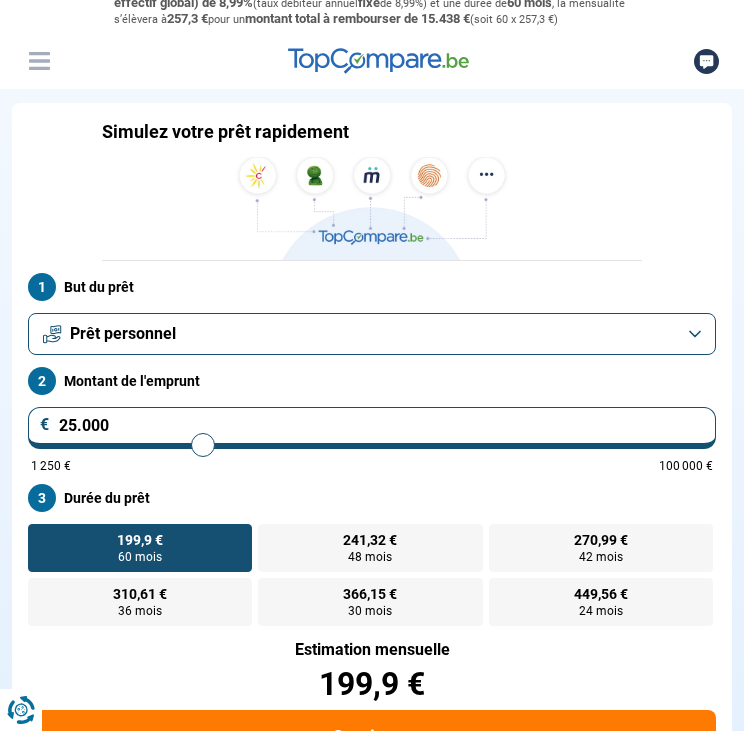click at bounding box center [372, 445] 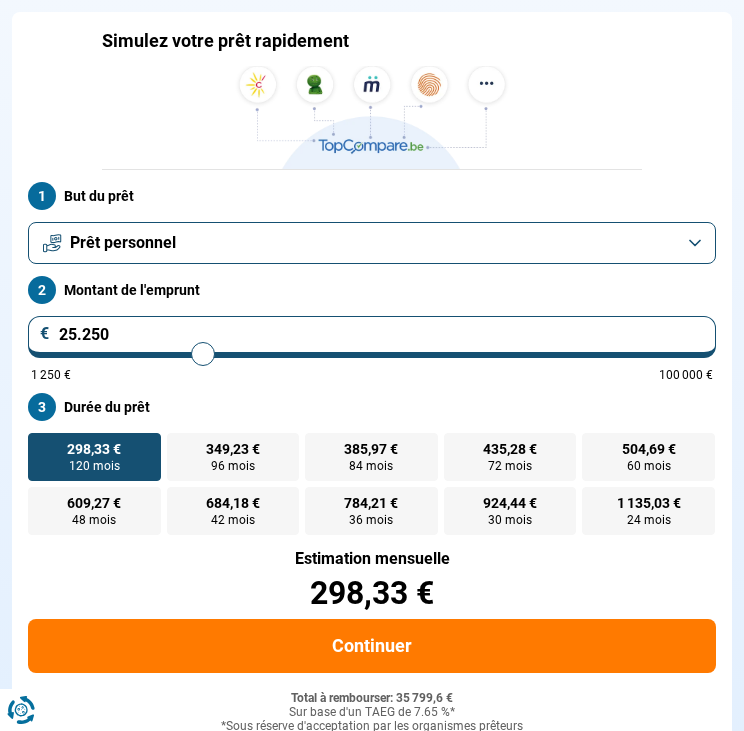scroll, scrollTop: 75, scrollLeft: 0, axis: vertical 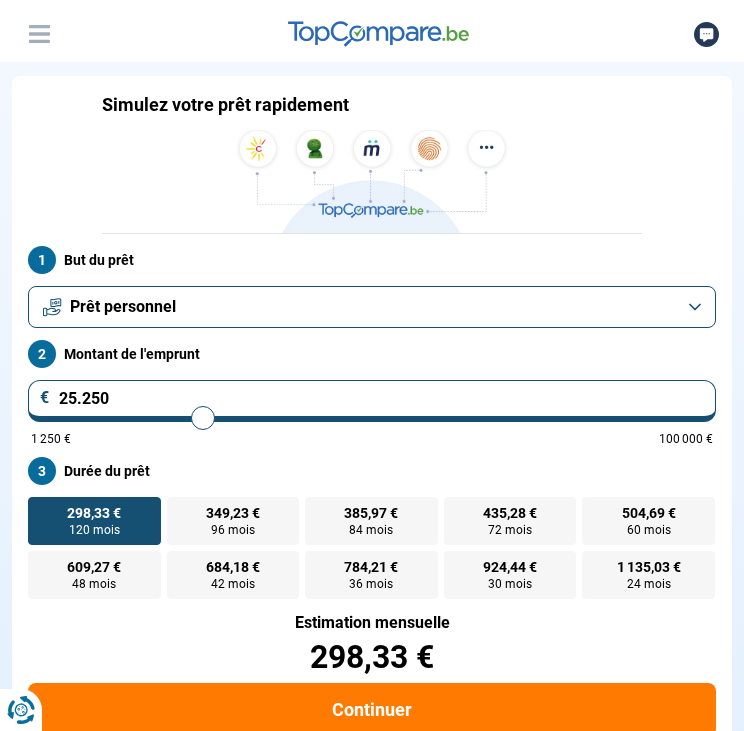 click on "Prêt personnel" at bounding box center (372, 307) 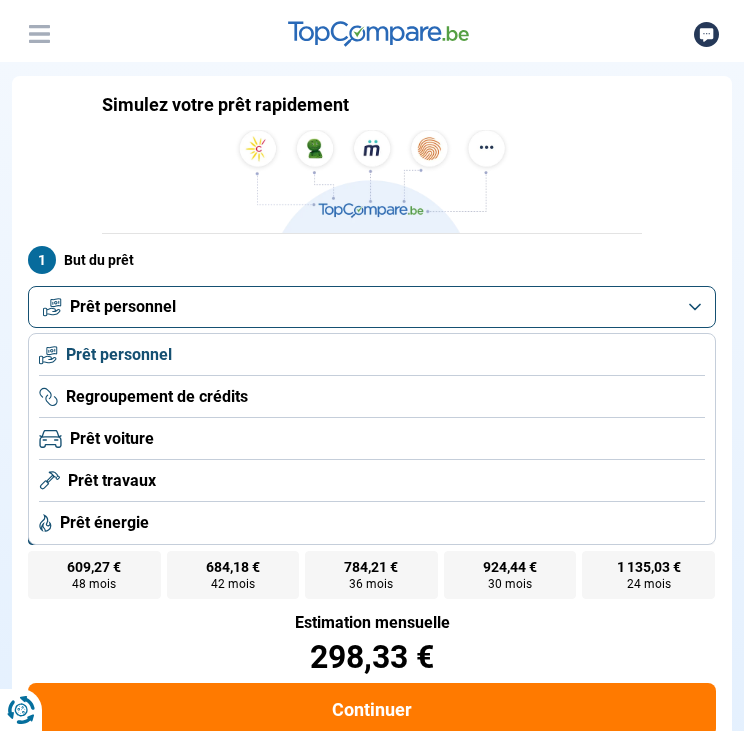 click on "Prêt personnel" at bounding box center (119, 355) 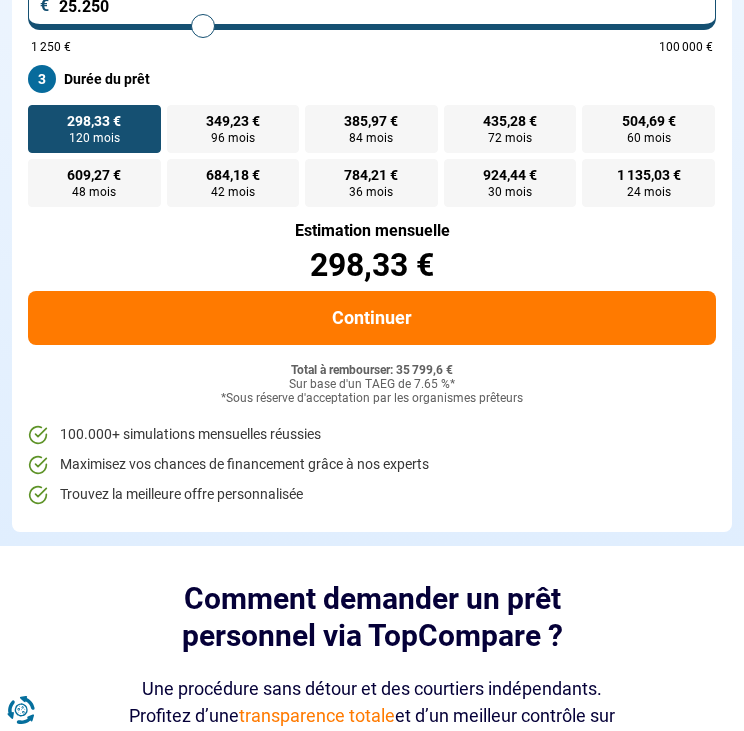 scroll, scrollTop: 456, scrollLeft: 0, axis: vertical 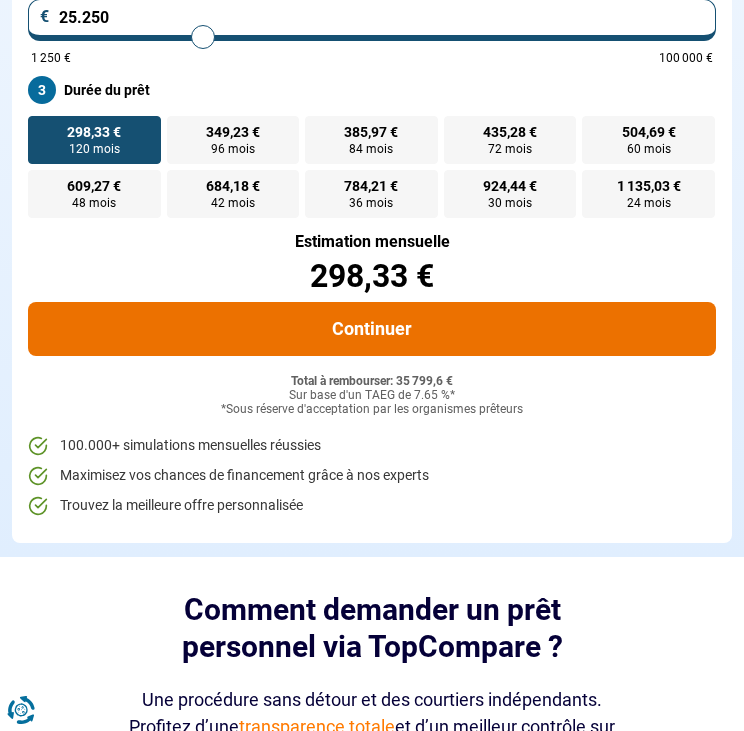 click on "Continuer" at bounding box center (372, 329) 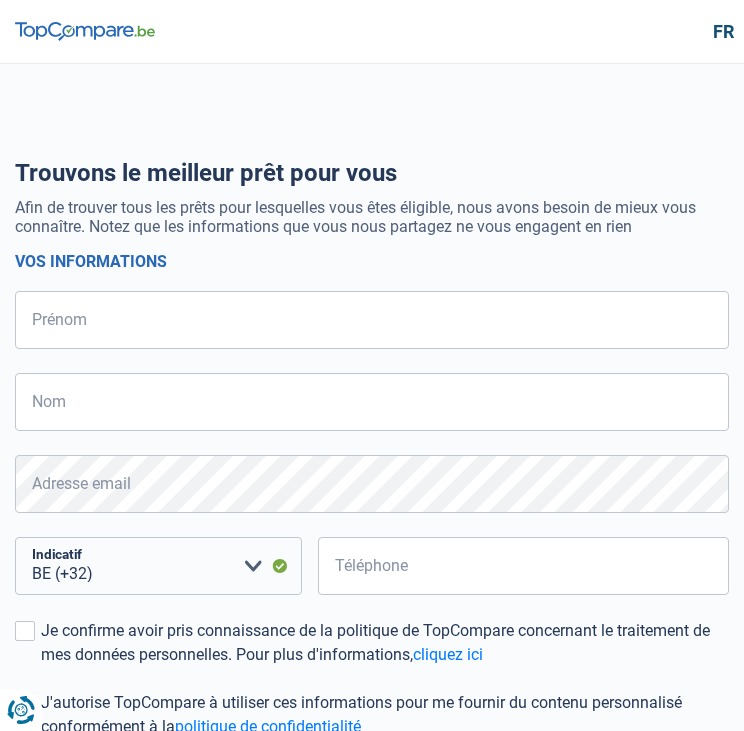 select on "32" 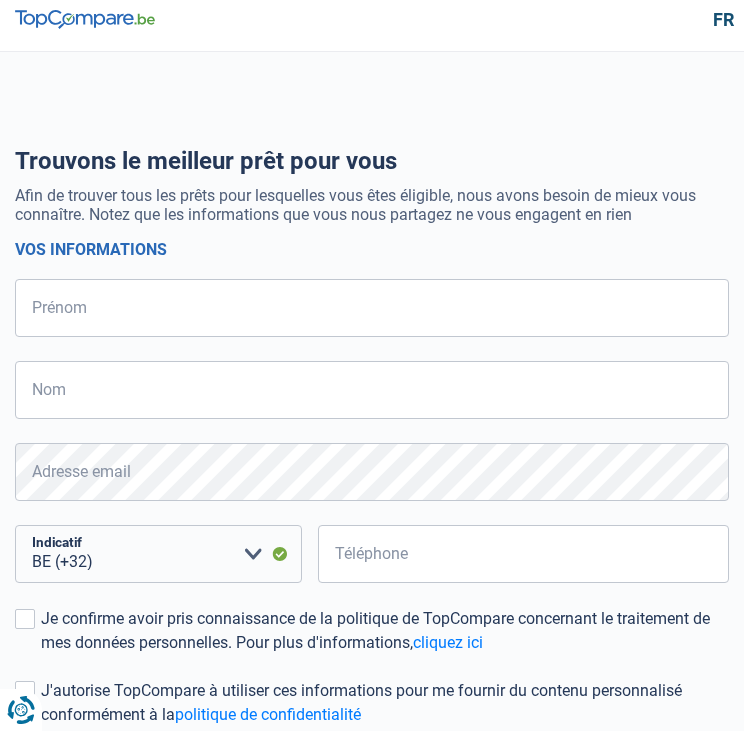 scroll, scrollTop: 0, scrollLeft: 0, axis: both 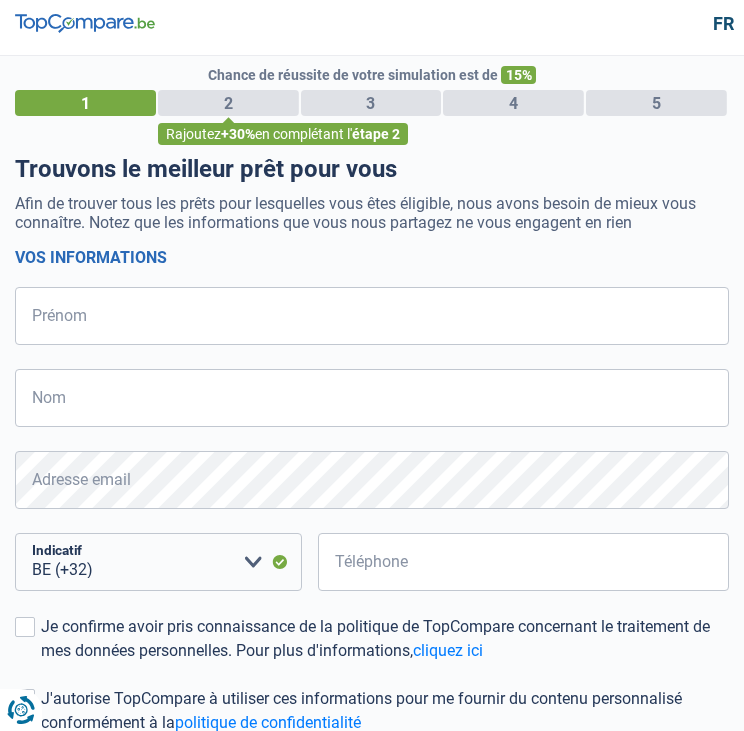 click on "Vos informations
Prénom
Tous les champs sont obligatoires. Veuillez fournir une réponse plus longue
Nom
Tous les champs sont obligatoires. Veuillez fournir une réponse plus longue
Adresse email
Tous les champs sont obligatoires. Veuillez fournir une réponse plus longue     BE (+32) LU (+352)
Veuillez sélectionner une option
Indicatif
Téléphone
Tous les champs sont obligatoires. Veuillez fournir une réponse plus longue     Je confirme avoir pris connaissance de la politique de TopCompare concernant le traitement de mes données personnelles. Pour plus d'informations,  cliquez ici       J'autorise TopCompare à utiliser ces informations pour me fournir du contenu personnalisé conformément à la  politique de confidentialité" at bounding box center (372, 528) 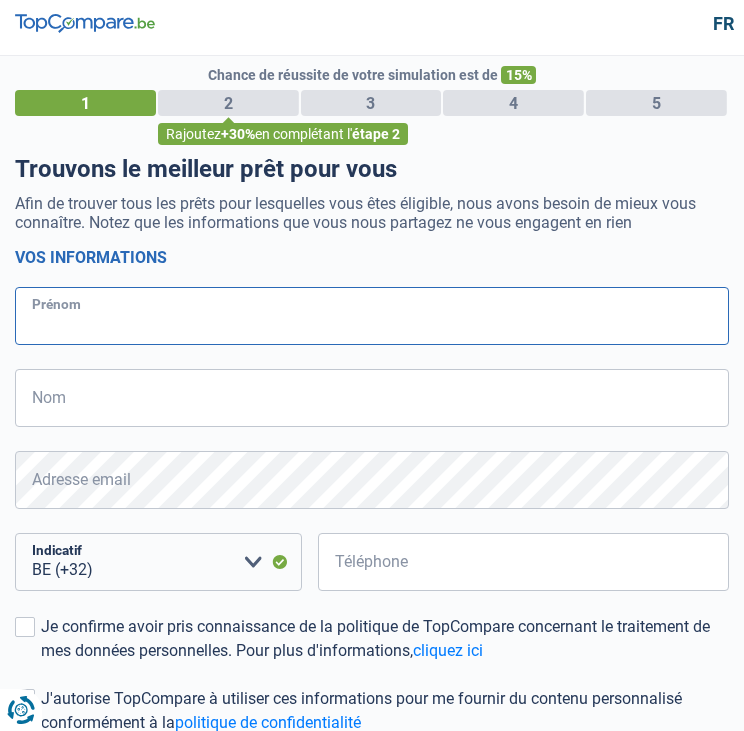 click on "Prénom" at bounding box center [372, 316] 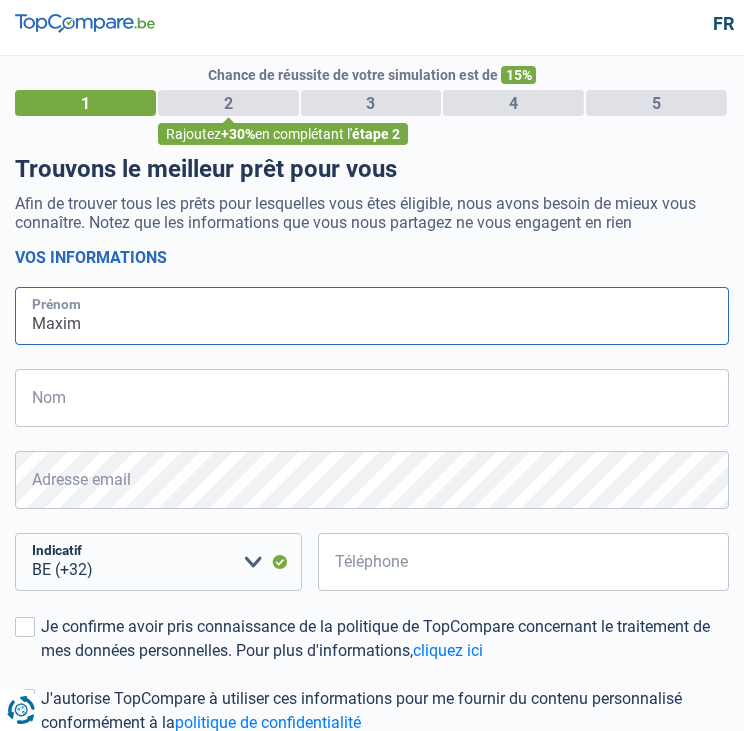 type on "Maxime" 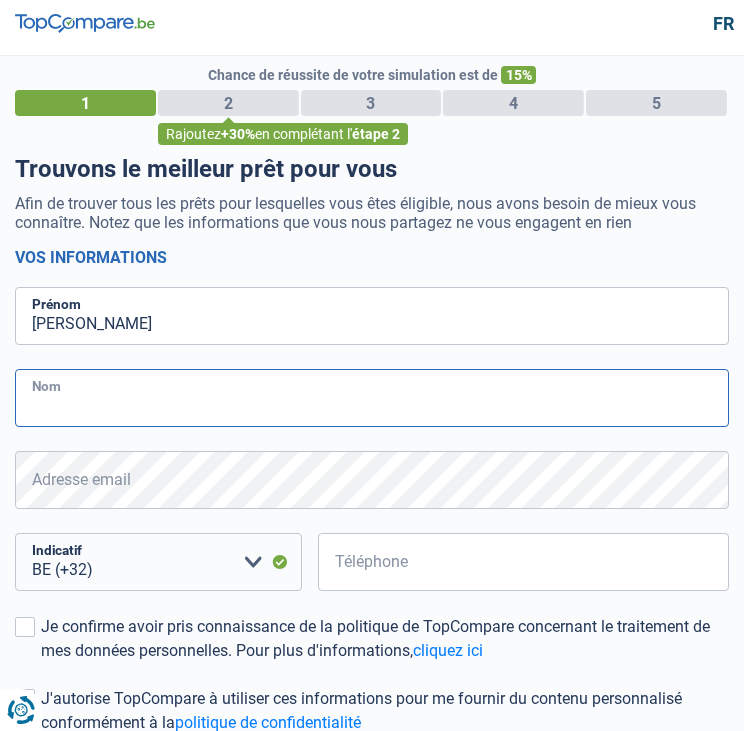 type on "Takacs" 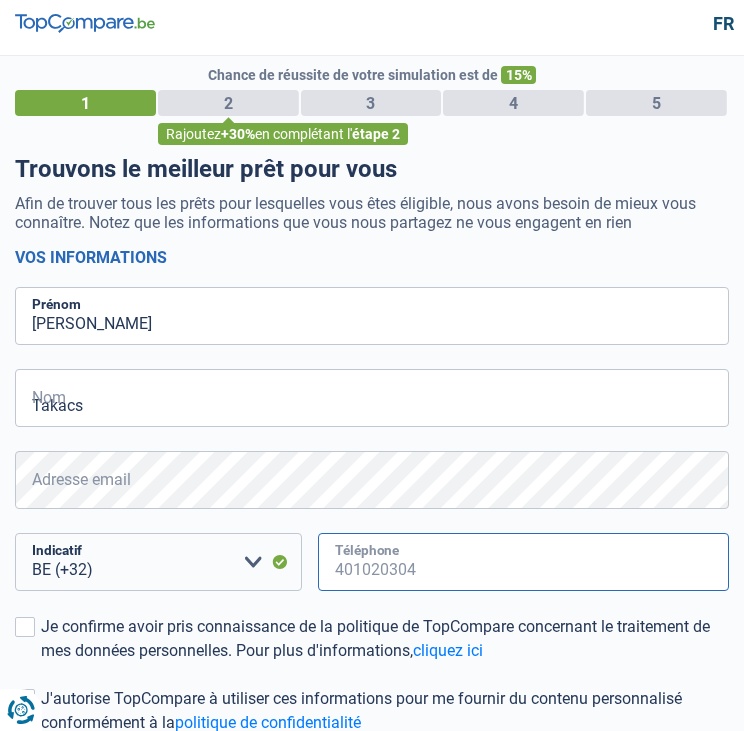 type on "472943744" 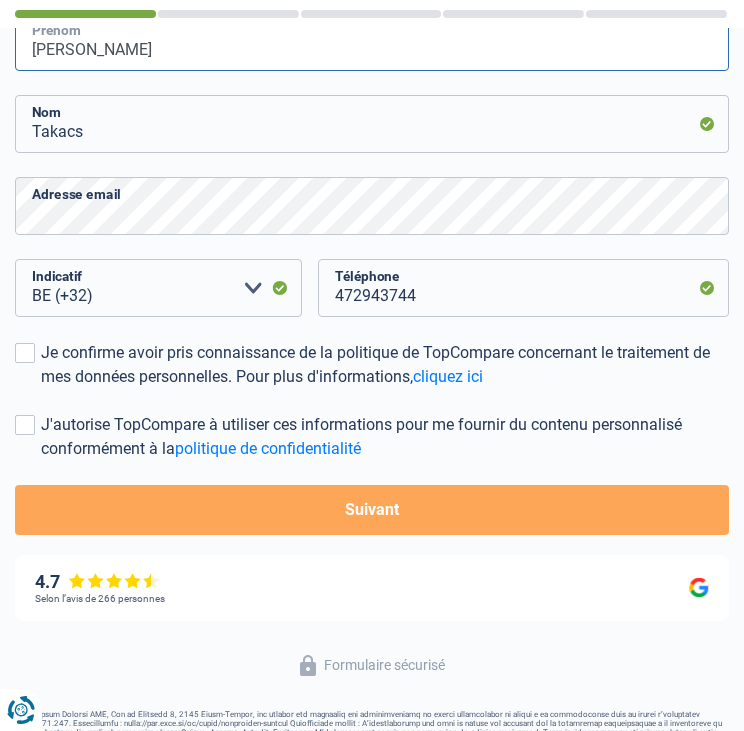 scroll, scrollTop: 280, scrollLeft: 0, axis: vertical 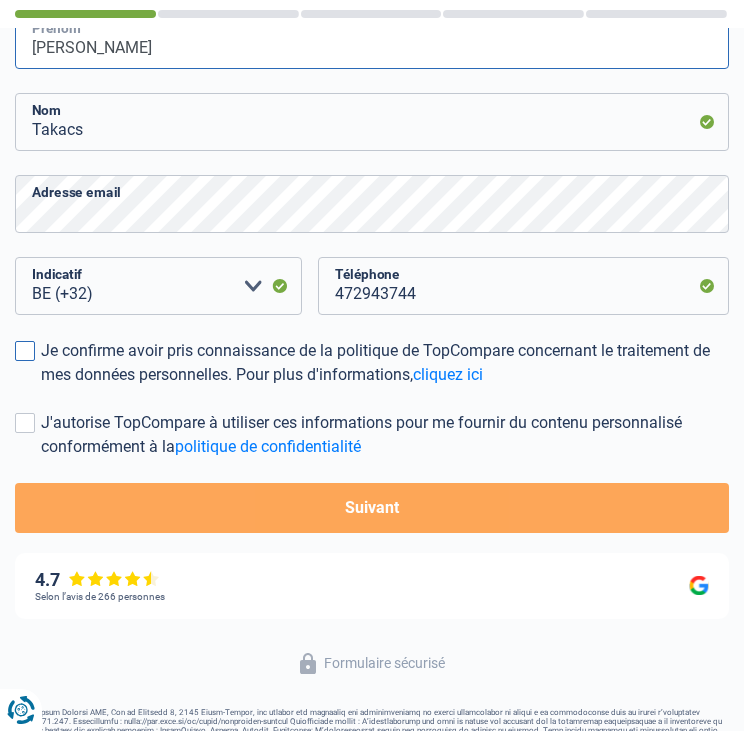 type on "Maxime" 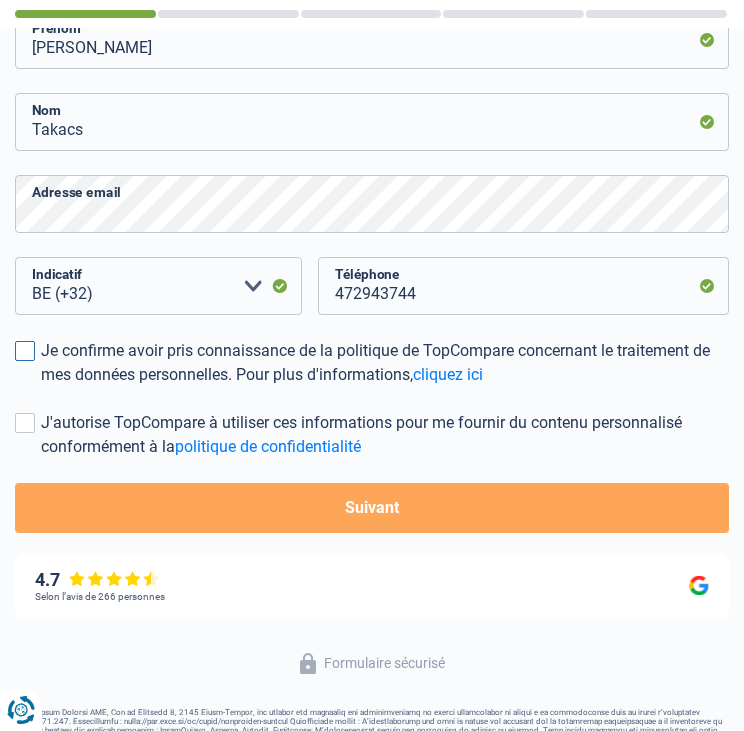 click at bounding box center (25, 351) 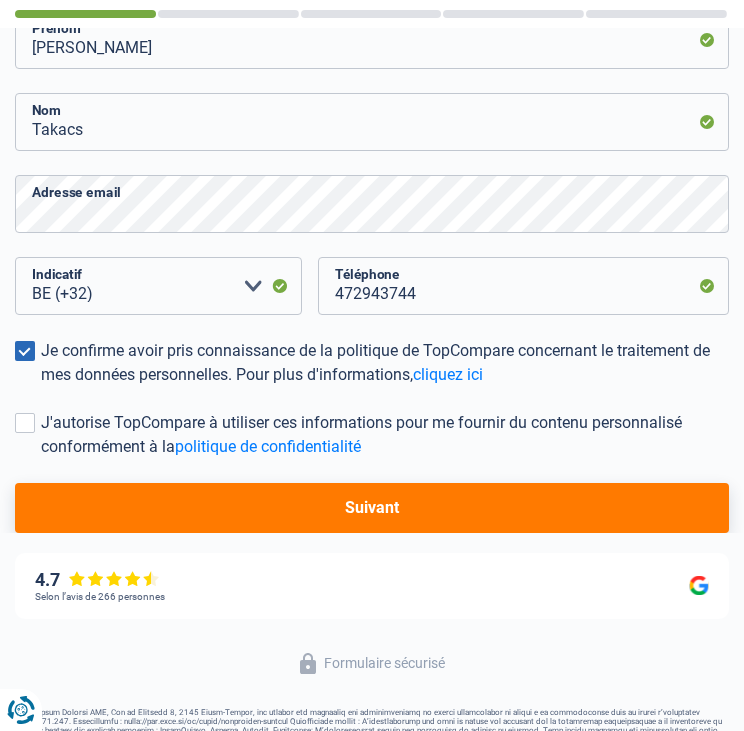 click on "Suivant" at bounding box center [372, 508] 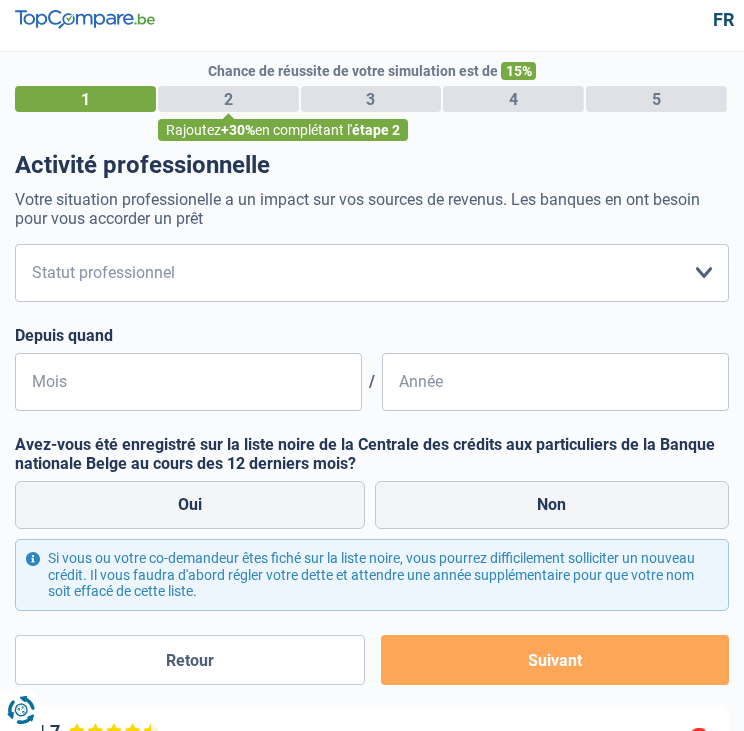 scroll, scrollTop: 0, scrollLeft: 0, axis: both 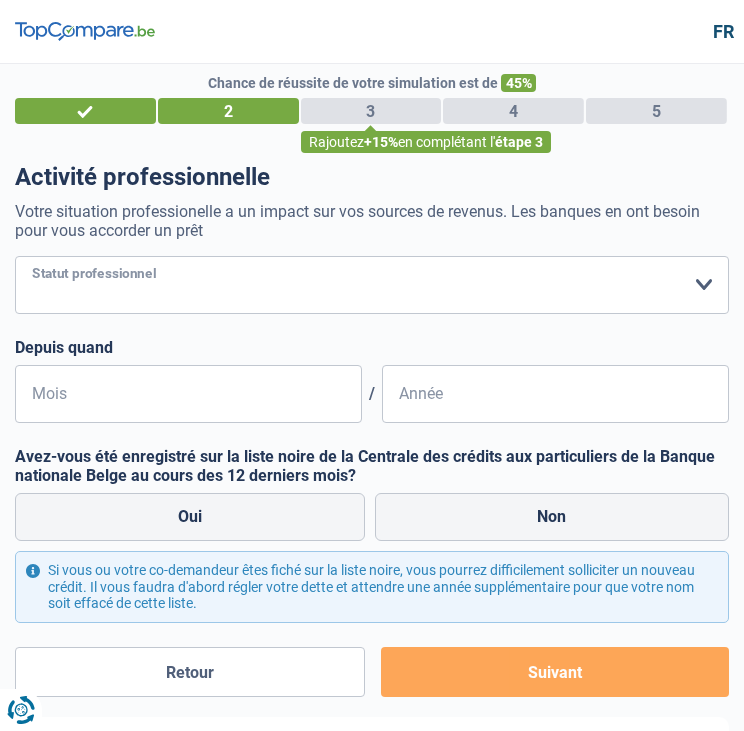 click on "Ouvrier Employé privé Employé public Invalide Indépendant Pensionné Chômeur Mutuelle Femme au foyer Sans profession Allocataire sécurité/Intégration social (SPF Sécurité Sociale, CPAS) Etudiant Profession libérale Commerçant Rentier Pré-pensionné
Veuillez sélectionner une option" at bounding box center [372, 285] 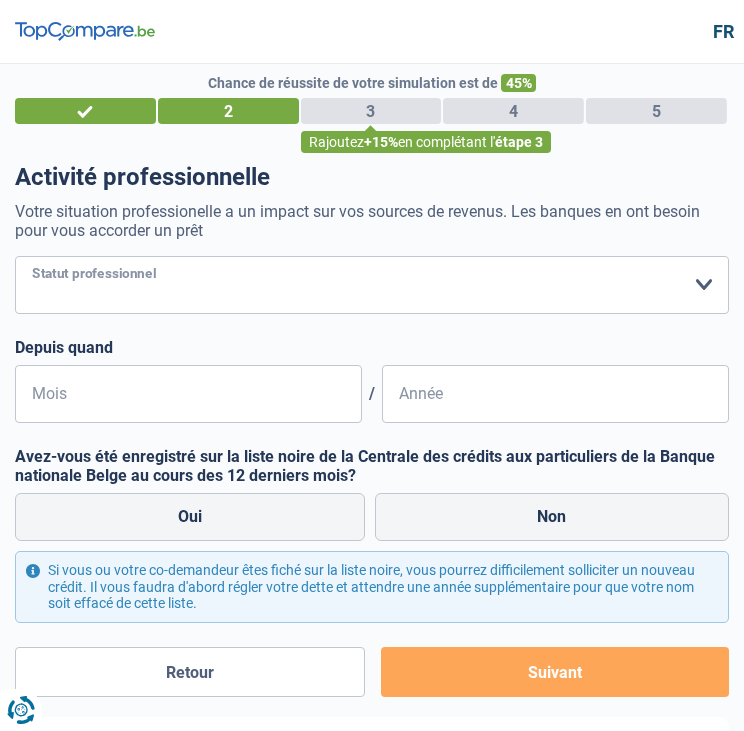 click on "Ouvrier Employé privé Employé public Invalide Indépendant Pensionné Chômeur Mutuelle Femme au foyer Sans profession Allocataire sécurité/Intégration social (SPF Sécurité Sociale, CPAS) Etudiant Profession libérale Commerçant Rentier Pré-pensionné
Veuillez sélectionner une option" at bounding box center [372, 285] 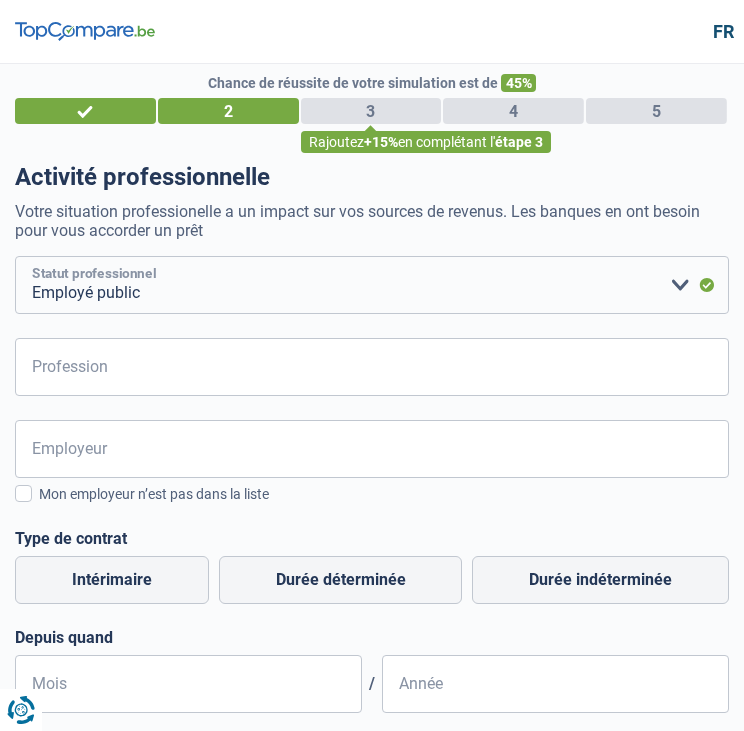 click on "Ouvrier Employé privé Employé public Invalide Indépendant Pensionné Chômeur Mutuelle Femme au foyer Sans profession Allocataire sécurité/Intégration social (SPF Sécurité Sociale, CPAS) Etudiant Profession libérale Commerçant Rentier Pré-pensionné
Veuillez sélectionner une option" at bounding box center (372, 285) 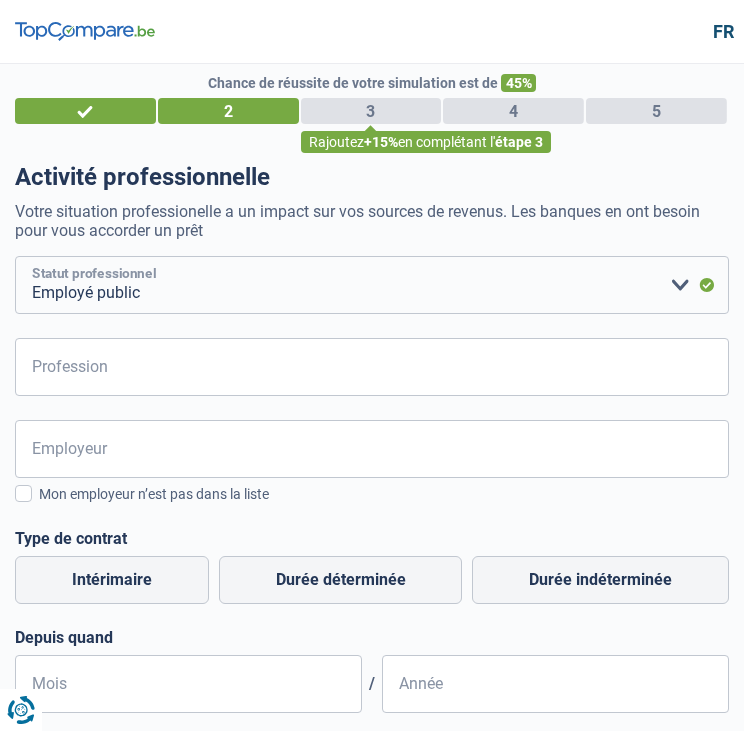 select on "privateEmployee" 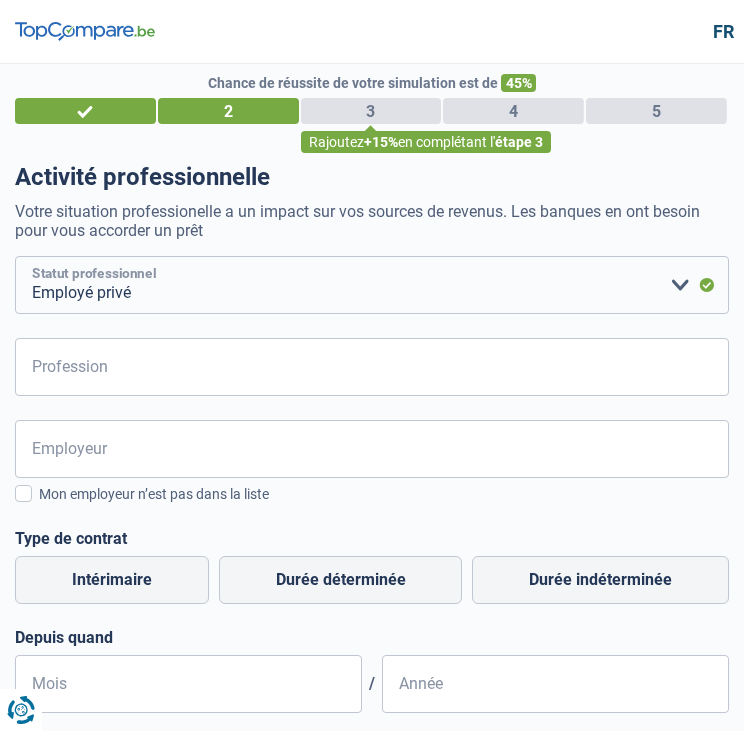 click on "Ouvrier Employé privé Employé public Invalide Indépendant Pensionné Chômeur Mutuelle Femme au foyer Sans profession Allocataire sécurité/Intégration social (SPF Sécurité Sociale, CPAS) Etudiant Profession libérale Commerçant Rentier Pré-pensionné
Veuillez sélectionner une option" at bounding box center (372, 285) 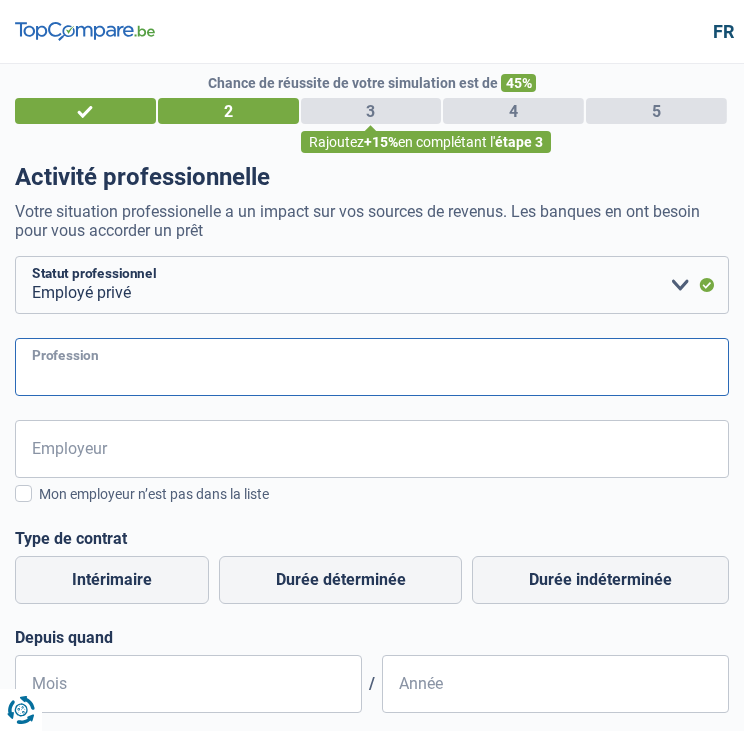 click on "Profession" at bounding box center (372, 367) 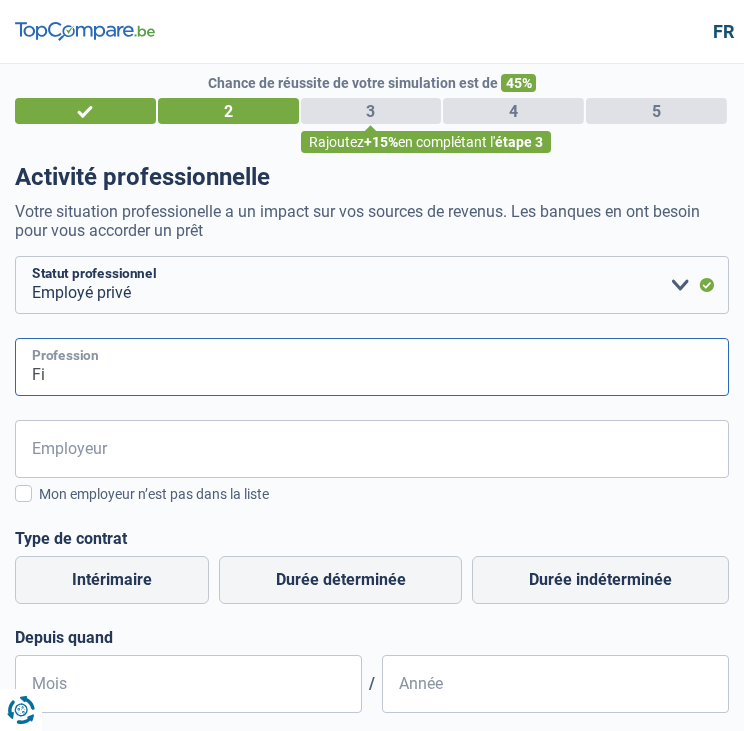 type on "F" 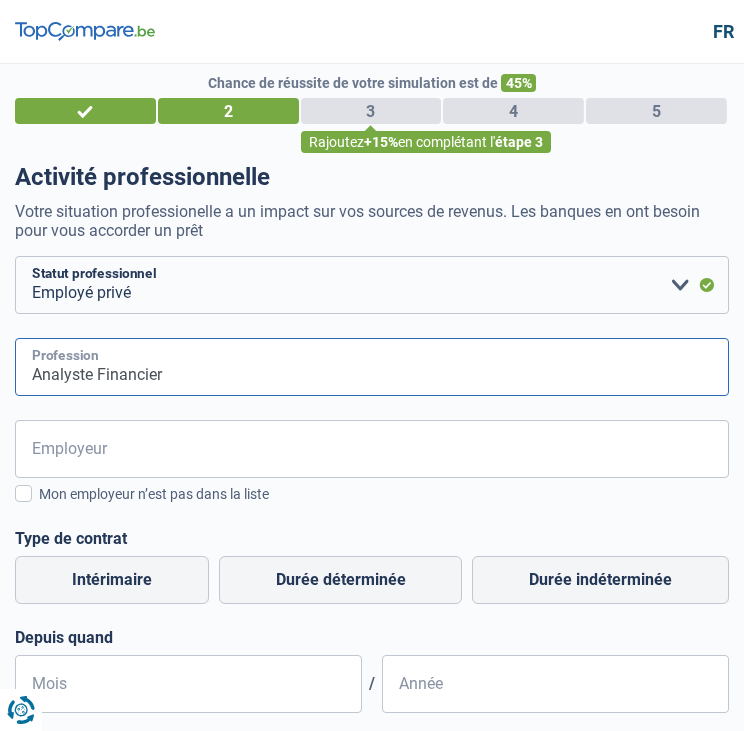 type on "Analyste Financier" 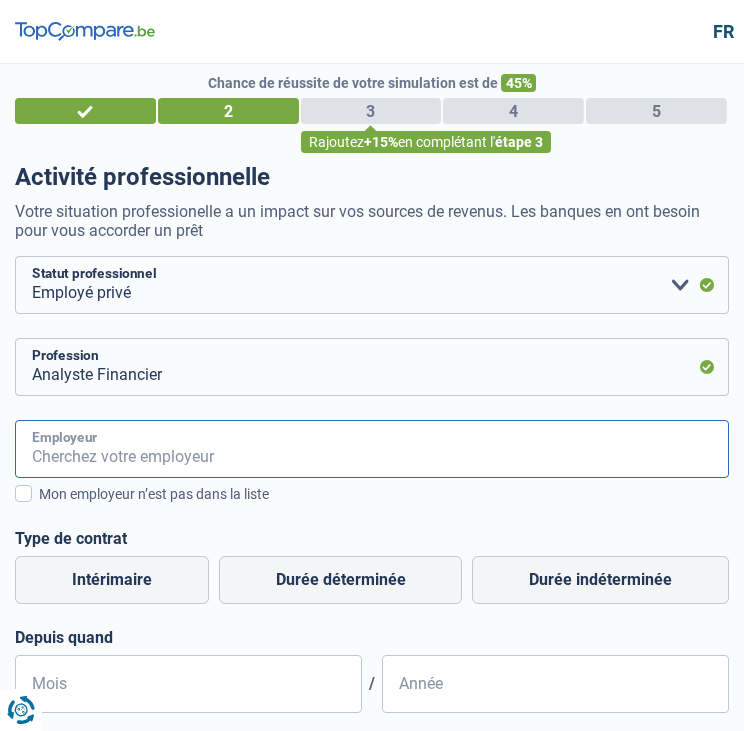 click on "Employeur" at bounding box center (372, 449) 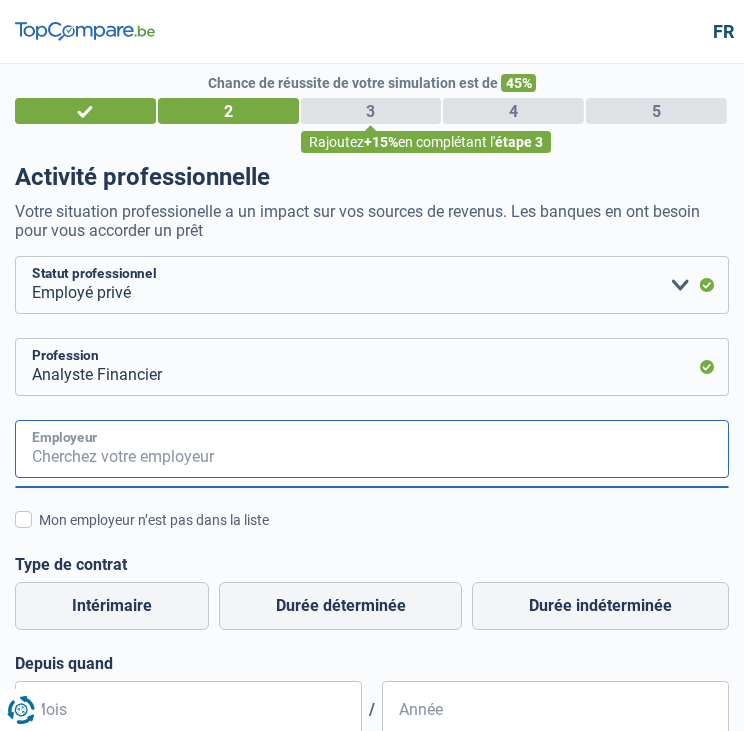 scroll, scrollTop: 14, scrollLeft: 0, axis: vertical 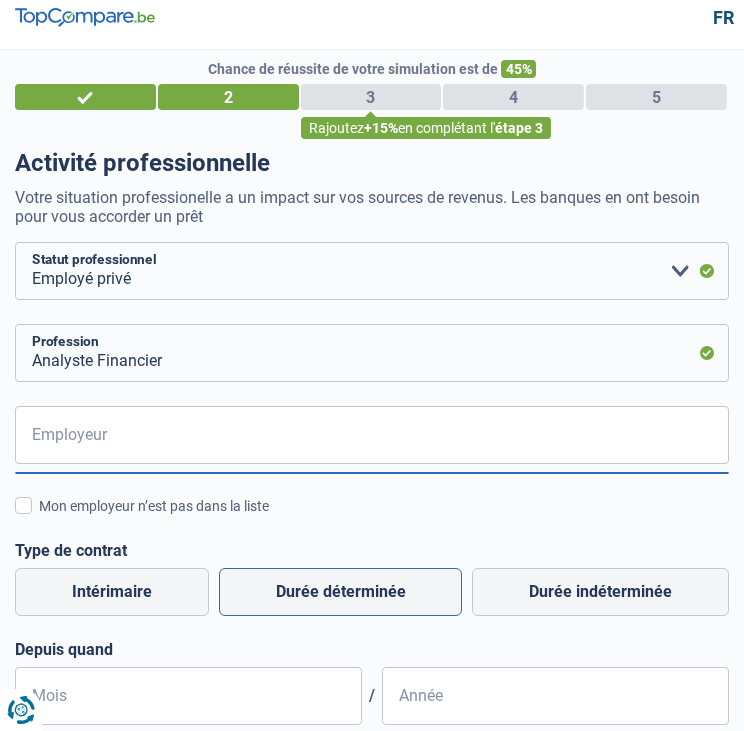 click on "Durée déterminée" at bounding box center (341, 592) 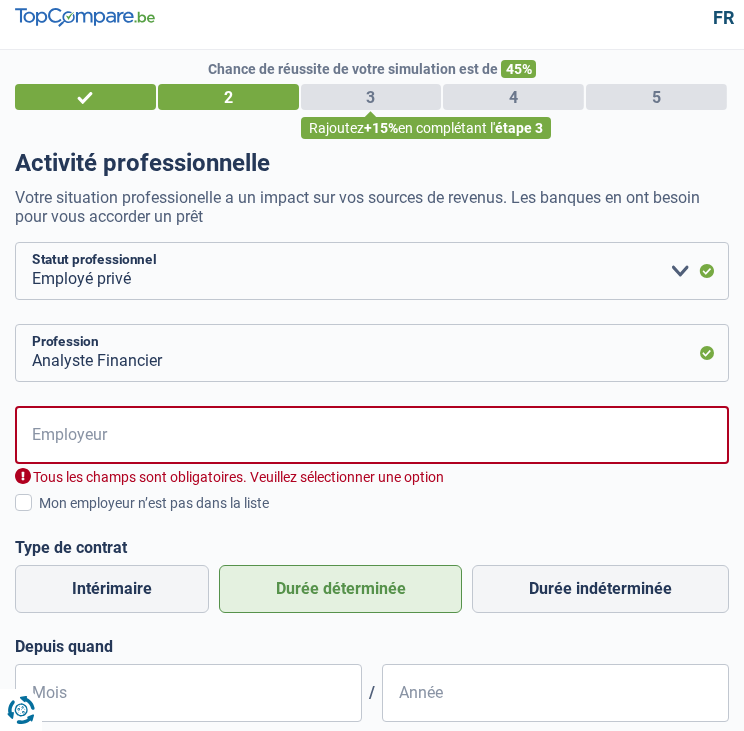 scroll, scrollTop: 210, scrollLeft: 0, axis: vertical 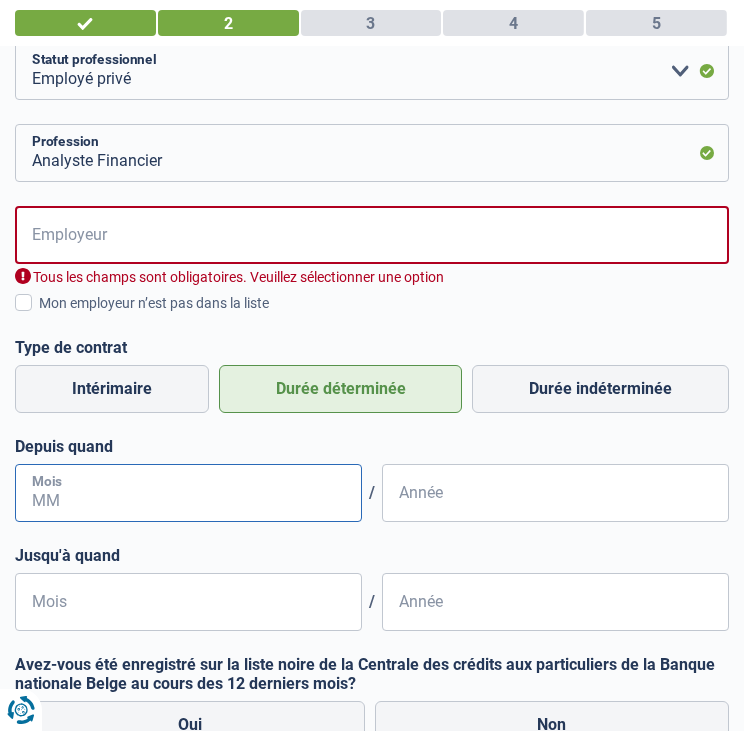 click on "Mois" at bounding box center [188, 493] 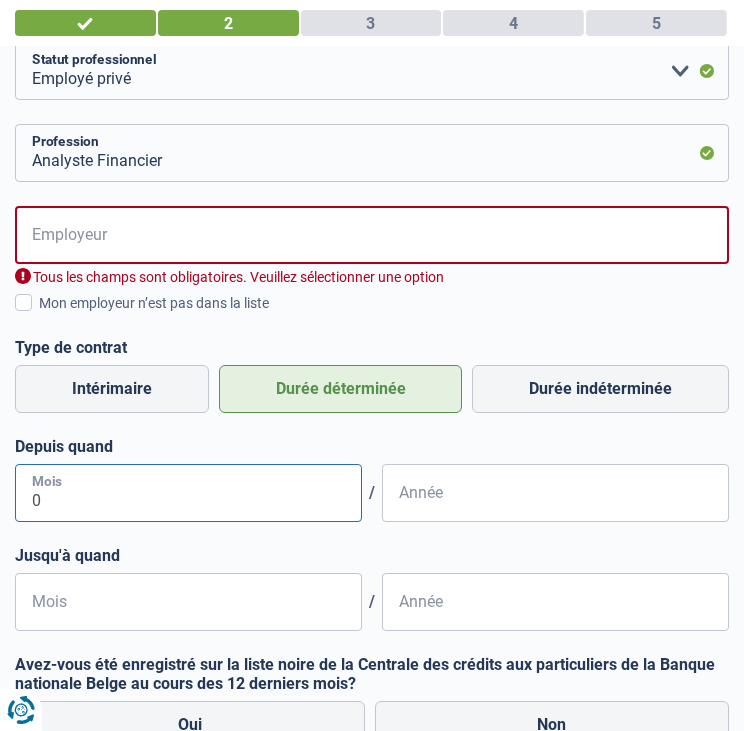 type on "06" 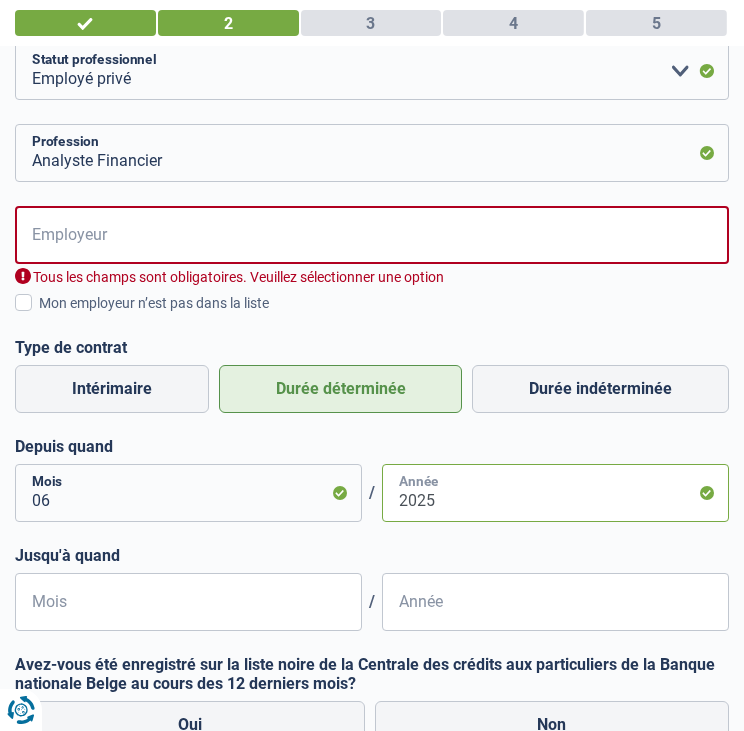 type on "2025" 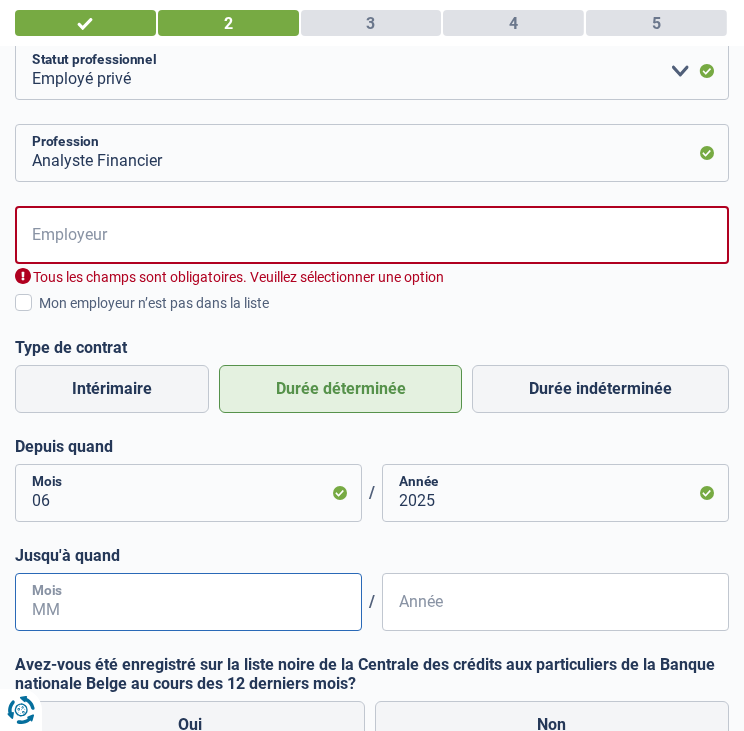 click on "Mois" at bounding box center (188, 602) 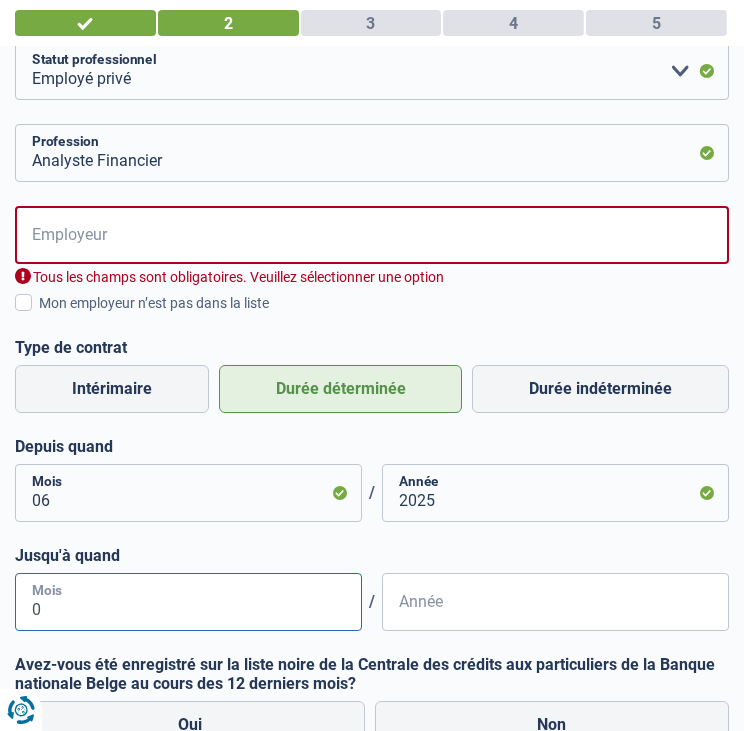 type on "07" 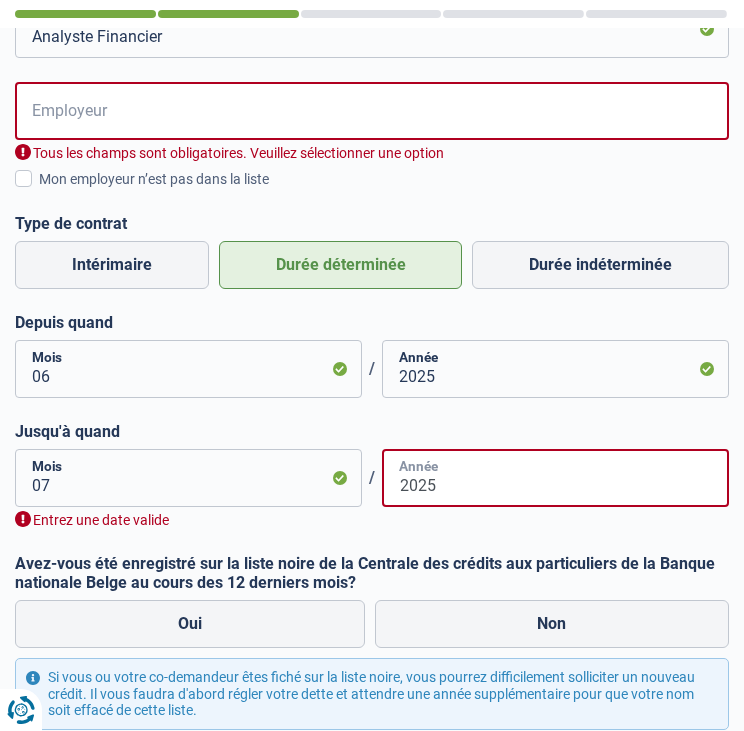 scroll, scrollTop: 340, scrollLeft: 0, axis: vertical 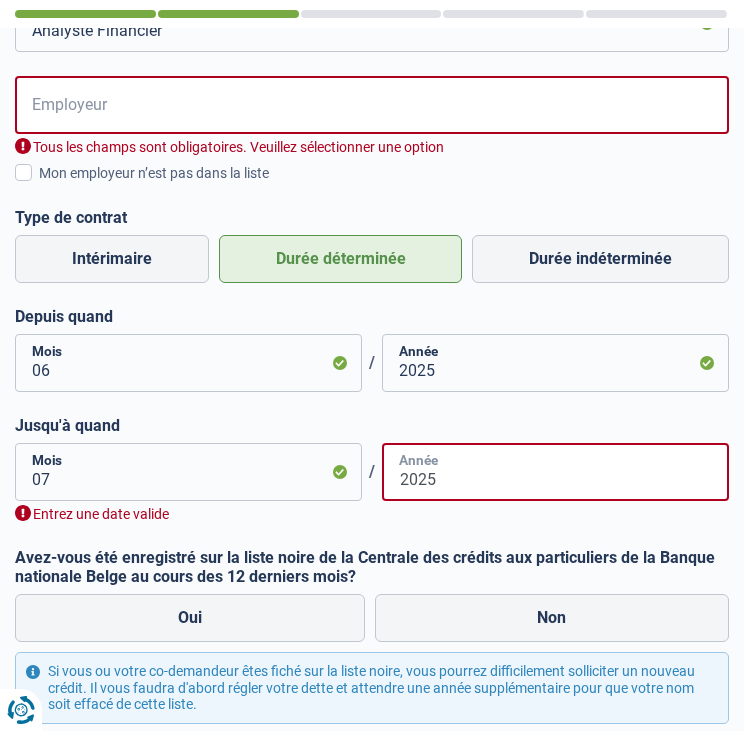 type on "2025" 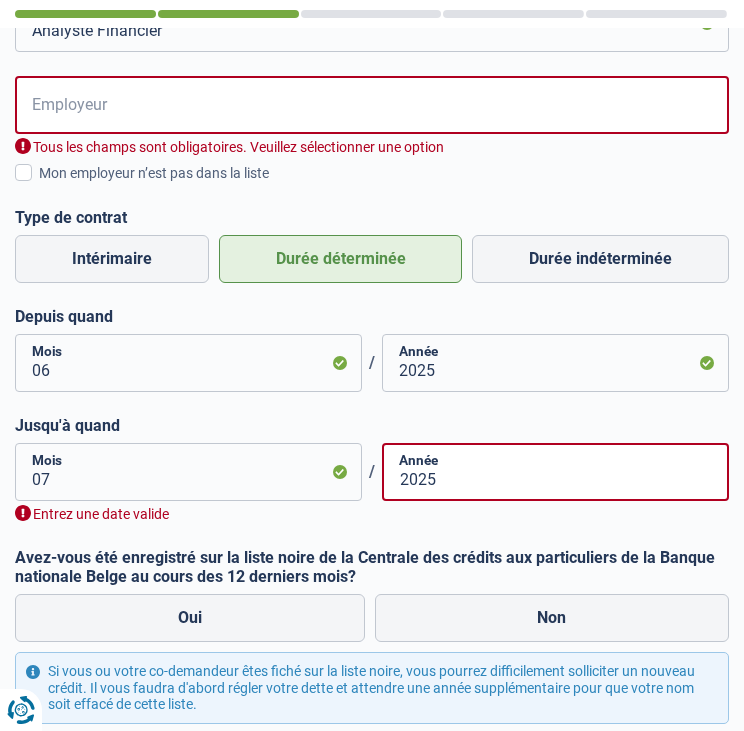click on "Avez-vous été enregistré sur la liste noire de la Centrale des crédits aux particuliers de la Banque nationale Belge au cours des 12 derniers mois?" at bounding box center [372, 567] 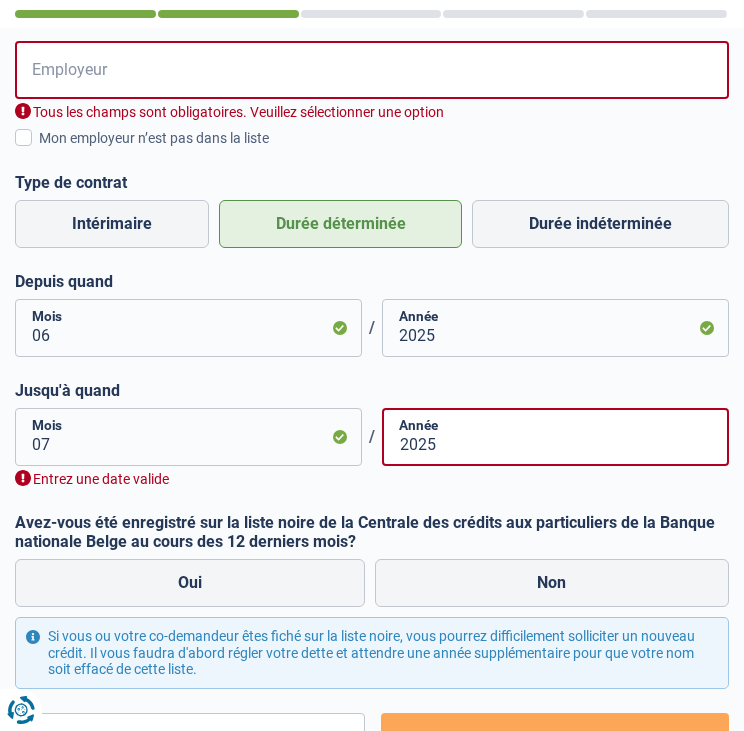 scroll, scrollTop: 382, scrollLeft: 0, axis: vertical 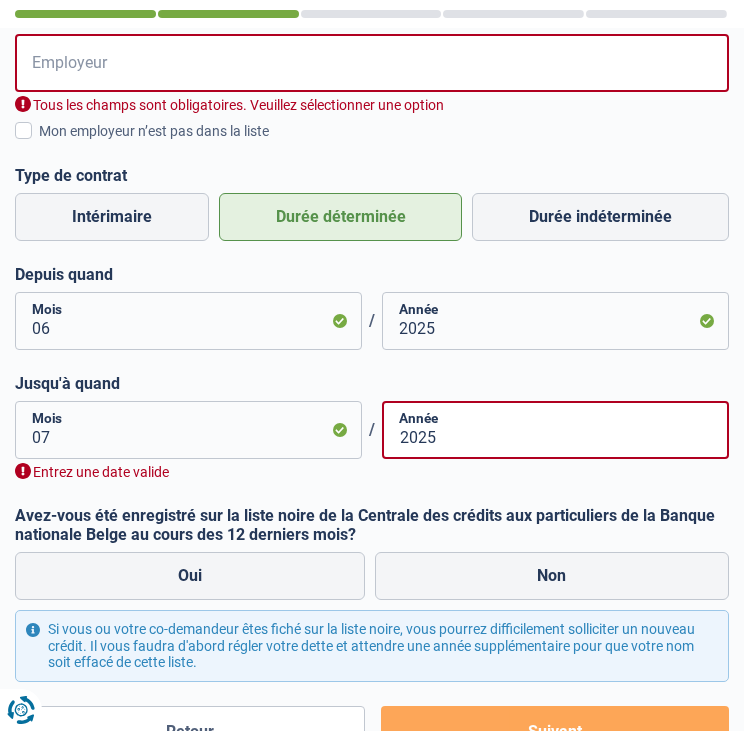 click on "Ouvrier Employé privé Employé public Invalide Indépendant Pensionné Chômeur Mutuelle Femme au foyer Sans profession Allocataire sécurité/Intégration social (SPF Sécurité Sociale, CPAS) Etudiant Profession libérale Commerçant Rentier Pré-pensionné
Veuillez sélectionner une option
Statut professionnel
Analyste Financier
Profession
Employeur
Tous les champs sont obligatoires. Veuillez sélectionner une option     Mon employeur n’est pas dans la liste               Régime de travail
Temps partiel
Temps plein
Type de contrat
Intérimaire
Durée déterminée
Durée indéterminée
Depuis quand     06       /   2025             07" at bounding box center [372, 313] 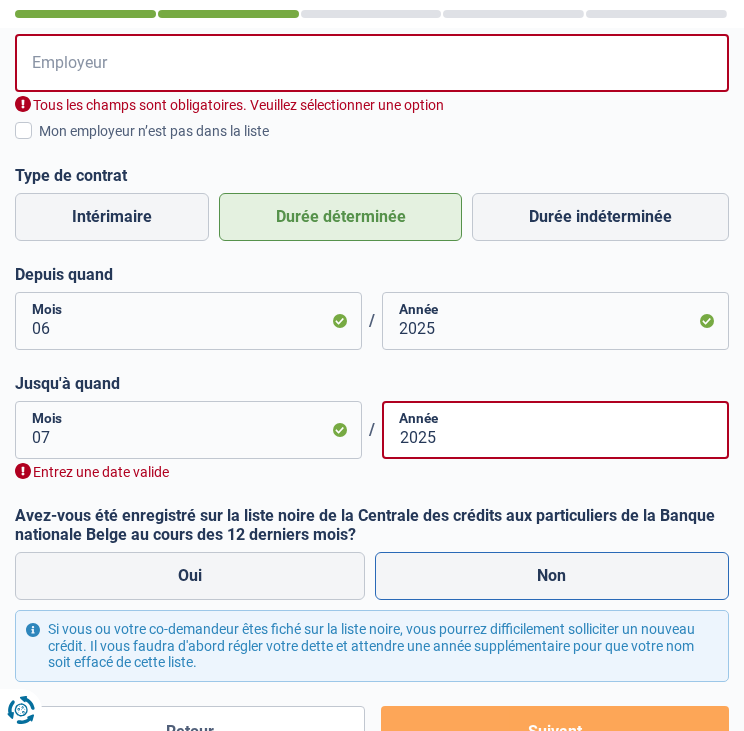click on "Non" at bounding box center [552, 576] 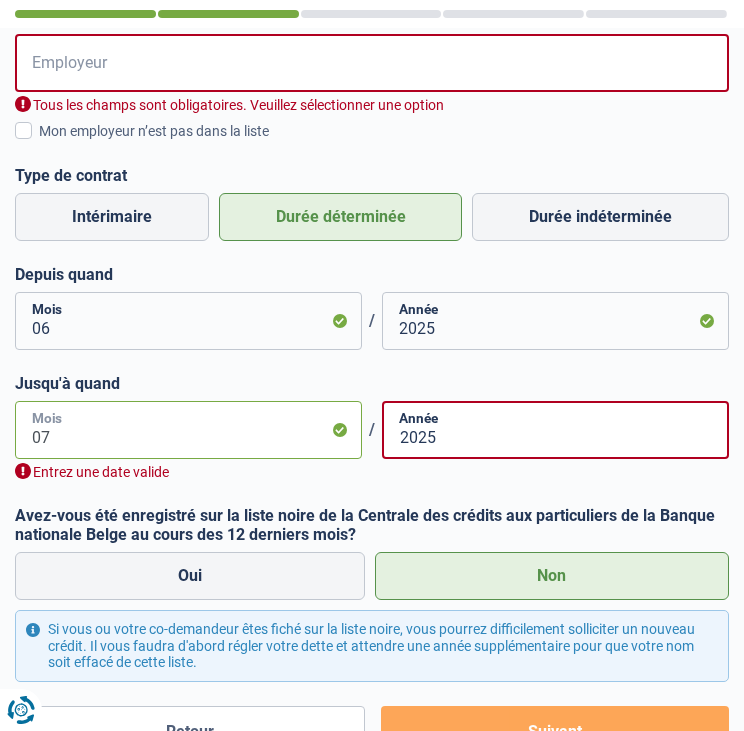 click on "07" at bounding box center (188, 430) 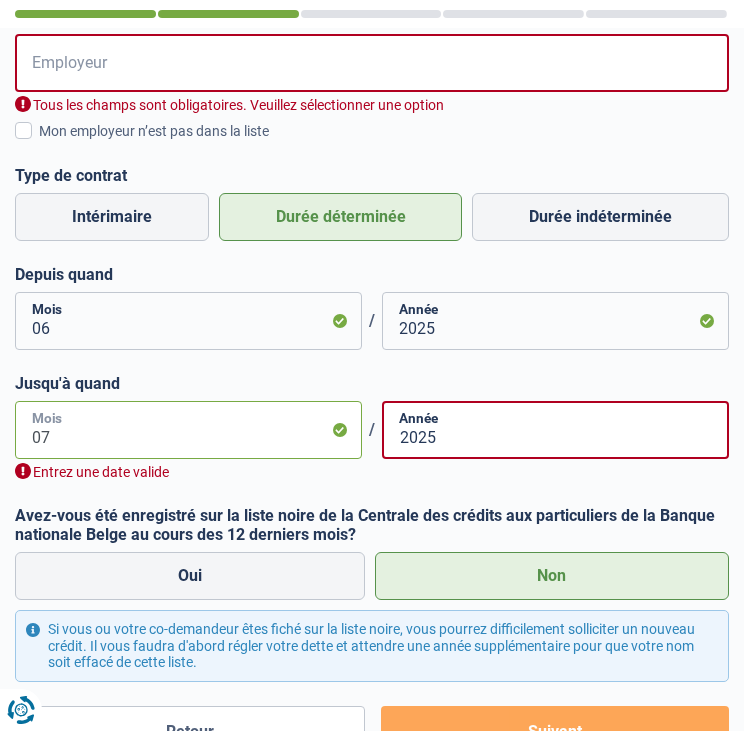 click on "07" at bounding box center (188, 430) 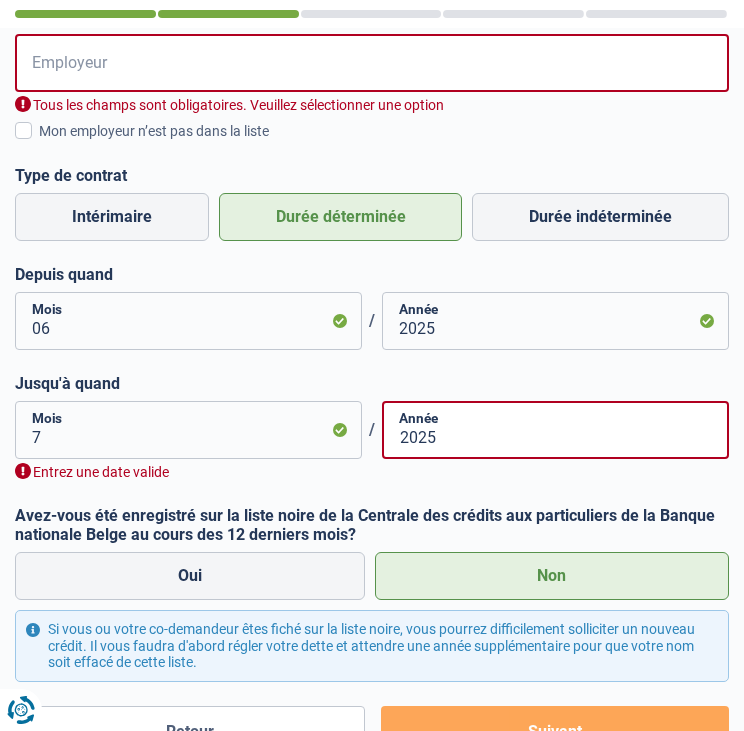 click on "Entrez une date valide" at bounding box center [372, 472] 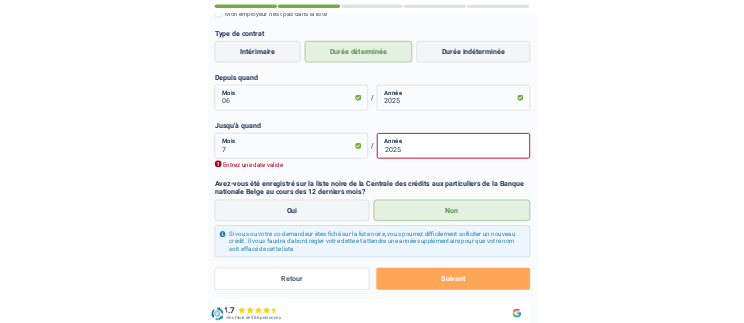 scroll, scrollTop: 671, scrollLeft: 0, axis: vertical 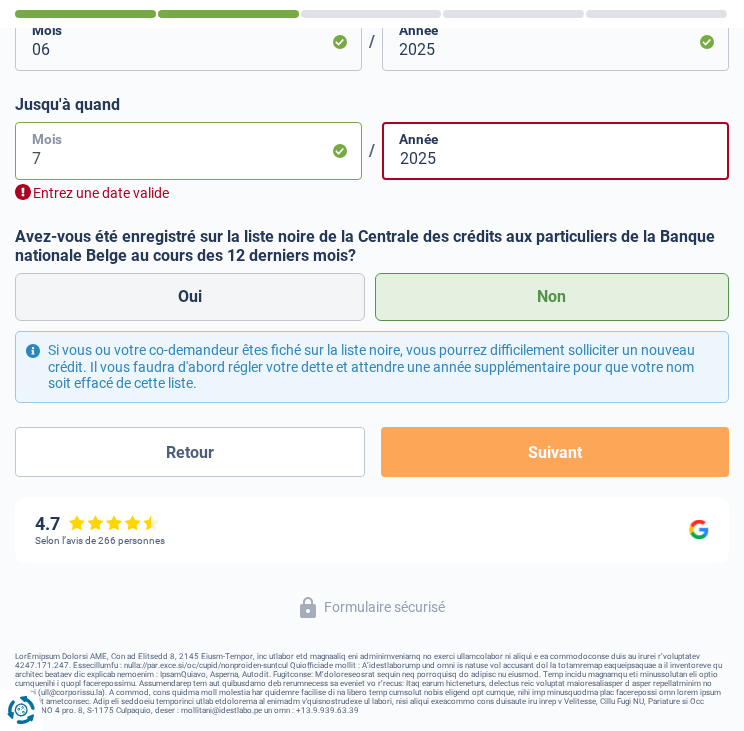 click on "7" at bounding box center (188, 151) 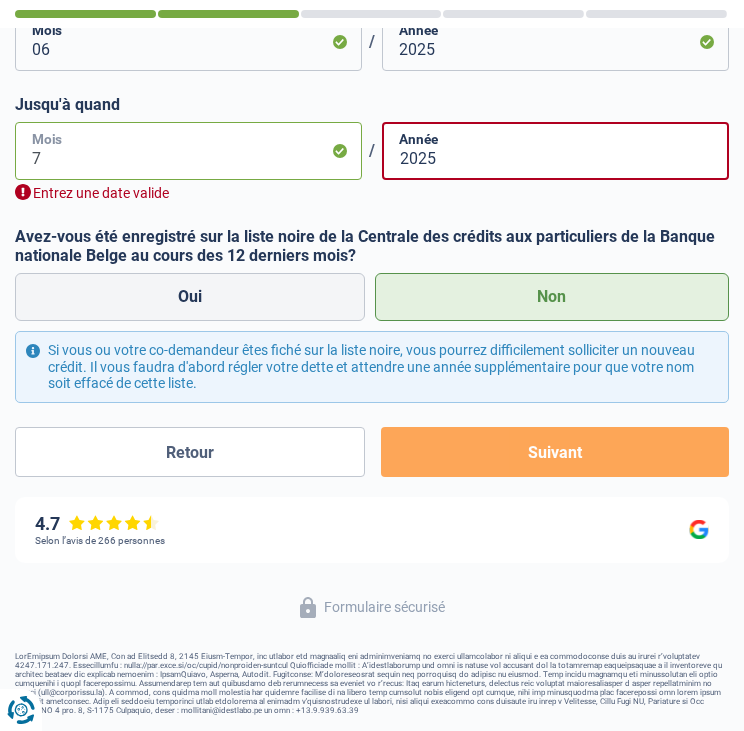 type on "07" 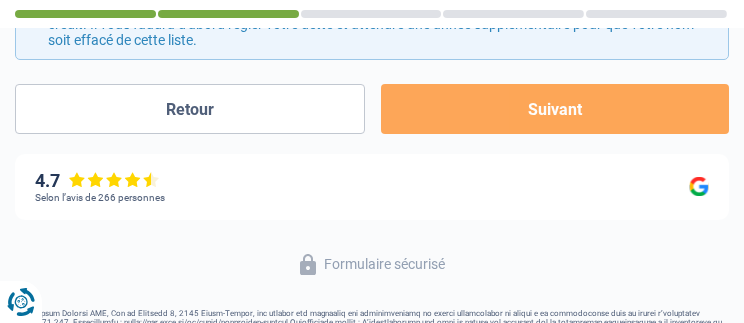 scroll, scrollTop: 1001, scrollLeft: 0, axis: vertical 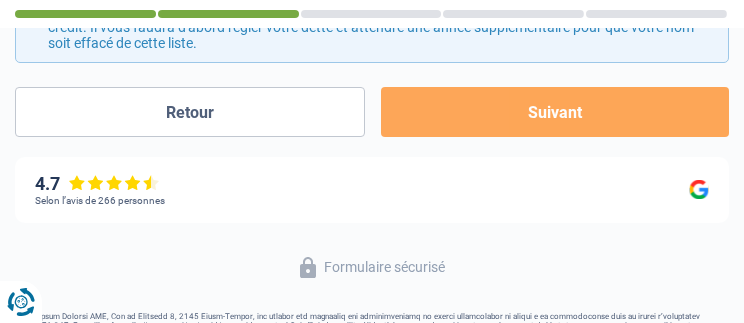 click on "Suivant" at bounding box center [555, 112] 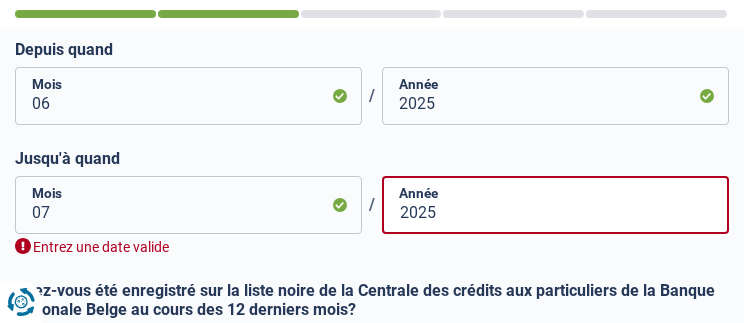 scroll, scrollTop: 348, scrollLeft: 0, axis: vertical 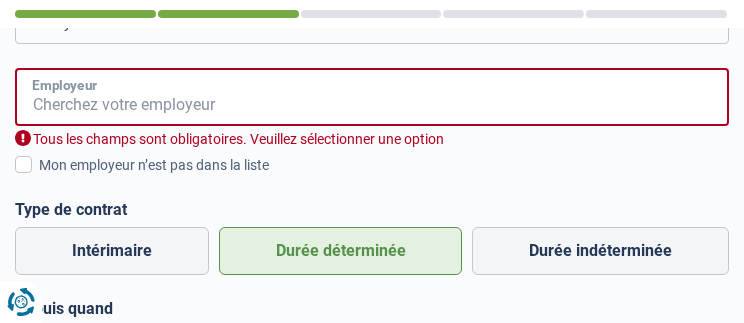 click on "Employeur" at bounding box center (372, 97) 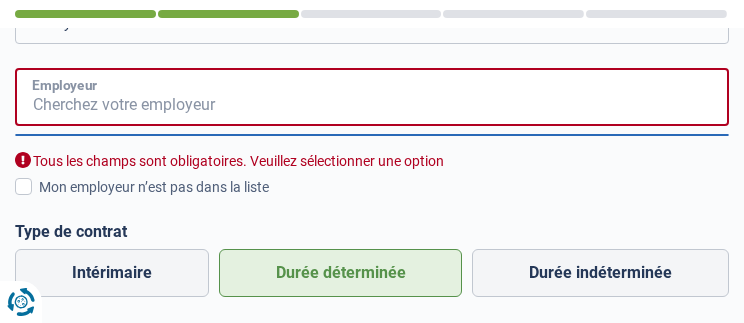 click on "Employeur" at bounding box center [372, 97] 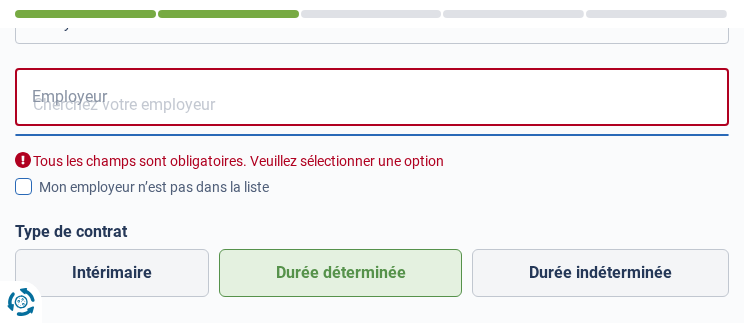 click at bounding box center (23, 186) 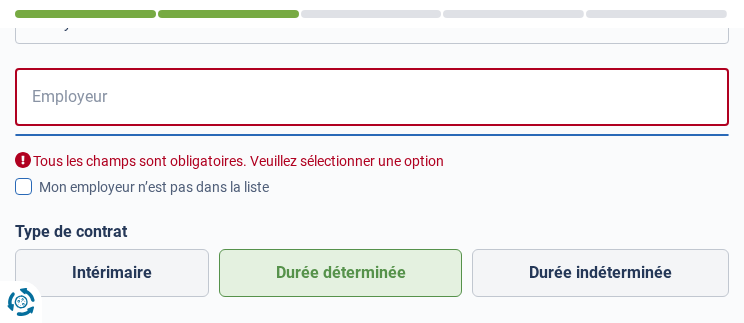 click on "Mon employeur n’est pas dans la liste" at bounding box center [39, 198] 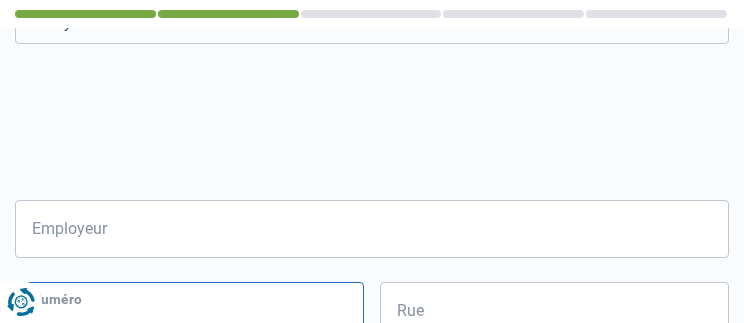 drag, startPoint x: 28, startPoint y: 183, endPoint x: 7, endPoint y: 1, distance: 183.20753 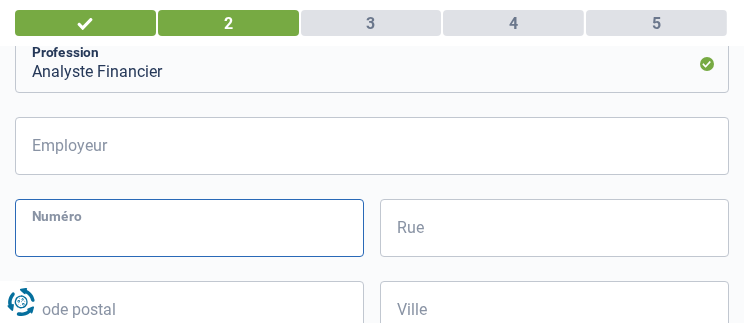 scroll, scrollTop: 300, scrollLeft: 0, axis: vertical 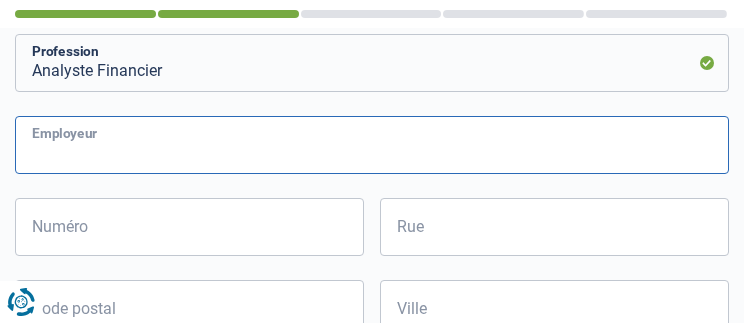 click on "Employeur" at bounding box center [372, 145] 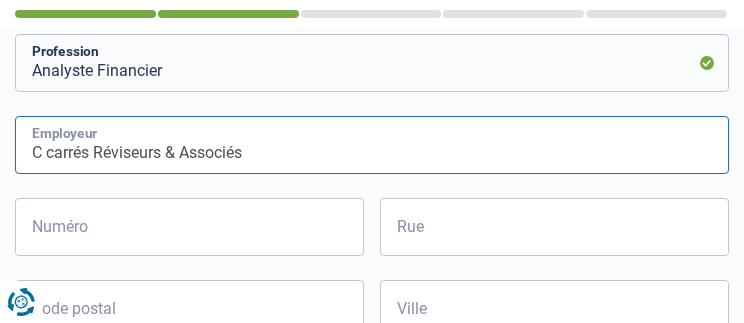 type on "C carrés Réviseurs & Associés" 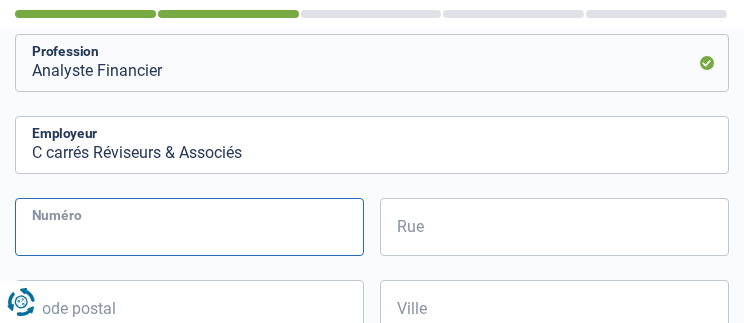 click on "Numéro" at bounding box center (189, 227) 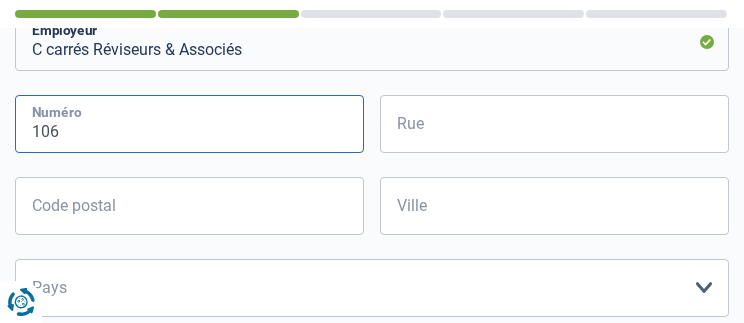 scroll, scrollTop: 394, scrollLeft: 0, axis: vertical 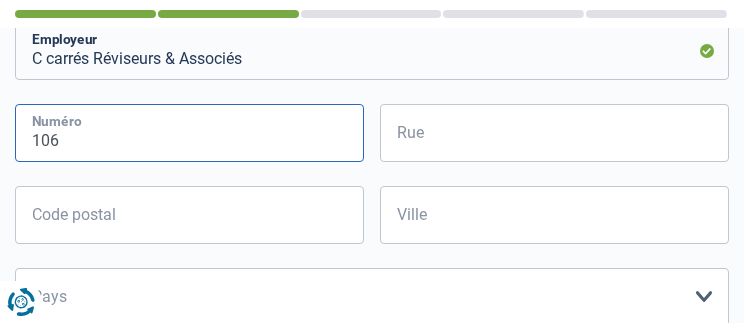 type on "106" 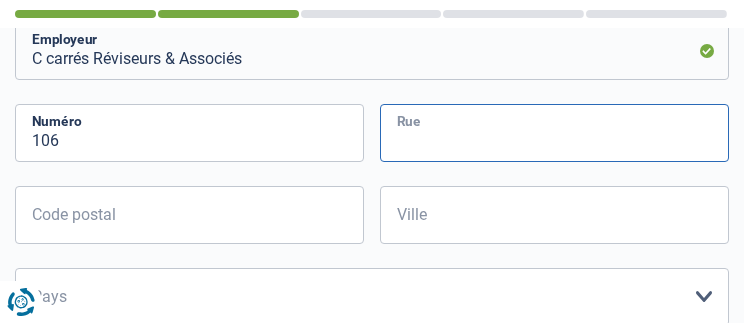click on "Rue" at bounding box center [554, 133] 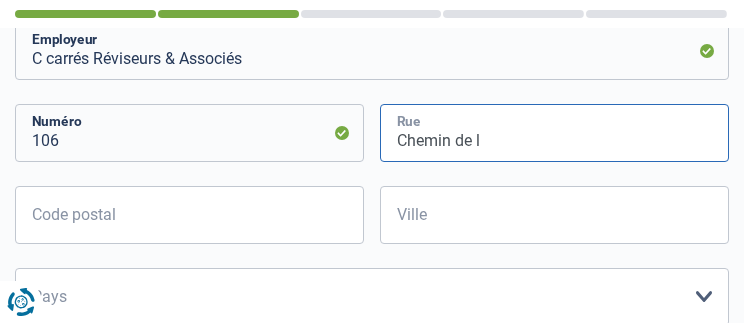 type on "Chemin de La Maison du Roi 26" 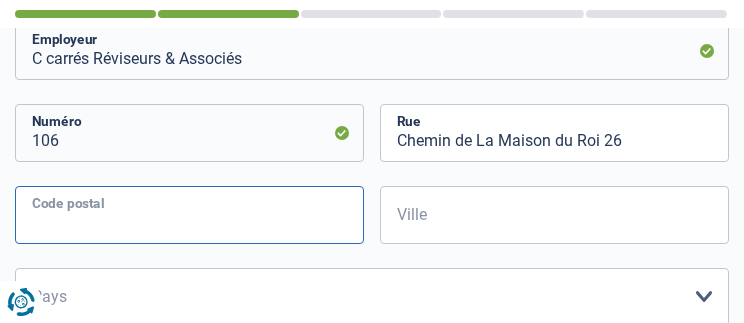 type on "1380" 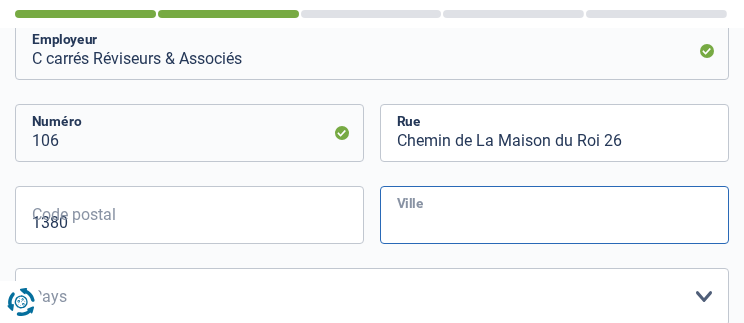 type on "Lasne" 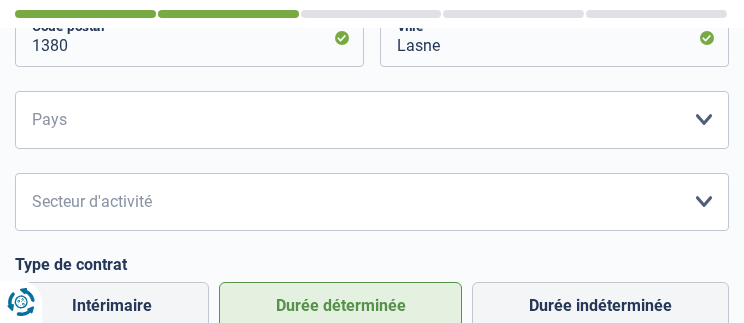 scroll, scrollTop: 570, scrollLeft: 0, axis: vertical 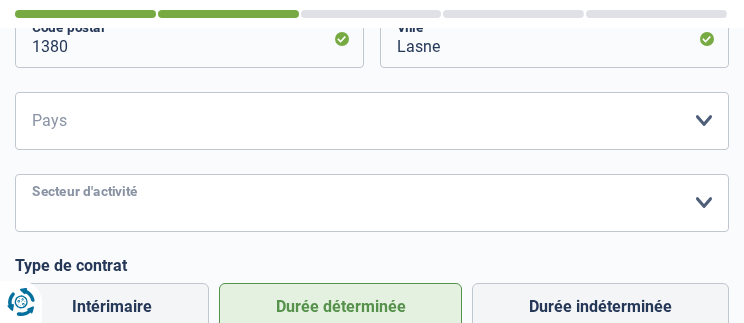 click on "Agriculture/Pêche Industrie Horeca Courier/Fitness/Taxi Construction Banques/Assurances Etat/Université ou Union Européenne Petites entreprises (-50pers) Grandes entreprises (+50pers) Autres institutions internationales
Veuillez sélectionner une option" at bounding box center (372, 203) 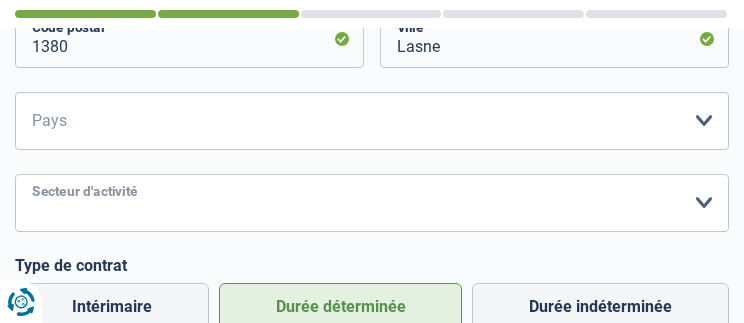 select on "smallCompanies" 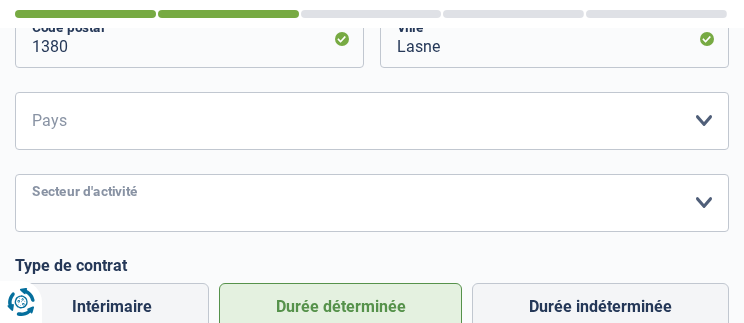 click on "Agriculture/Pêche Industrie Horeca Courier/Fitness/Taxi Construction Banques/Assurances Etat/Université ou Union Européenne Petites entreprises (-50pers) Grandes entreprises (+50pers) Autres institutions internationales
Veuillez sélectionner une option" at bounding box center [372, 203] 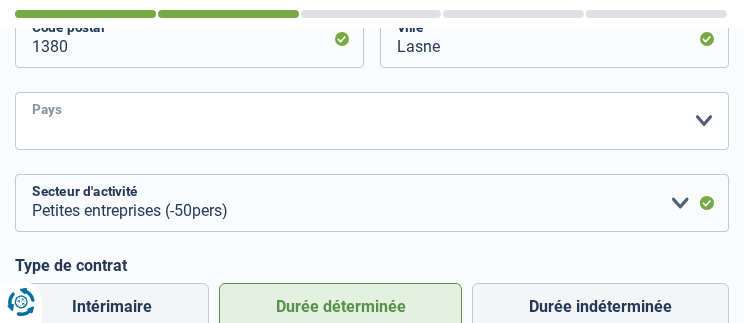 click on "Belgique France Allemagne Italie Luxembourg Pays-Bas Espagne Suisse
Veuillez sélectionner une option" at bounding box center [372, 121] 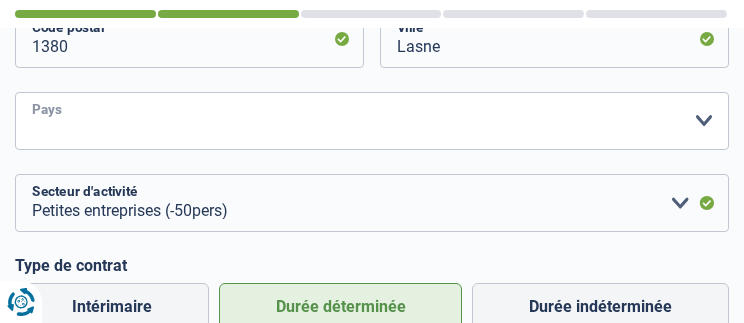 select on "BE" 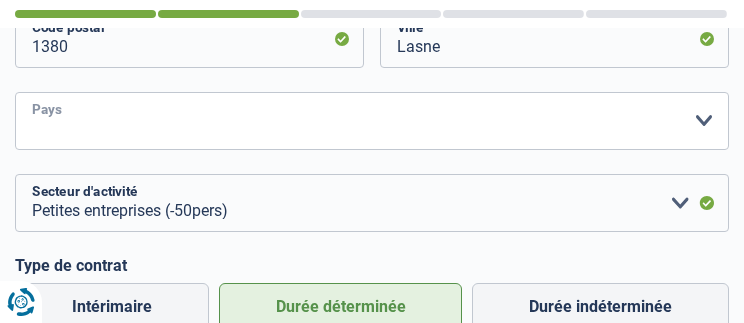 click on "Belgique France Allemagne Italie Luxembourg Pays-Bas Espagne Suisse
Veuillez sélectionner une option" at bounding box center (372, 121) 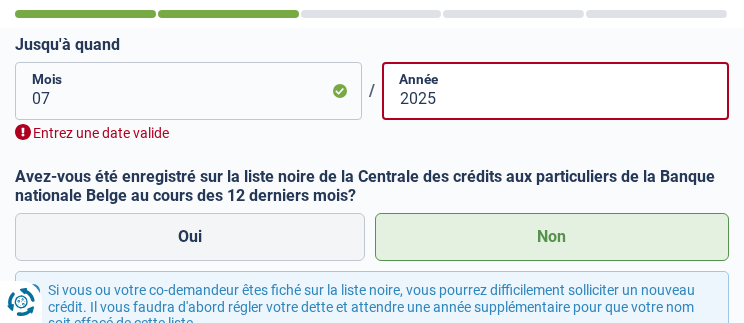 scroll, scrollTop: 1002, scrollLeft: 0, axis: vertical 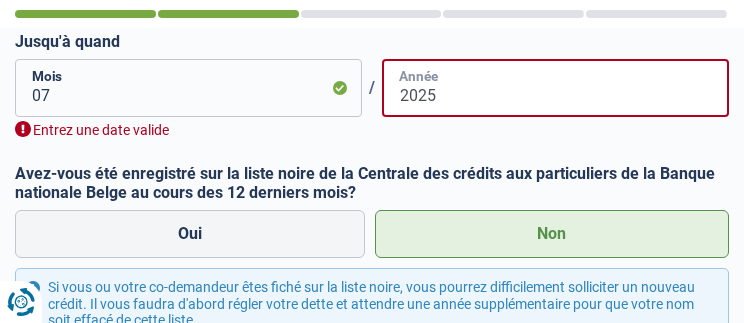 click on "2025" at bounding box center [555, 88] 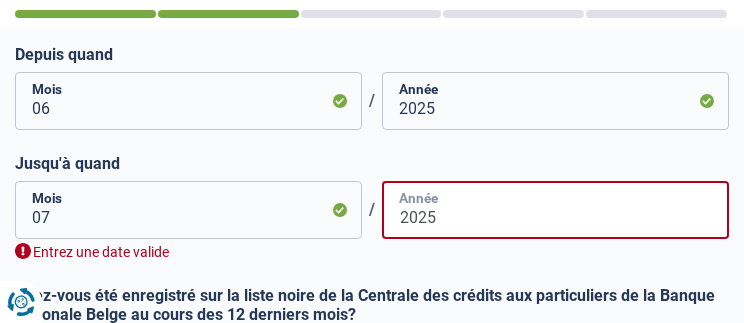 scroll, scrollTop: 879, scrollLeft: 0, axis: vertical 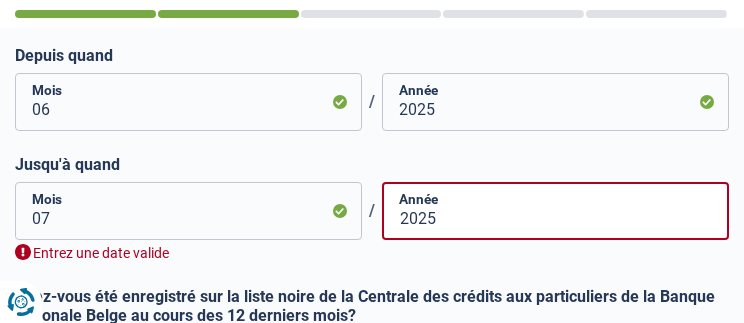 click on "Jusqu'à quand" at bounding box center [372, 164] 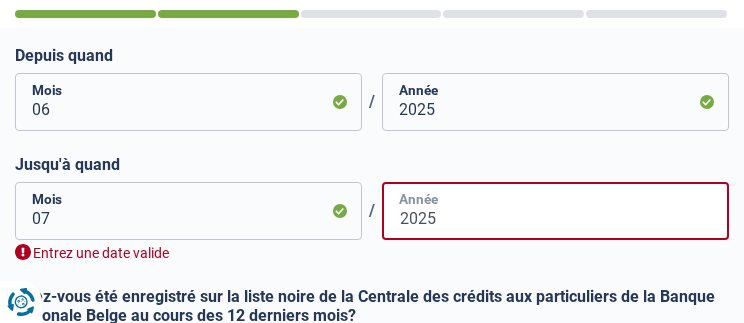 click on "2025" at bounding box center [555, 211] 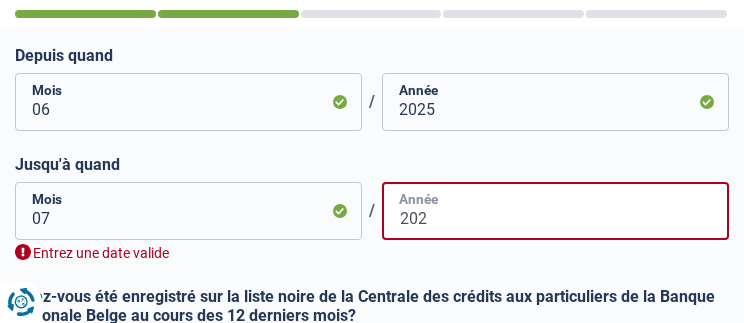 type on "2025" 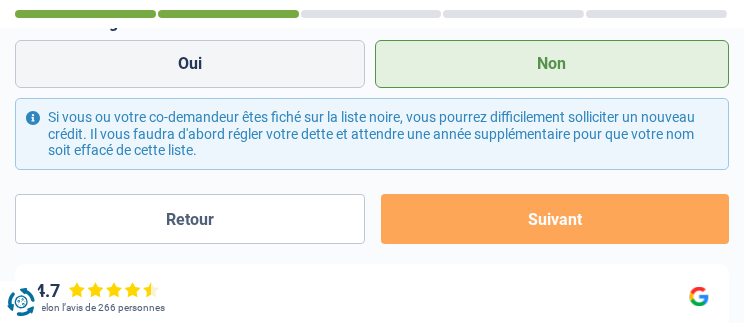 click on "Suivant" at bounding box center [555, 219] 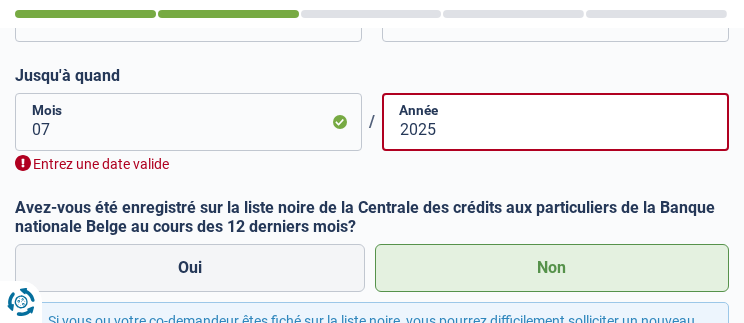 scroll, scrollTop: 966, scrollLeft: 0, axis: vertical 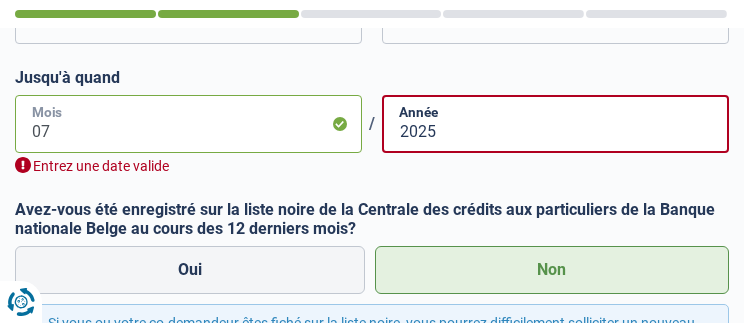 click on "07" at bounding box center [188, 124] 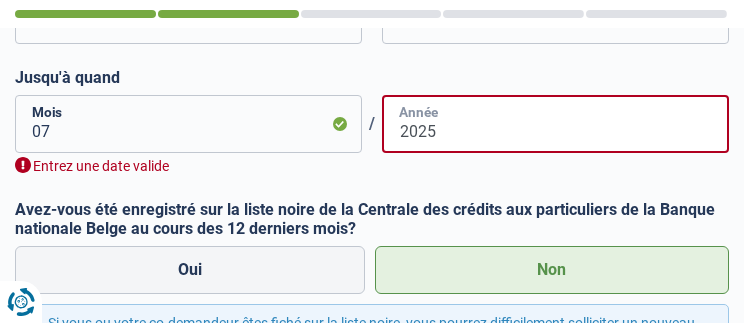 drag, startPoint x: 460, startPoint y: 131, endPoint x: 330, endPoint y: 131, distance: 130 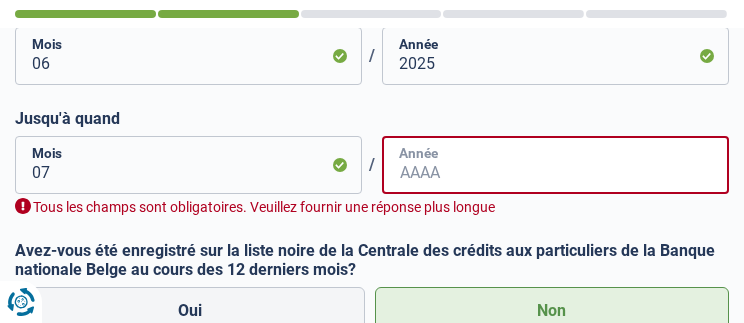 scroll, scrollTop: 926, scrollLeft: 0, axis: vertical 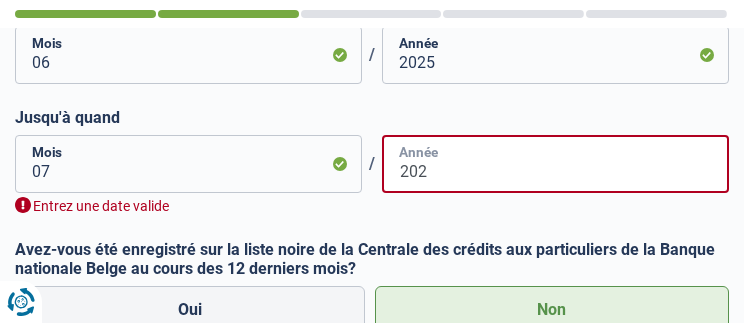 type on "2025" 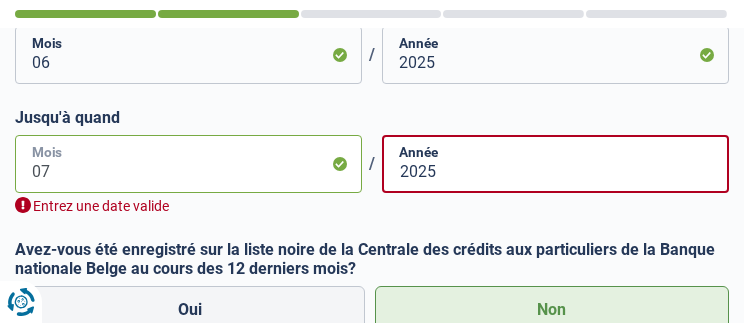 drag, startPoint x: 136, startPoint y: 175, endPoint x: -5, endPoint y: 156, distance: 142.27438 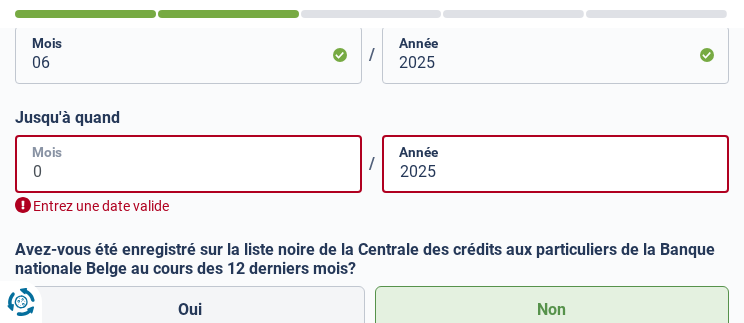 type on "08" 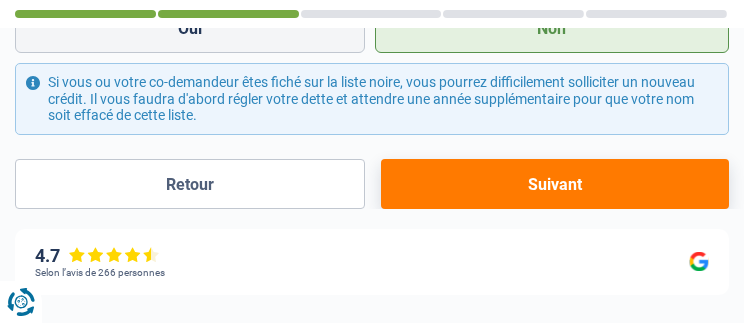 scroll, scrollTop: 1186, scrollLeft: 0, axis: vertical 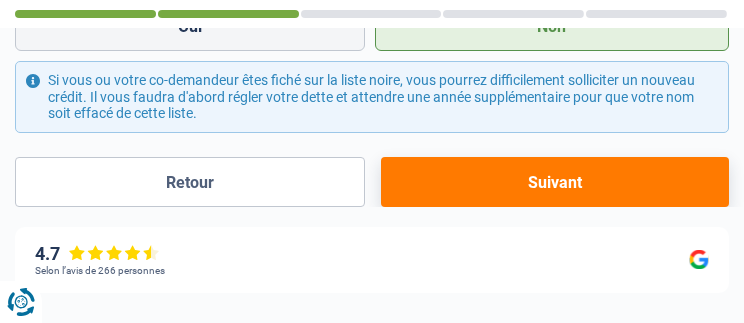 click on "Suivant" at bounding box center (555, 182) 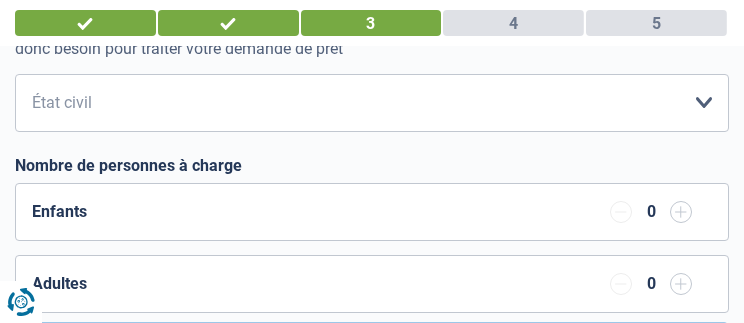 scroll, scrollTop: 164, scrollLeft: 0, axis: vertical 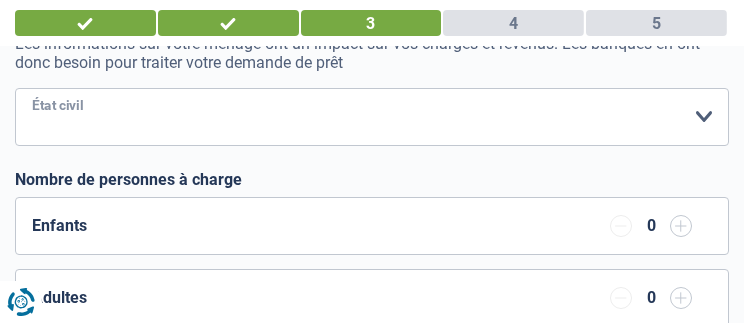 click on "Célibataire Marié(e) Cohabitant(e) légal(e) Divorcé(e) Veuf(ve) Séparé (de fait)
Veuillez sélectionner une option" at bounding box center (372, 117) 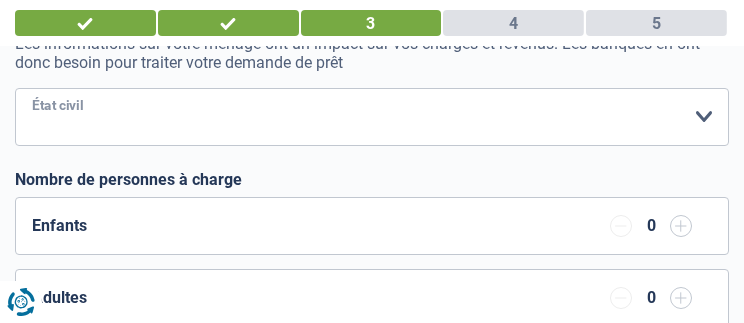 click on "Célibataire Marié(e) Cohabitant(e) légal(e) Divorcé(e) Veuf(ve) Séparé (de fait)
Veuillez sélectionner une option" at bounding box center [372, 117] 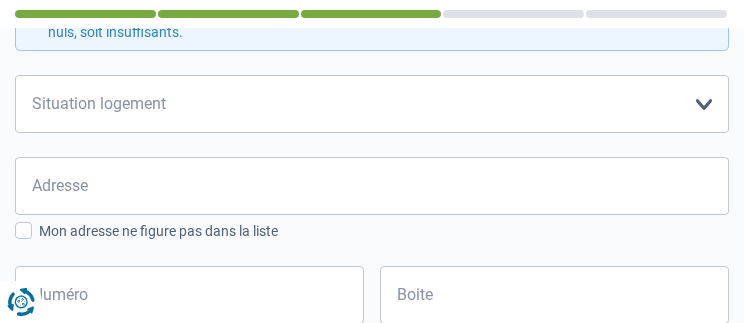 scroll, scrollTop: 502, scrollLeft: 0, axis: vertical 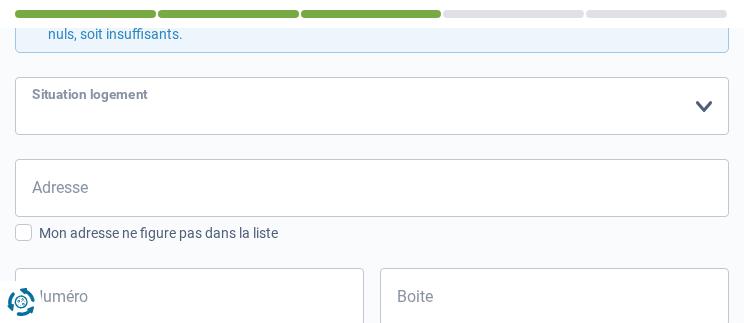 click on "Locataire Propriétaire avec prêt hypothécaire Propriétaire sans prêt hypothécaire Logé(e) par la famille Concierge
Veuillez sélectionner une option" at bounding box center (372, 106) 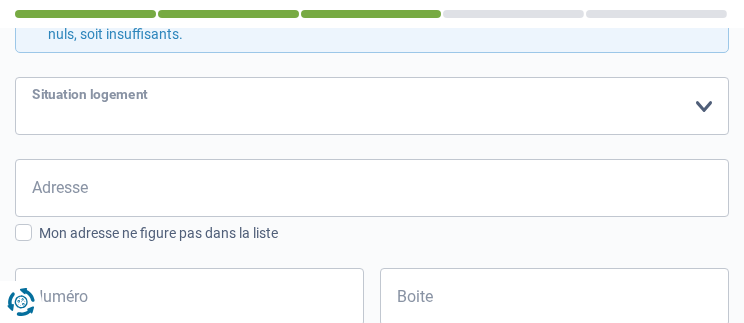 select on "liveWithParents" 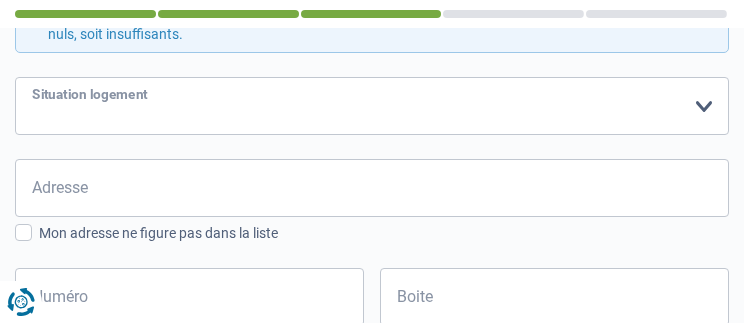 click on "Locataire Propriétaire avec prêt hypothécaire Propriétaire sans prêt hypothécaire Logé(e) par la famille Concierge
Veuillez sélectionner une option" at bounding box center (372, 106) 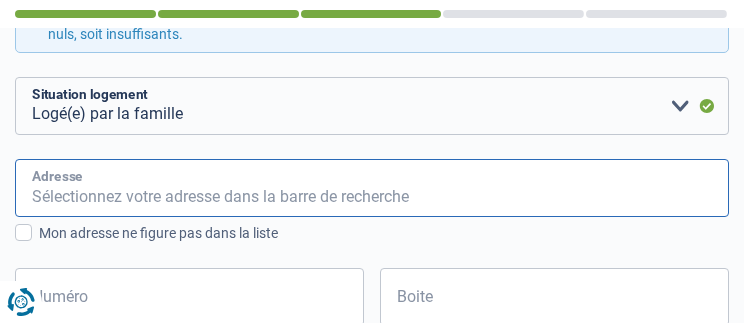 click on "Adresse" at bounding box center [372, 188] 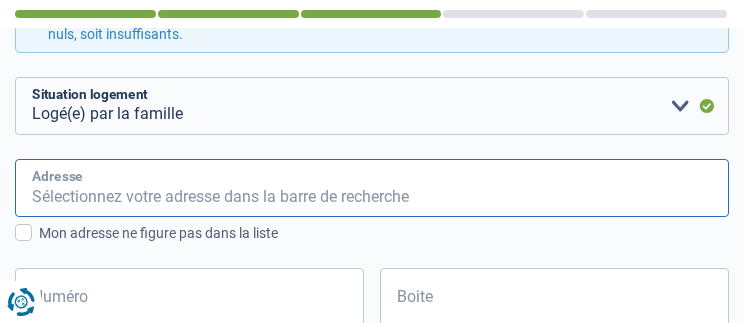 type on "Avenue Hansen Soulie 108" 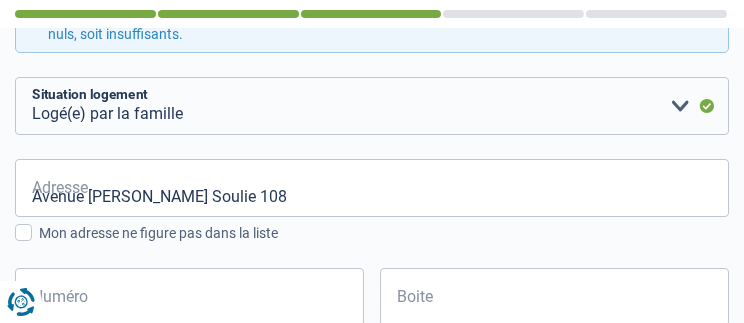 type on "Belgique" 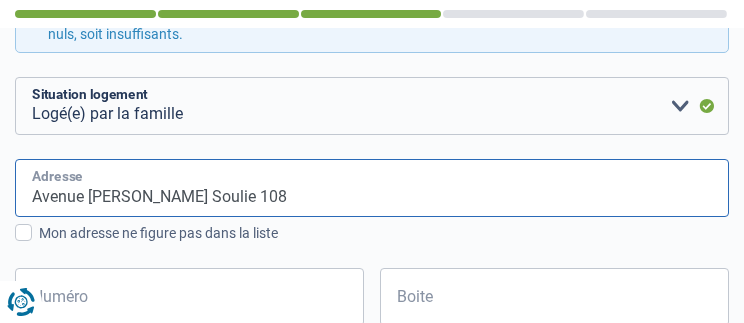 type 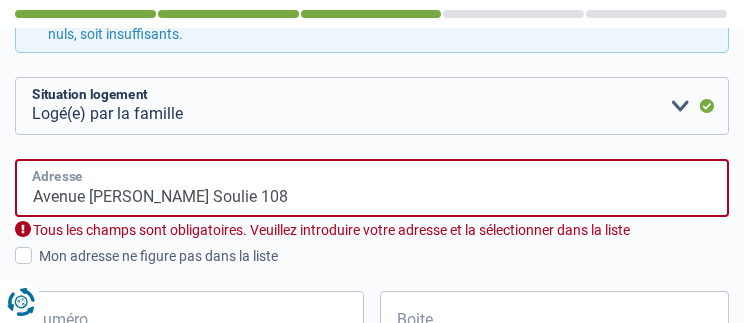 type on "Chemin de La Maison du Roi 26" 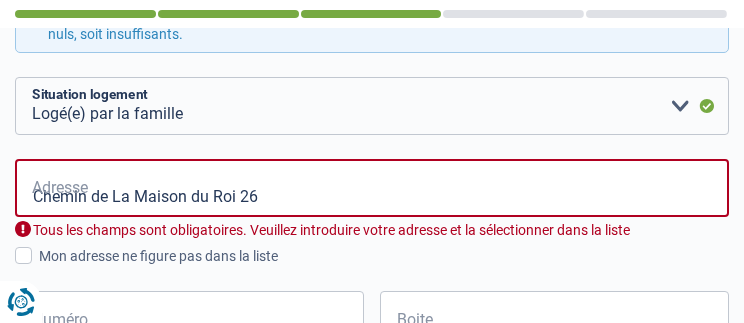 type on "Belgique" 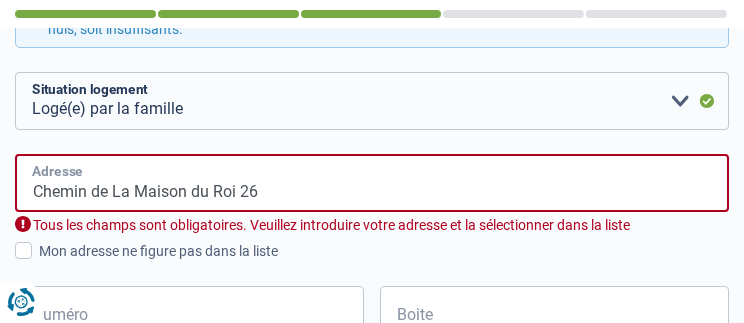 scroll, scrollTop: 506, scrollLeft: 0, axis: vertical 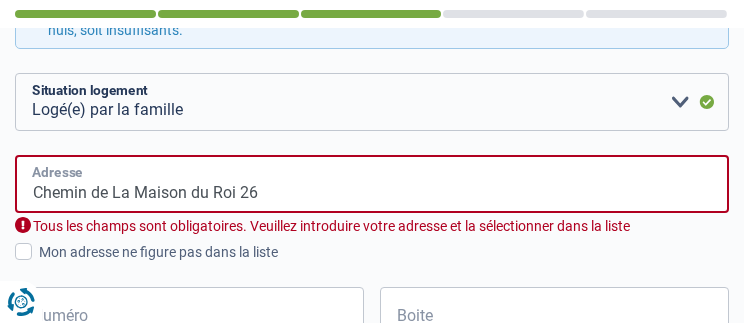 drag, startPoint x: 276, startPoint y: 172, endPoint x: -5, endPoint y: 140, distance: 282.8162 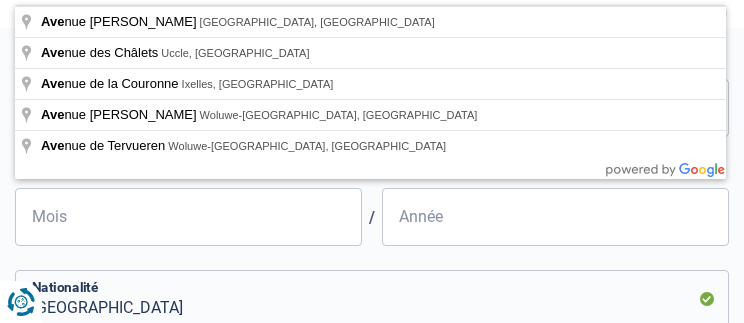 scroll, scrollTop: 716, scrollLeft: 0, axis: vertical 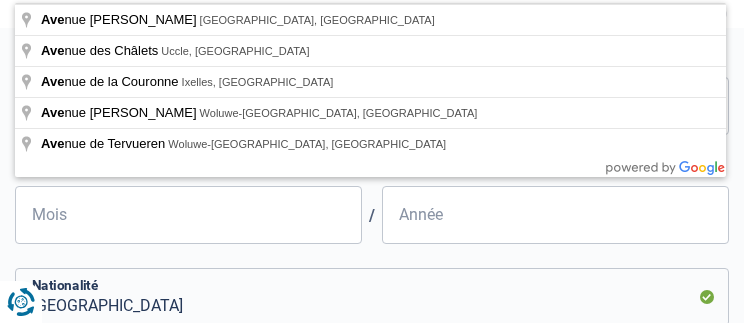 click on "Célibataire Marié(e) Cohabitant(e) légal(e) Divorcé(e) Veuf(ve) Séparé (de fait)
Veuillez sélectionner une option
État civil
Nombre de personnes à charge
Enfants
0
Adultes
0
Les adultes à charge sont les membres de votre famille vivant sous le même toit, dont les revenus sont soit nuls, soit insuffisants.
Locataire Propriétaire avec prêt hypothécaire Propriétaire sans prêt hypothécaire Logé(e) par la famille Concierge
Veuillez sélectionner une option
Situation logement
Avenue Hansen Soulie 108
Adresse
Mon adresse ne figure pas dans la liste" at bounding box center (372, 103) 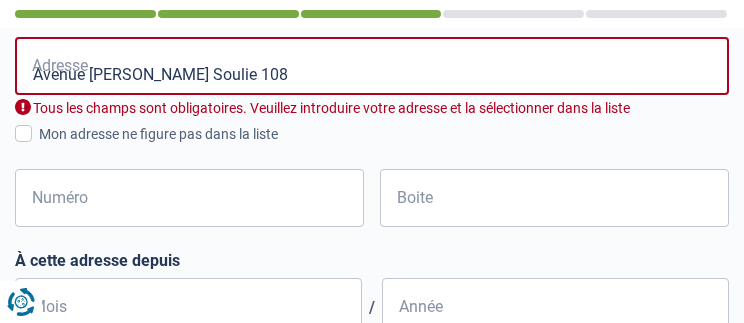 scroll, scrollTop: 624, scrollLeft: 0, axis: vertical 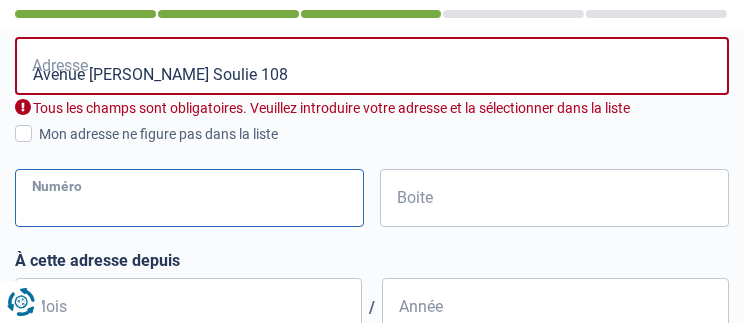 click on "Numéro" at bounding box center [189, 198] 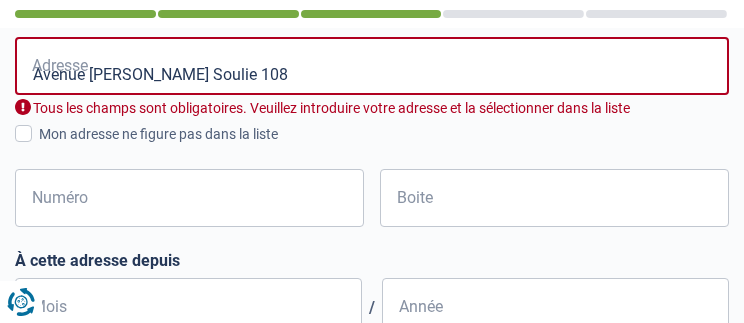 click on "Chance de réussite de votre simulation est de
60%
1
2
3
4
5
Rajoutez  +20%  en complétant l' étape 4" at bounding box center (372, 14) 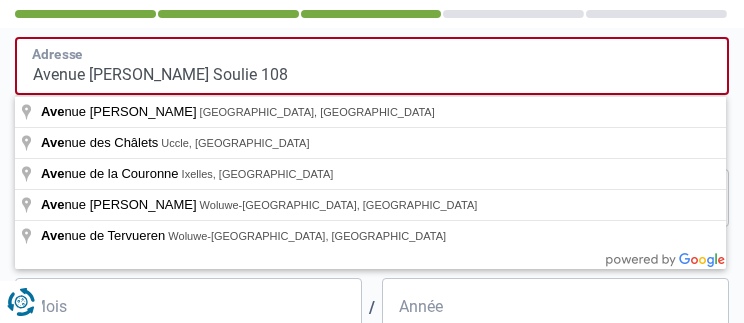 click on "Avenue Hansen Soulie 108" at bounding box center (372, 66) 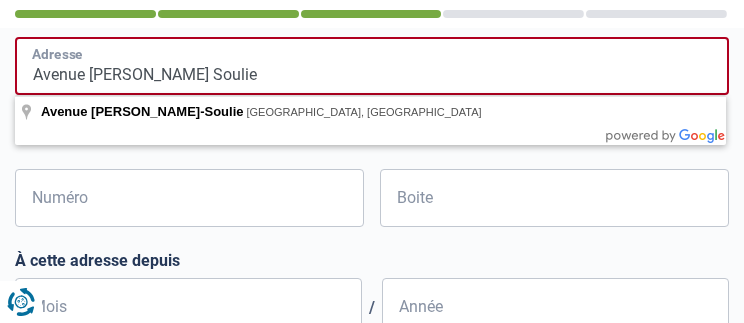 type on "Avenue Hansen Soulie" 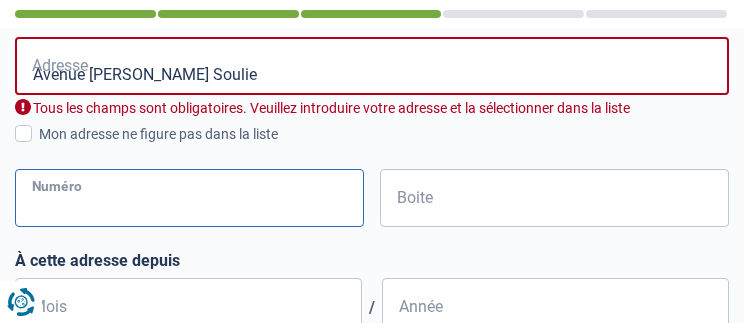 click on "Numéro" at bounding box center [189, 198] 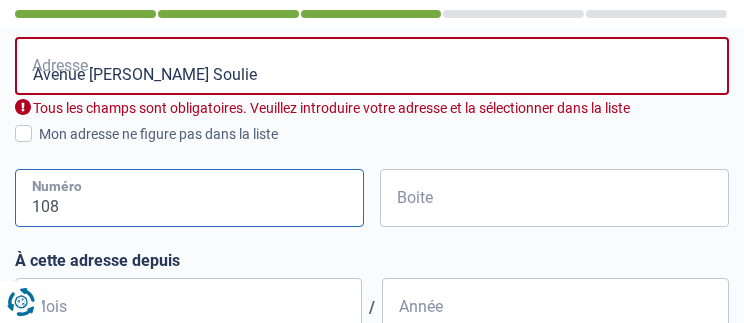 type on "108" 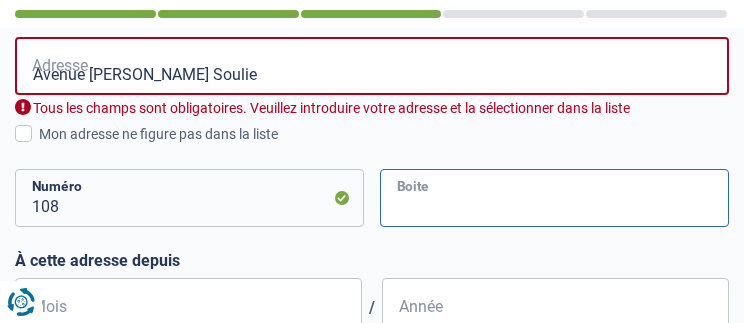 click on "Boite" at bounding box center (554, 198) 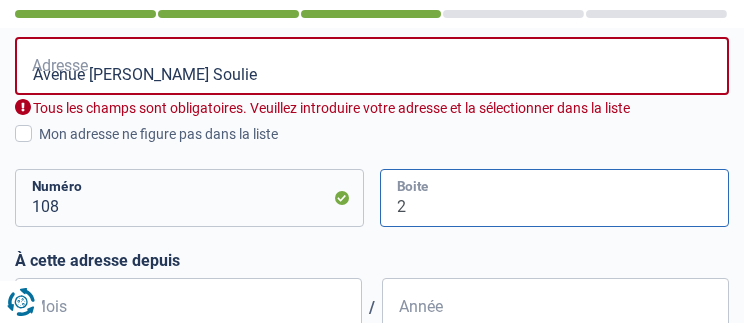 scroll, scrollTop: 832, scrollLeft: 0, axis: vertical 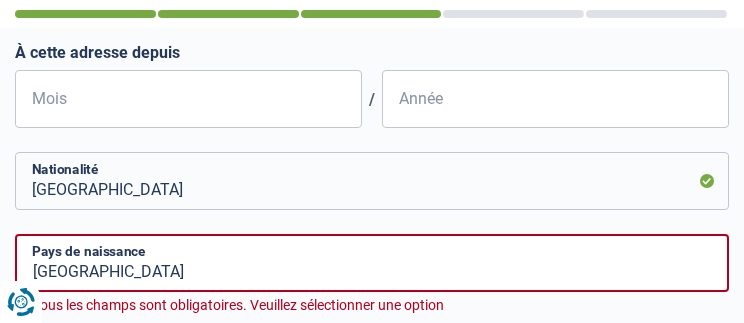type on "2" 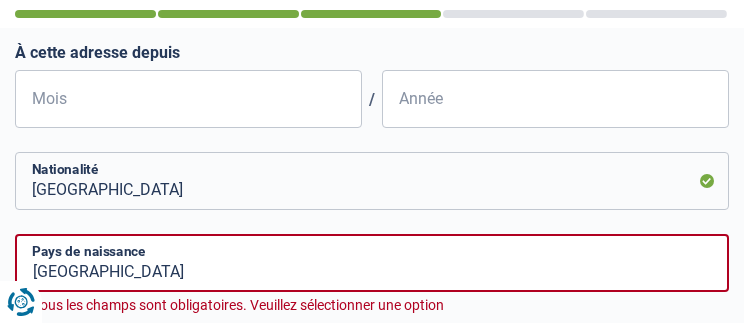 click on "À cette adresse depuis" at bounding box center (372, 52) 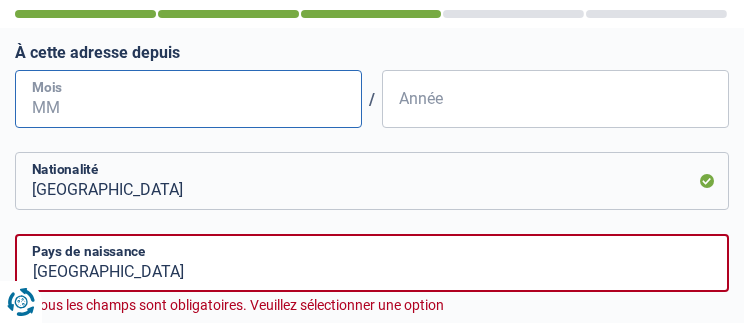 click on "Mois" at bounding box center [188, 99] 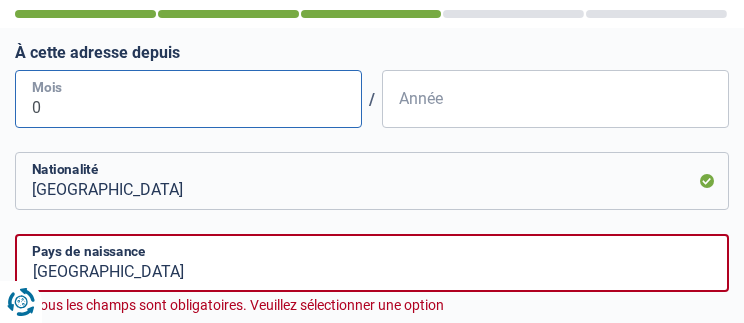 type on "06" 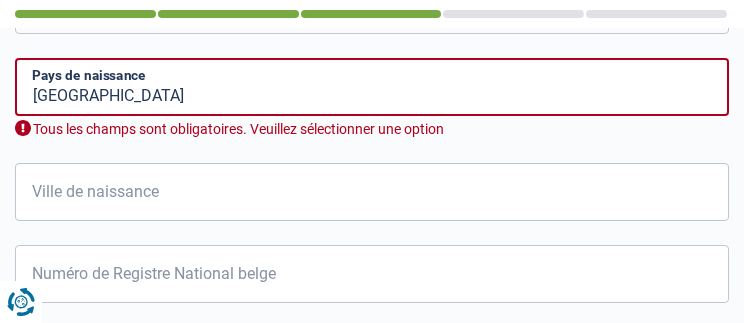 scroll, scrollTop: 1007, scrollLeft: 0, axis: vertical 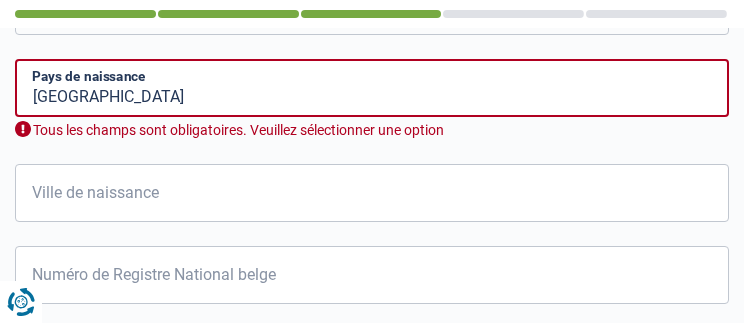 type on "2024" 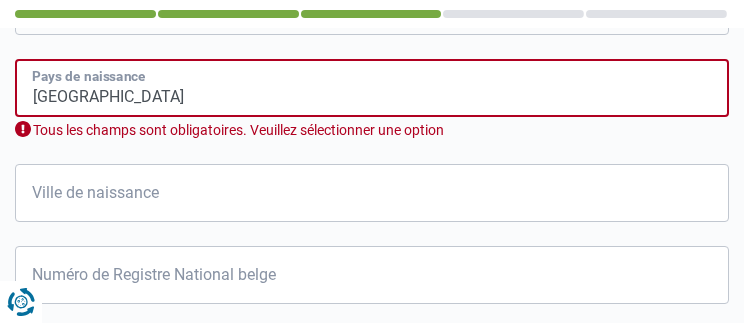 click on "Belgique" at bounding box center (372, 88) 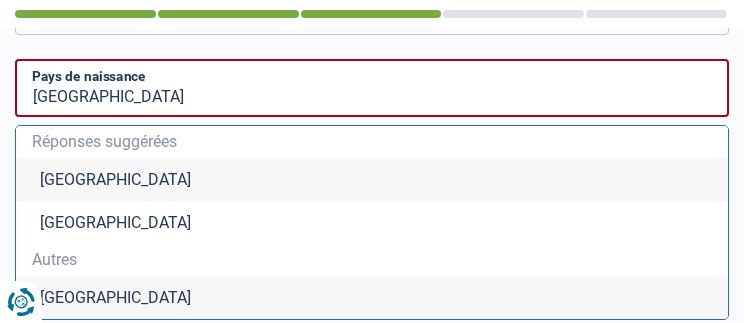 click on "Belgique" at bounding box center [372, 179] 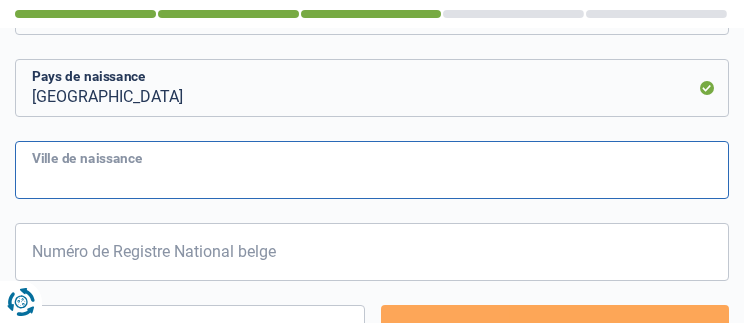 click on "Ville de naissance" at bounding box center (372, 170) 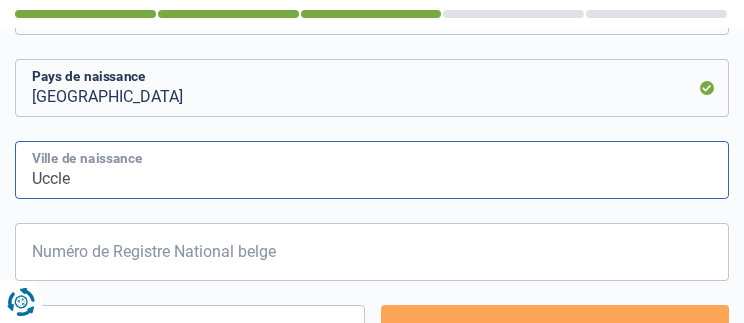 type on "Uccle" 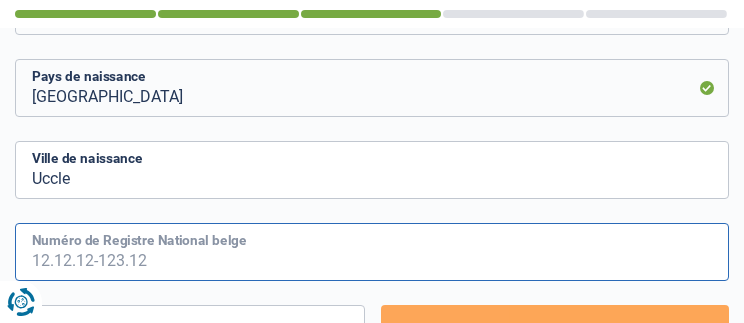 click on "Numéro de Registre National belge" at bounding box center [372, 252] 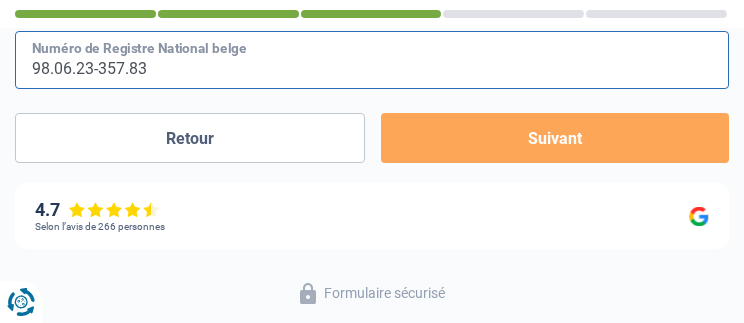 type on "98.06.23-357.83" 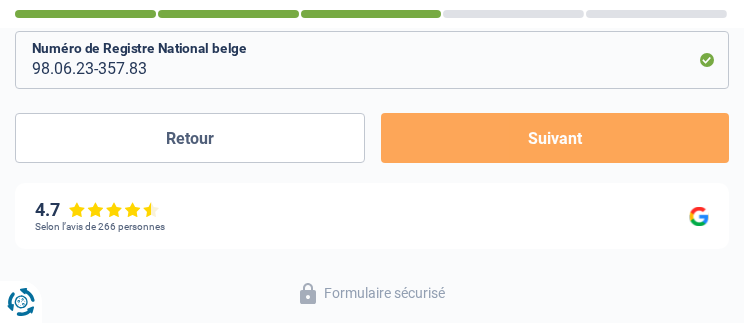 click on "Suivant" at bounding box center [555, 138] 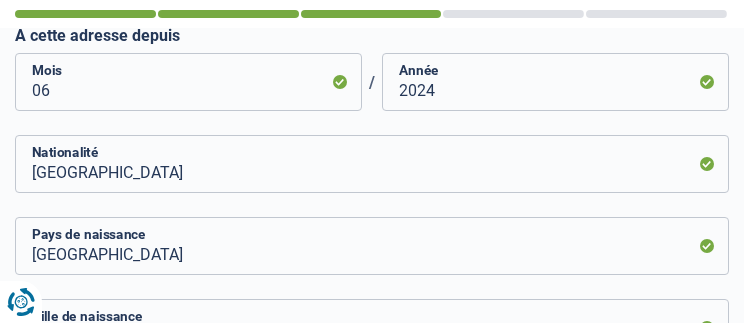 scroll, scrollTop: 592, scrollLeft: 0, axis: vertical 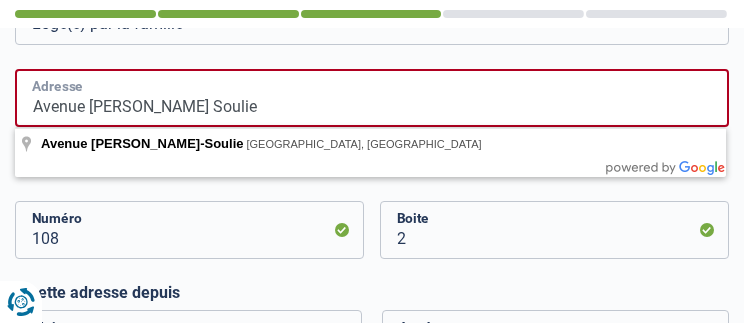 click on "Avenue Hansen Soulie" at bounding box center [372, 98] 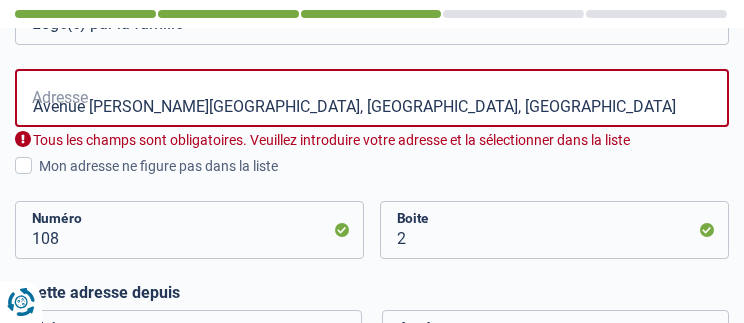 type on "Avenue Hansen-Soulie, 1040, Etterbeek, BE" 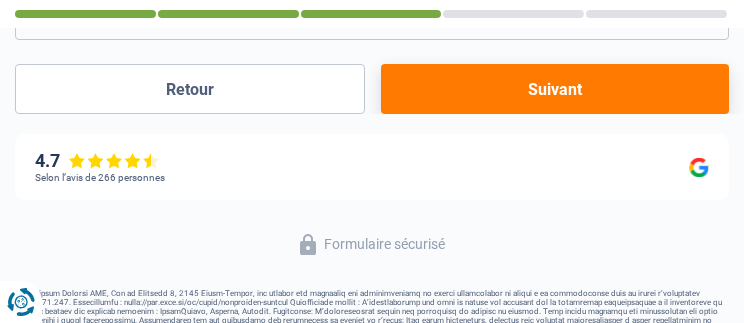 scroll, scrollTop: 1231, scrollLeft: 0, axis: vertical 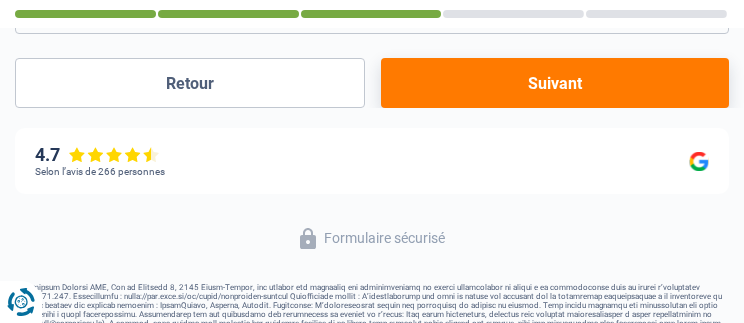 click on "Suivant" at bounding box center (555, 83) 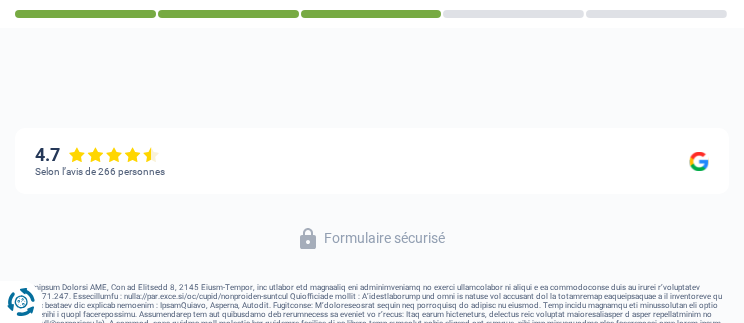select on "netSalary" 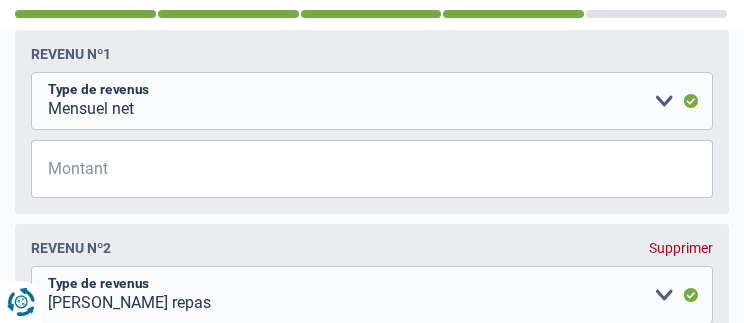 scroll, scrollTop: 287, scrollLeft: 0, axis: vertical 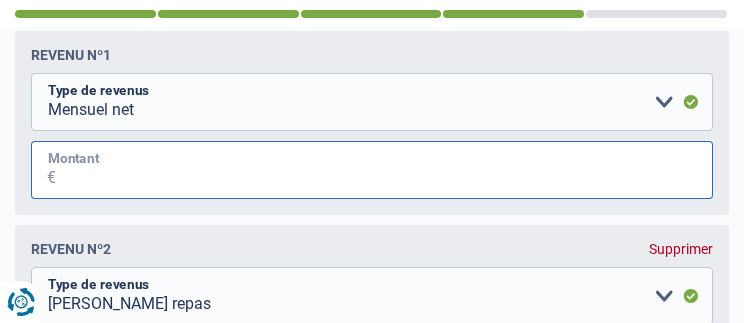 click on "Montant" at bounding box center (384, 170) 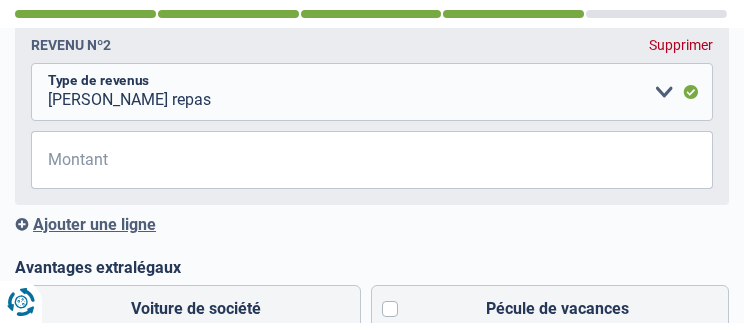 scroll, scrollTop: 490, scrollLeft: 0, axis: vertical 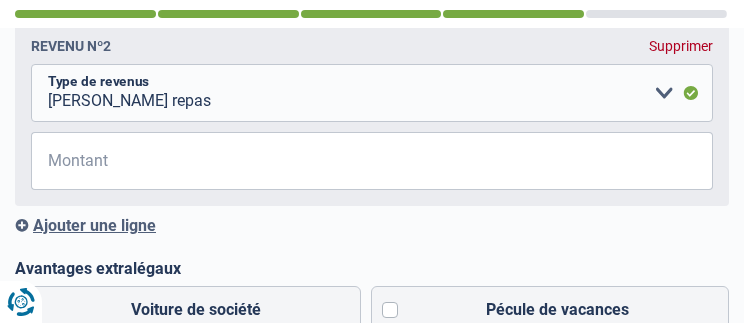 type on "2.200" 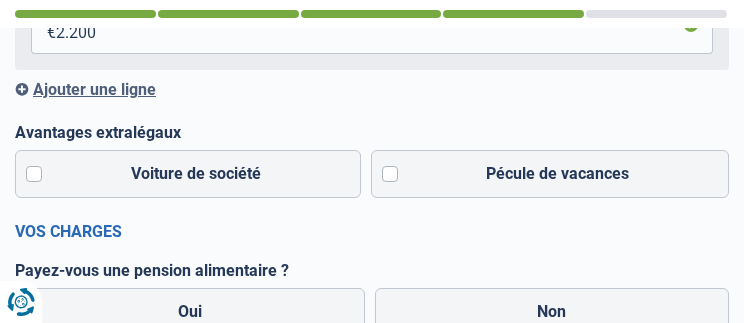 scroll, scrollTop: 428, scrollLeft: 0, axis: vertical 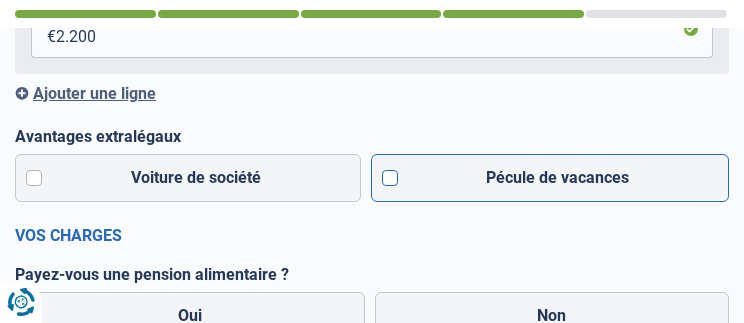 click on "Pécule de vacances" at bounding box center [550, 178] 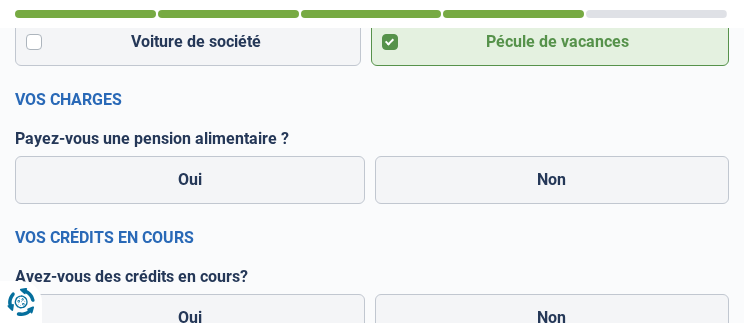 scroll, scrollTop: 564, scrollLeft: 0, axis: vertical 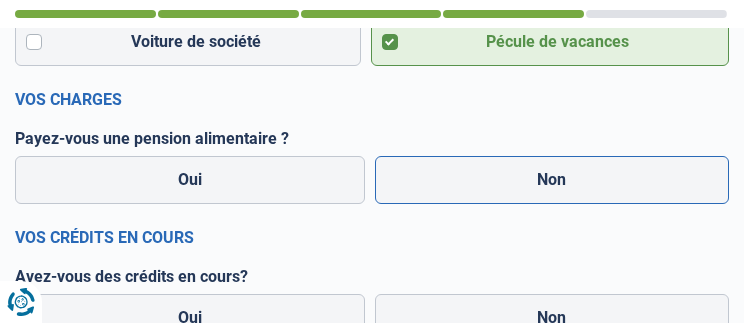 click on "Non" at bounding box center (552, 180) 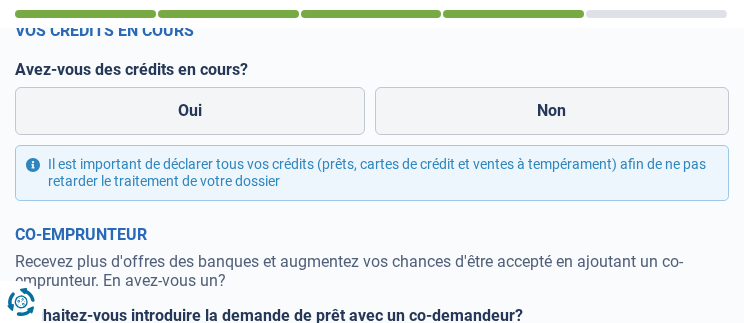 scroll, scrollTop: 772, scrollLeft: 0, axis: vertical 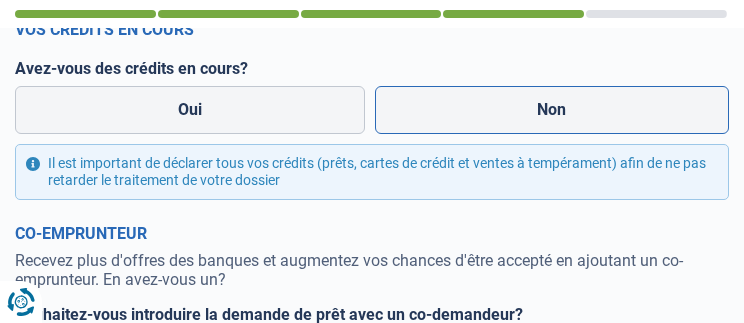 click on "Non" at bounding box center (552, 110) 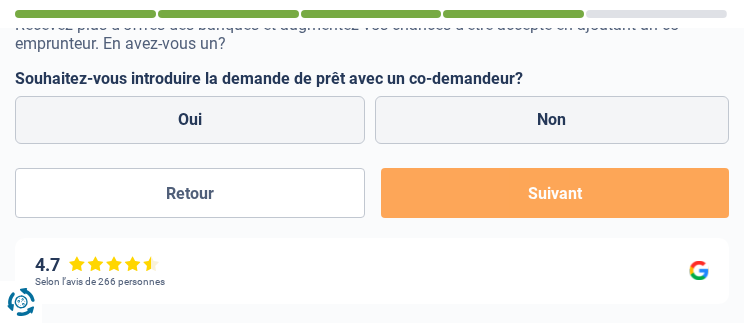 scroll, scrollTop: 1008, scrollLeft: 0, axis: vertical 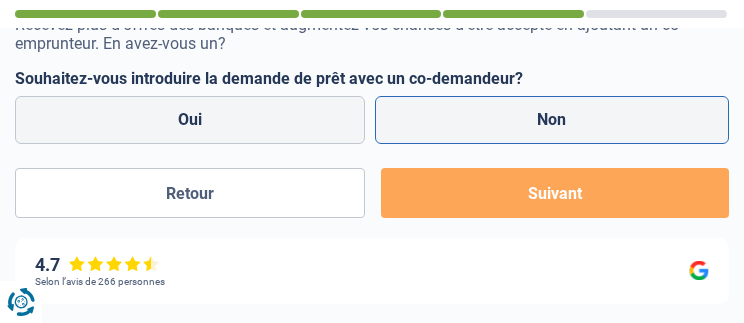 click on "Non" at bounding box center (552, 120) 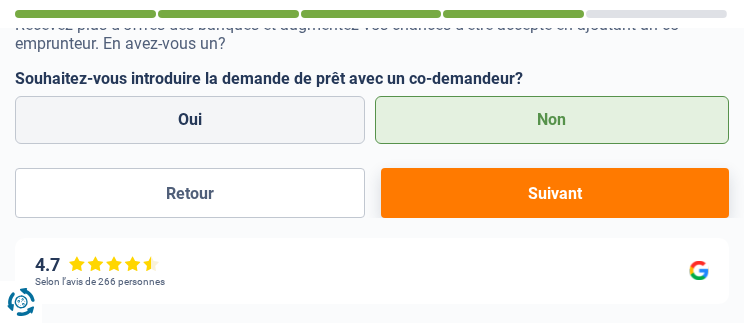 click on "Suivant" at bounding box center [555, 193] 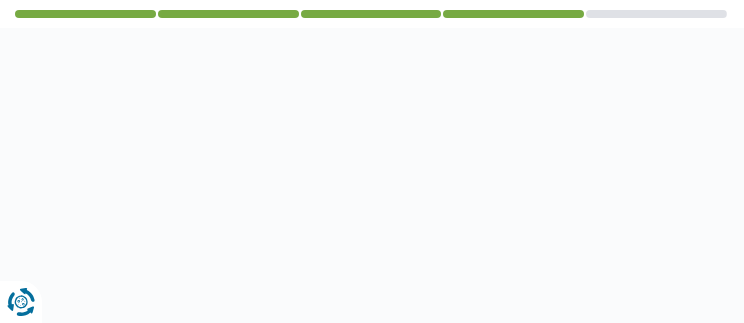 select on "120" 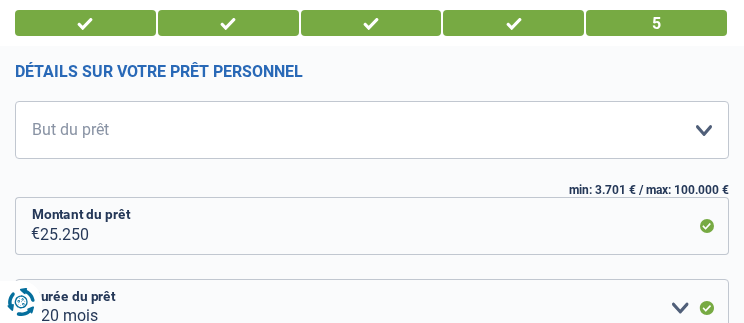 scroll, scrollTop: 191, scrollLeft: 0, axis: vertical 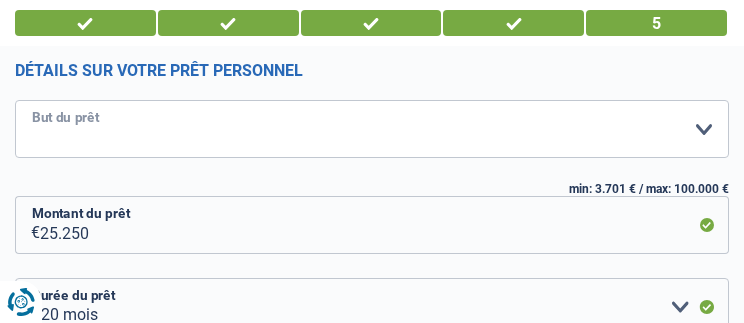 click on "Confort maison: meubles, textile, peinture, électroménager, outillage non-professionnel Hifi, multimédia, gsm, ordinateur Aménagement: frais d'installation, déménagement Evénement familial: naissance, mariage, divorce, communion, décès Frais médicaux Frais d'études Frais permis de conduire Loisirs: voyage, sport, musique Rafraîchissement: petits travaux maison et jardin Frais judiciaires Réparation voiture Prêt voiture Rénovation bien à l'étranger Autre
Veuillez sélectionner une option" at bounding box center [372, 129] 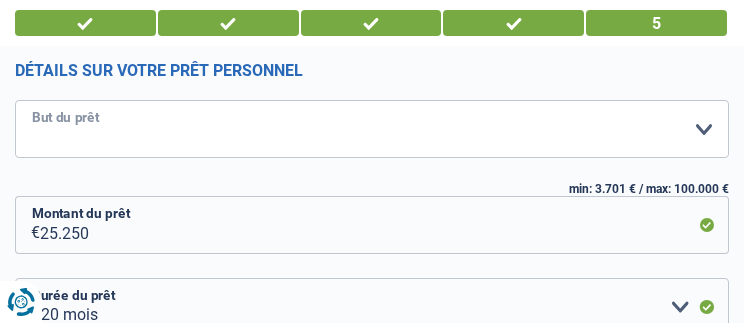 select on "study" 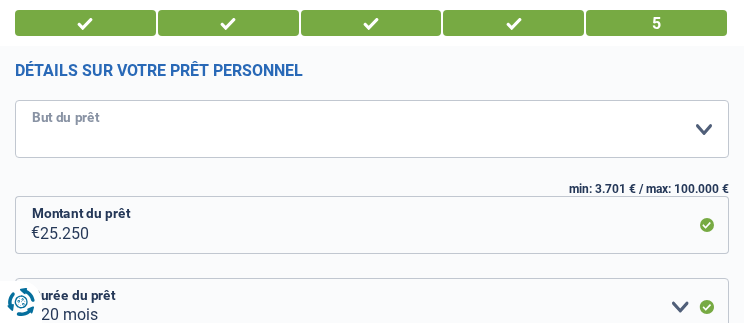click on "Confort maison: meubles, textile, peinture, électroménager, outillage non-professionnel Hifi, multimédia, gsm, ordinateur Aménagement: frais d'installation, déménagement Evénement familial: naissance, mariage, divorce, communion, décès Frais médicaux Frais d'études Frais permis de conduire Loisirs: voyage, sport, musique Rafraîchissement: petits travaux maison et jardin Frais judiciaires Réparation voiture Prêt voiture Rénovation bien à l'étranger Autre
Veuillez sélectionner une option" at bounding box center [372, 129] 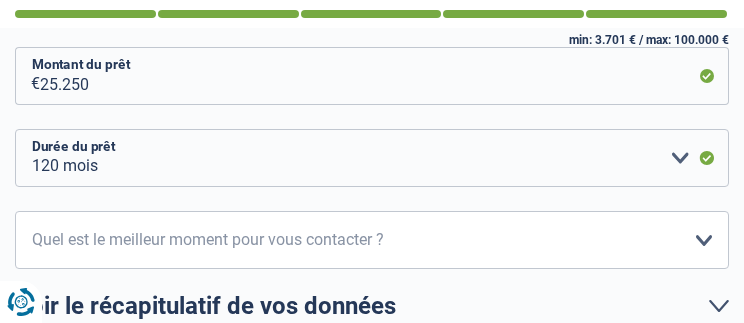 scroll, scrollTop: 344, scrollLeft: 0, axis: vertical 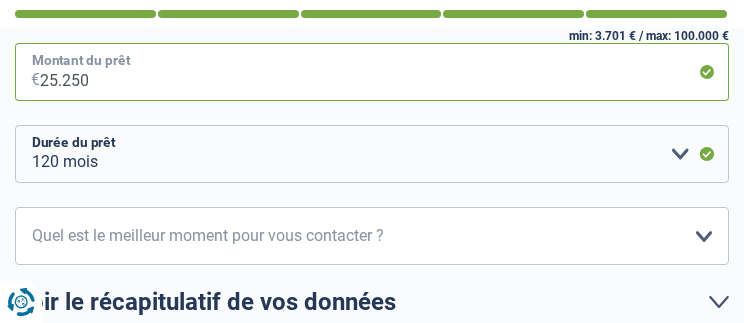 click on "25.250" at bounding box center (384, 72) 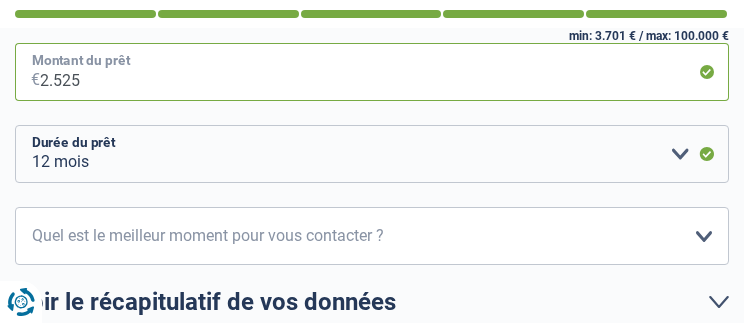 type on "252" 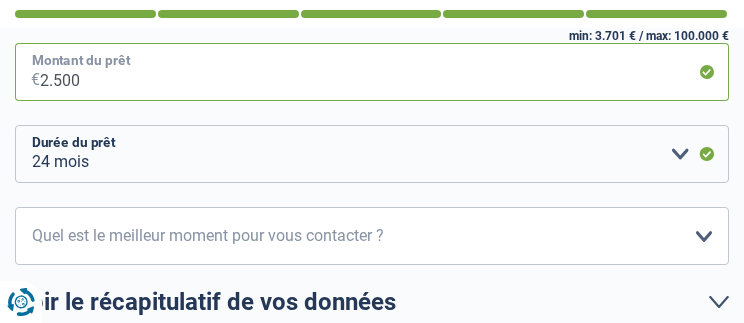 type on "25.000" 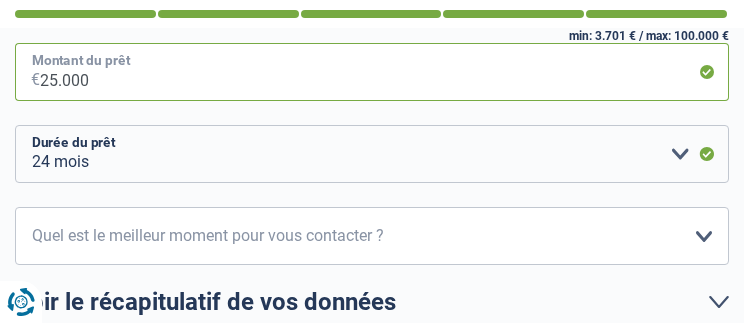 select on "120" 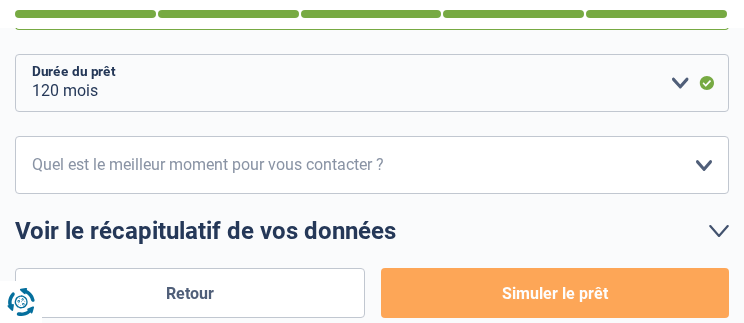 scroll, scrollTop: 416, scrollLeft: 0, axis: vertical 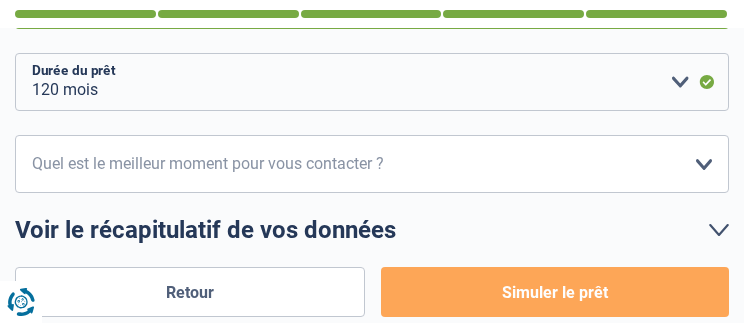 type on "25.000" 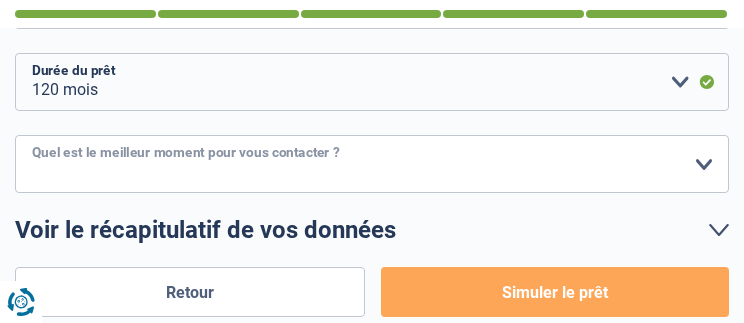 click on "10h-12h 12h-14h 14h-16h 16h-18h
Veuillez sélectionner une option" at bounding box center [372, 164] 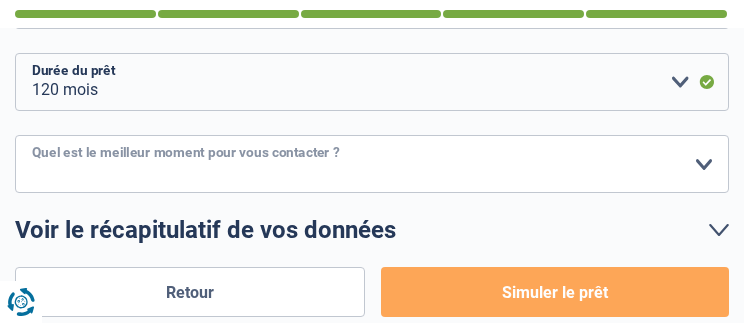 select on "12-14" 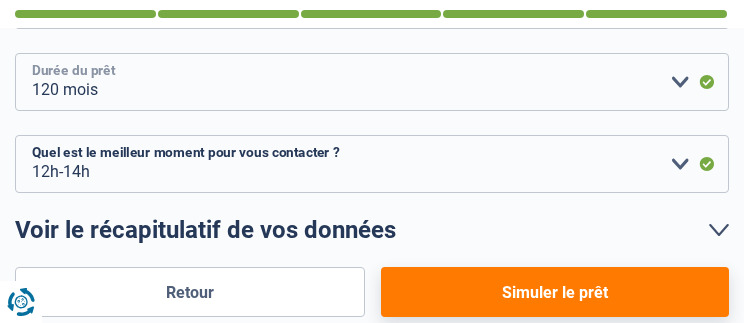 click on "12 mois 18 mois 24 mois 30 mois 36 mois 42 mois 48 mois 60 mois 72 mois 84 mois 96 mois 120 mois
Veuillez sélectionner une option" at bounding box center [372, 82] 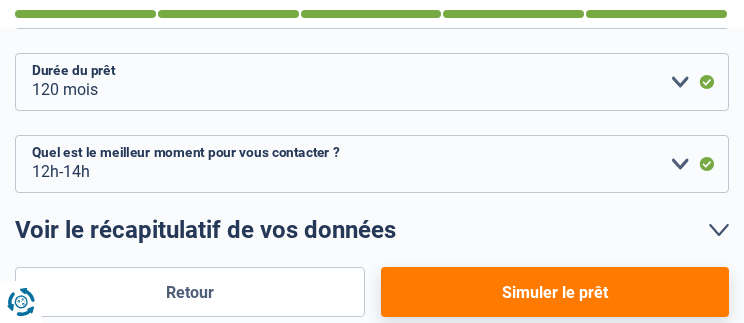 click on "C'est presque terminé !
Nous avons encore besoin de quelques détails avant de pouvoir vous présenter tous les prêts pour lesquels vous êtes éligibles
Détails sur votre prêt personnel
Confort maison: meubles, textile, peinture, électroménager, outillage non-professionnel Hifi, multimédia, gsm, ordinateur Aménagement: frais d'installation, déménagement Evénement familial: naissance, mariage, divorce, communion, décès Frais médicaux Frais d'études Frais permis de conduire Loisirs: voyage, sport, musique Rafraîchissement: petits travaux maison et jardin Frais judiciaires Réparation voiture Prêt voiture Rénovation bien à l'étranger Autre
Veuillez sélectionner une option
But du prêt
min: 3.701 € / max: 100.000 €   25.000   €
Montant du prêt
12 mois 18 mois 24 mois 30 mois" at bounding box center (372, 30) 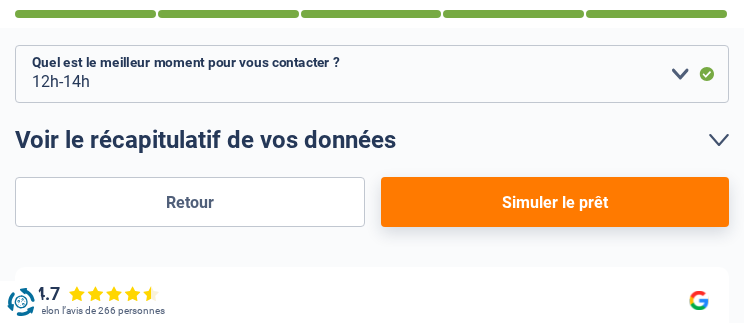 scroll, scrollTop: 520, scrollLeft: 0, axis: vertical 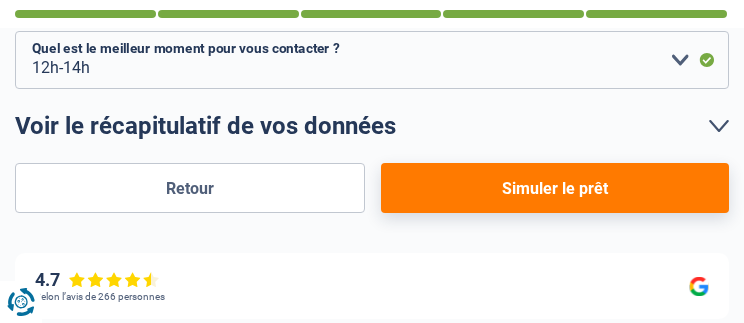 click on "Simuler le prêt" at bounding box center (555, 188) 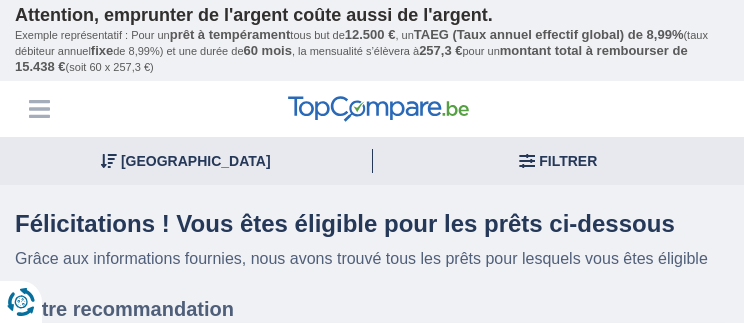 scroll, scrollTop: 220, scrollLeft: 0, axis: vertical 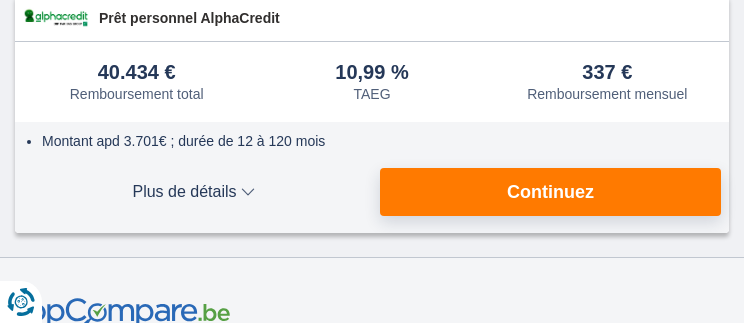 click on "Plus de détails" at bounding box center [193, 192] 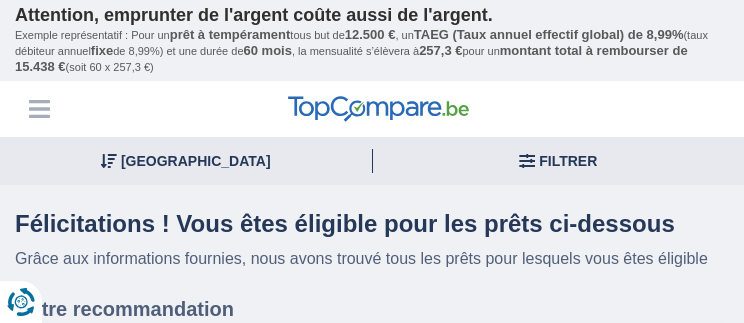 scroll, scrollTop: 0, scrollLeft: 0, axis: both 